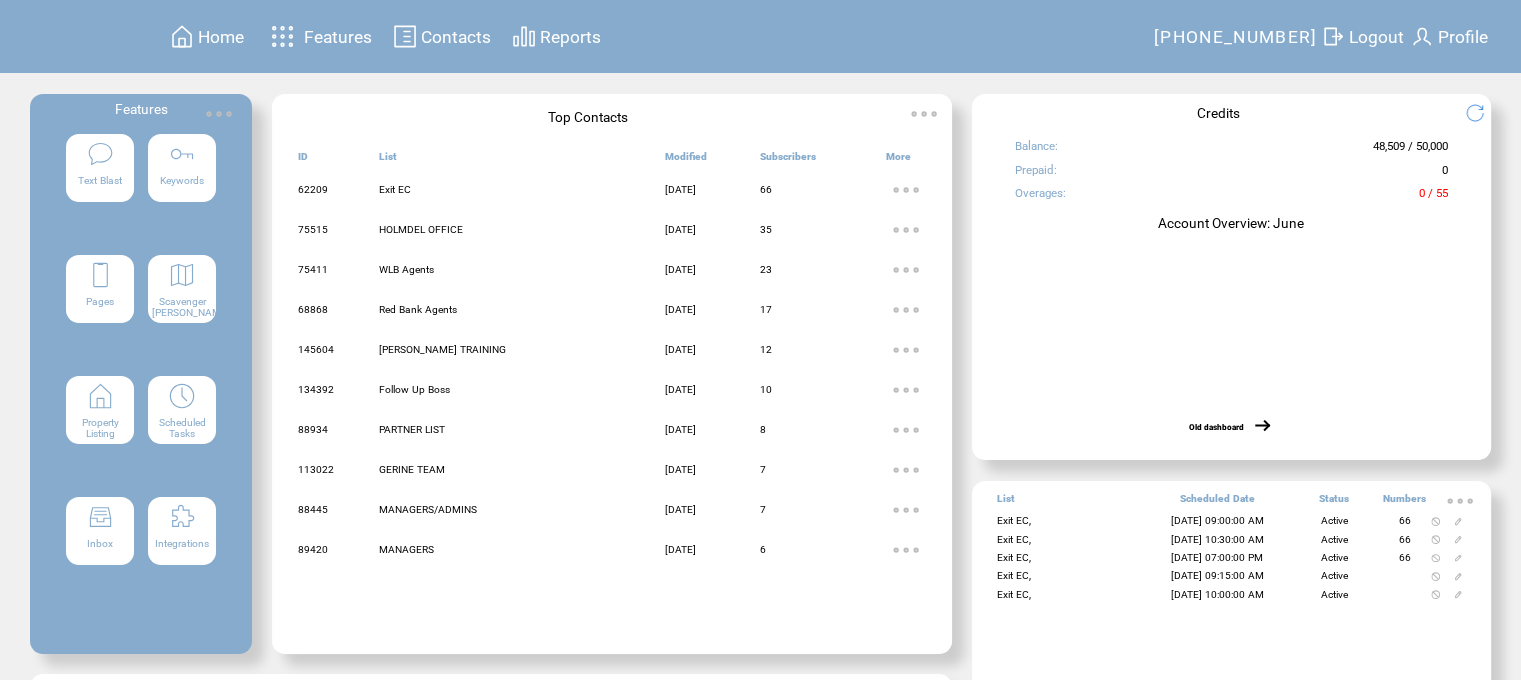 scroll, scrollTop: 0, scrollLeft: 0, axis: both 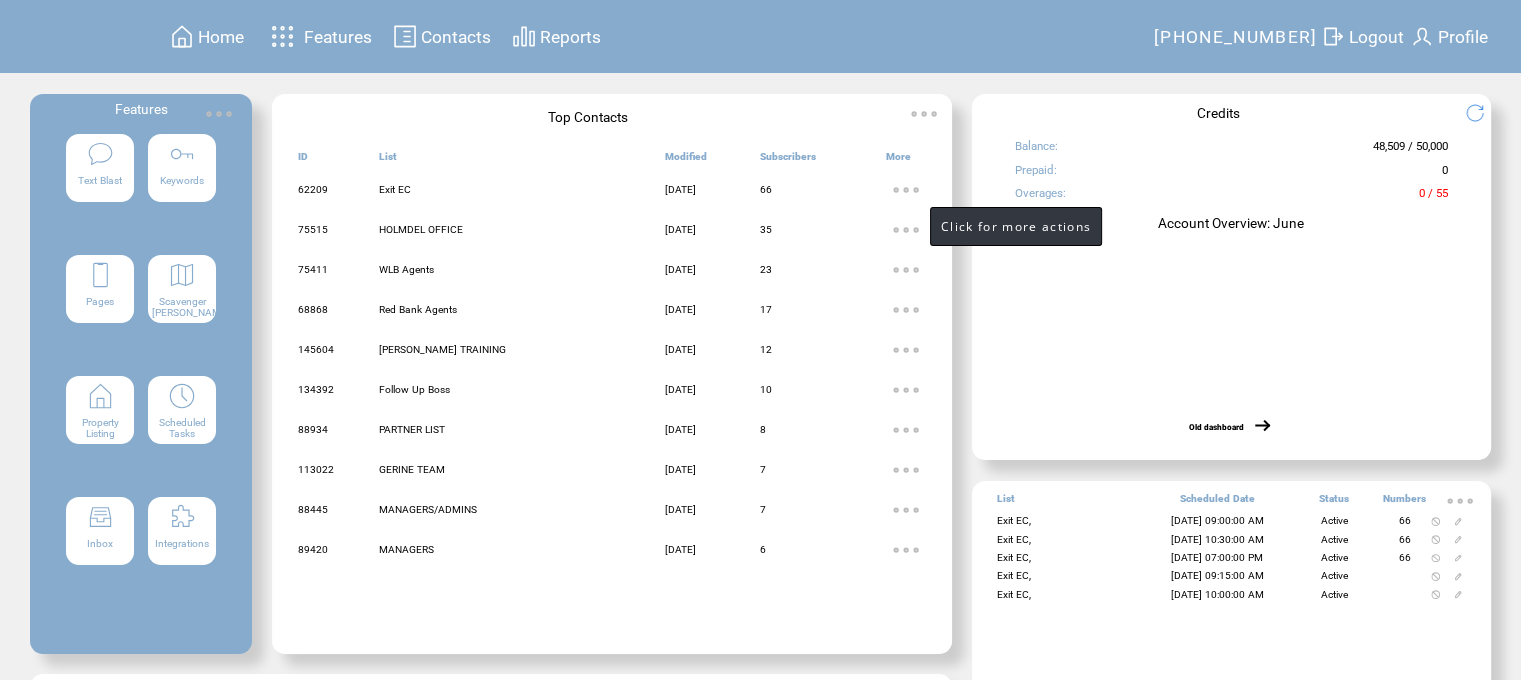 click at bounding box center [906, 190] 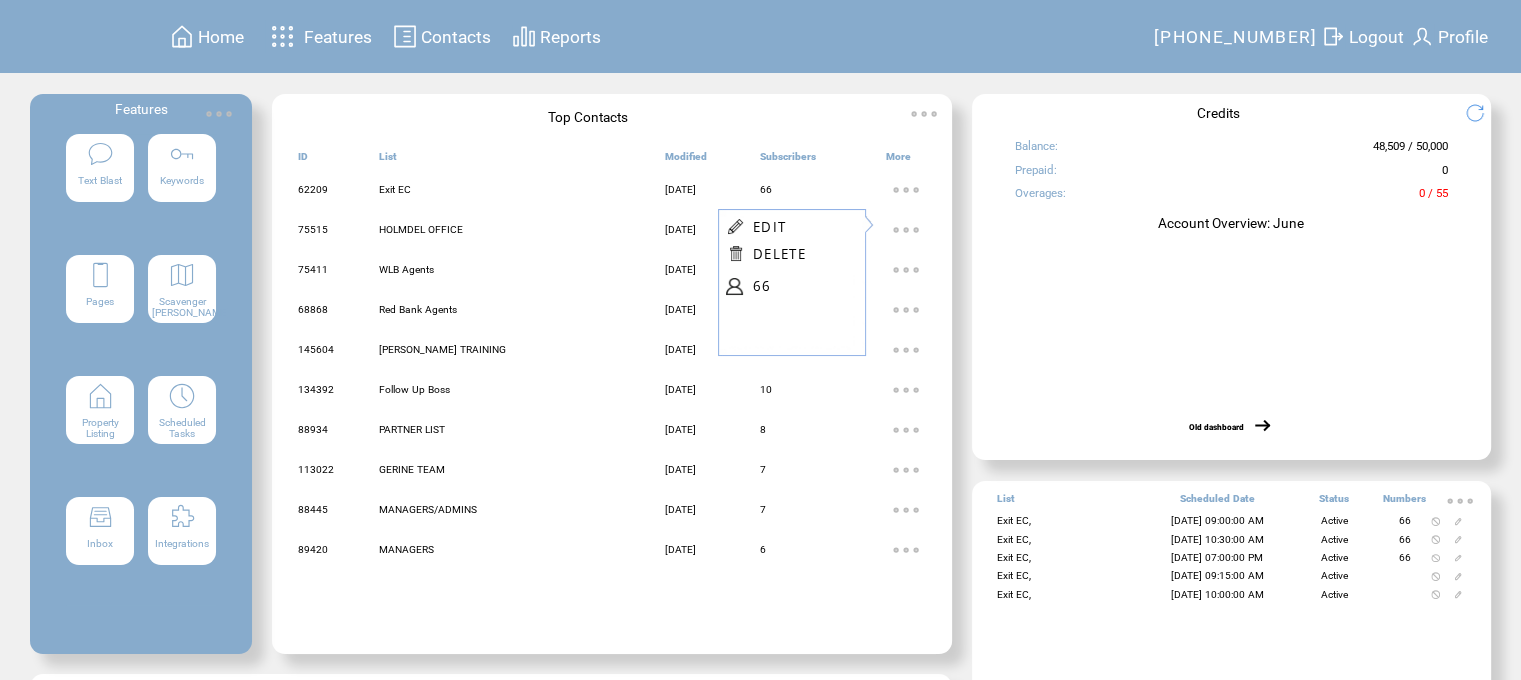 click at bounding box center (734, 286) 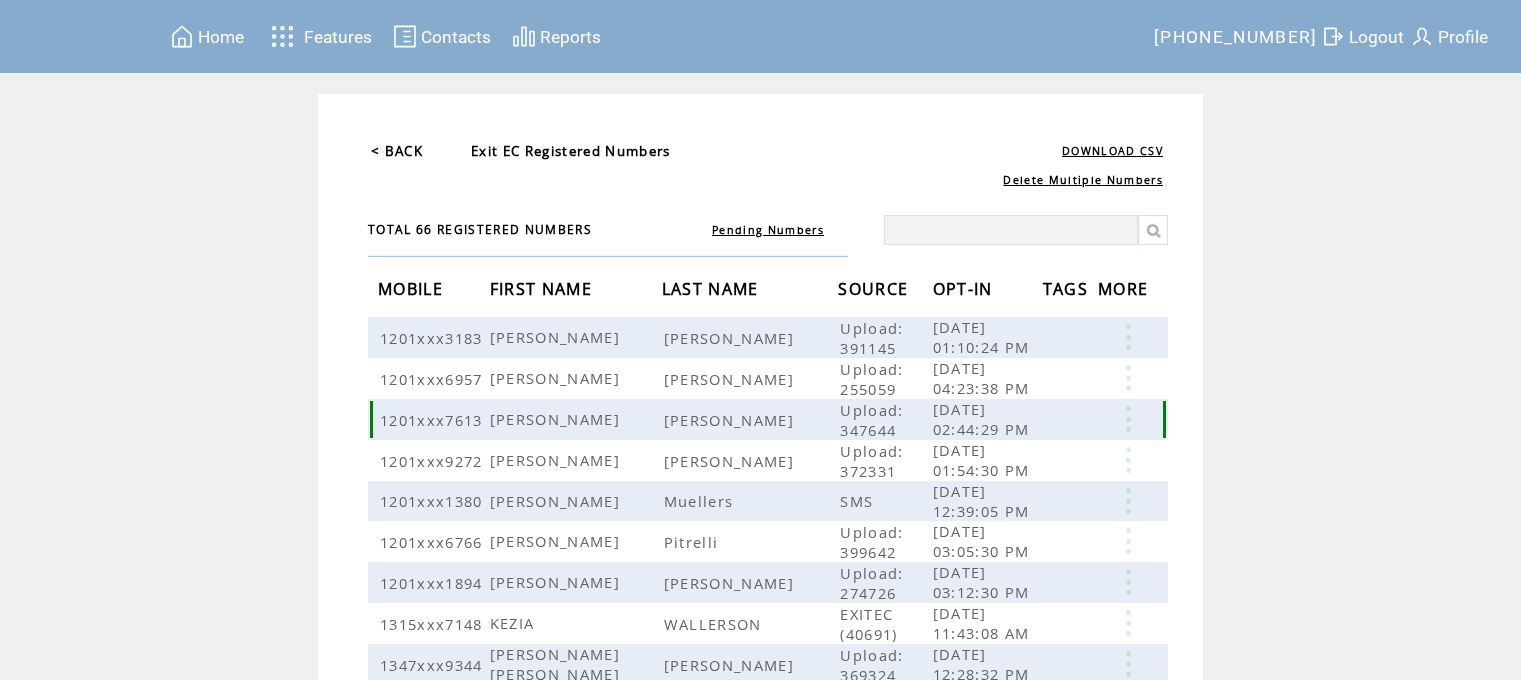 scroll, scrollTop: 0, scrollLeft: 0, axis: both 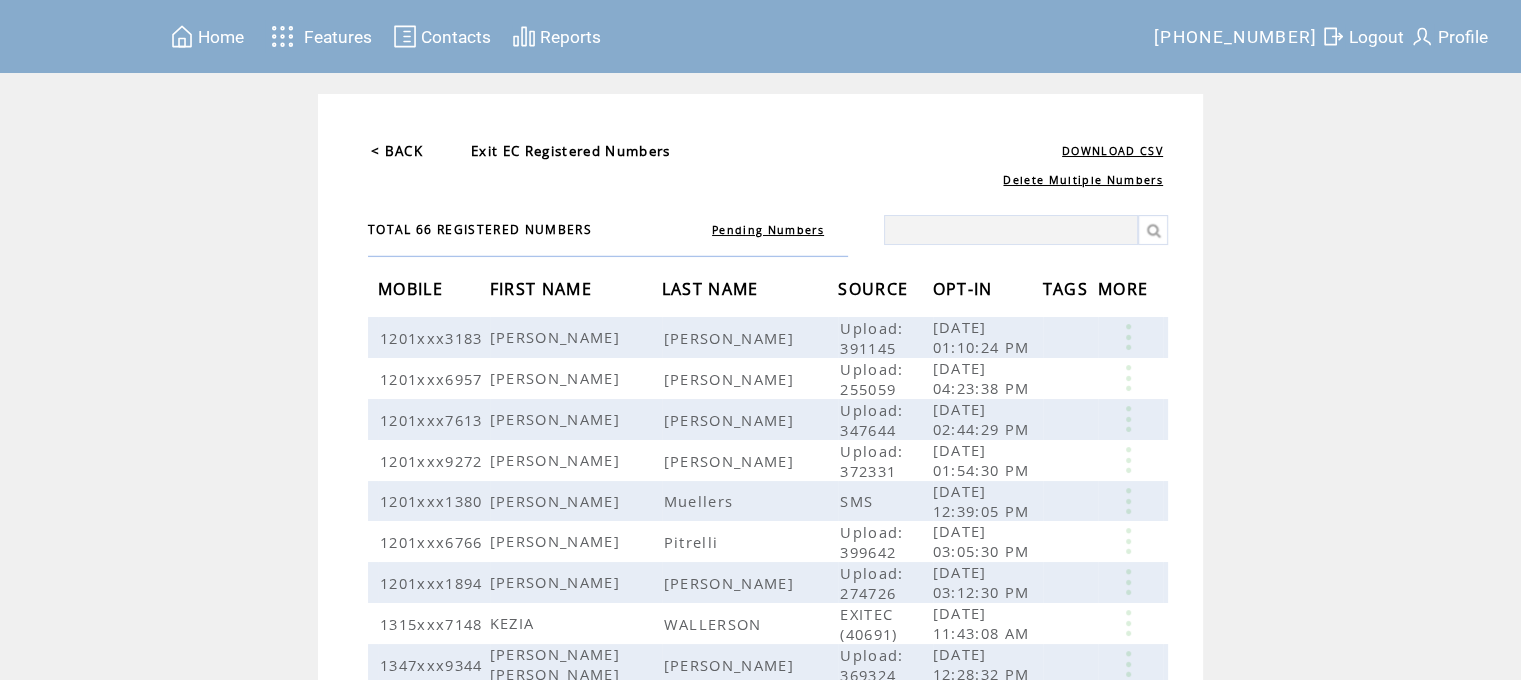 click at bounding box center (1011, 230) 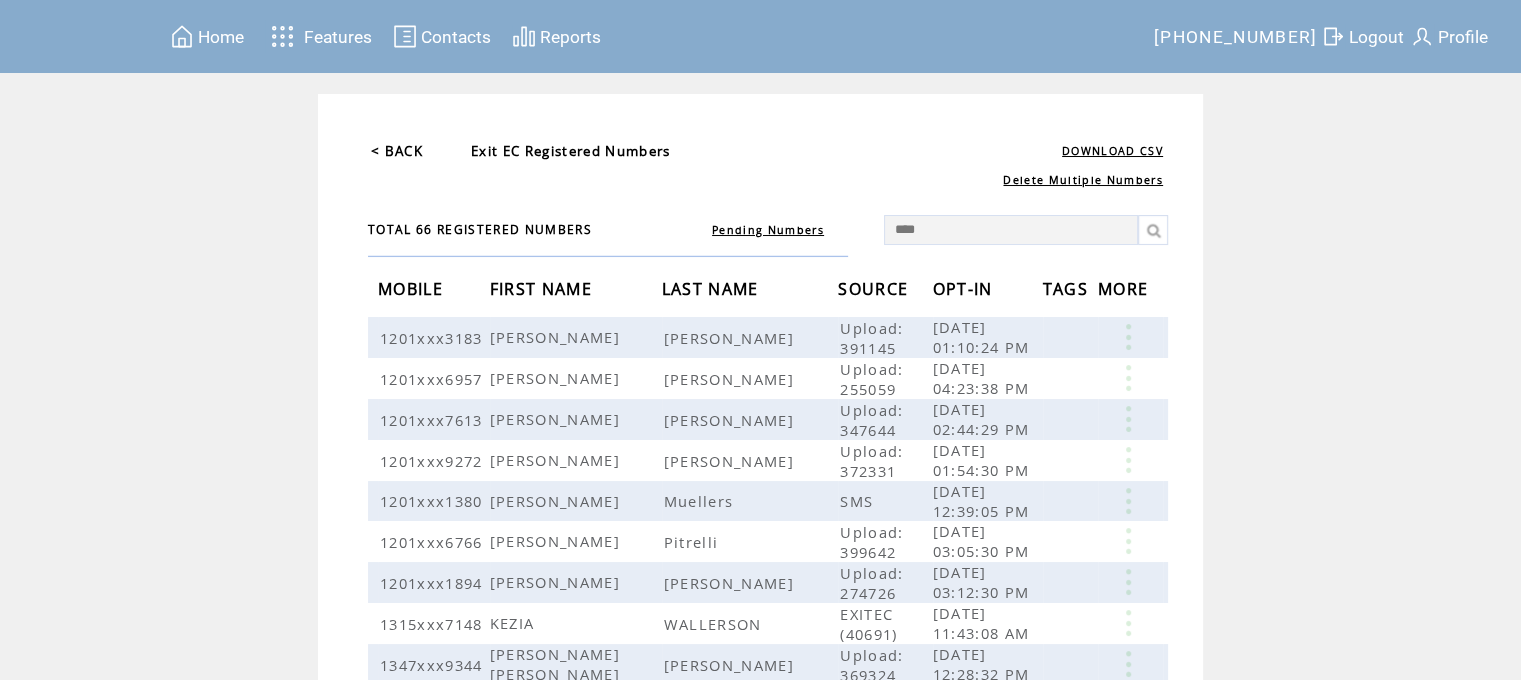 type on "*********" 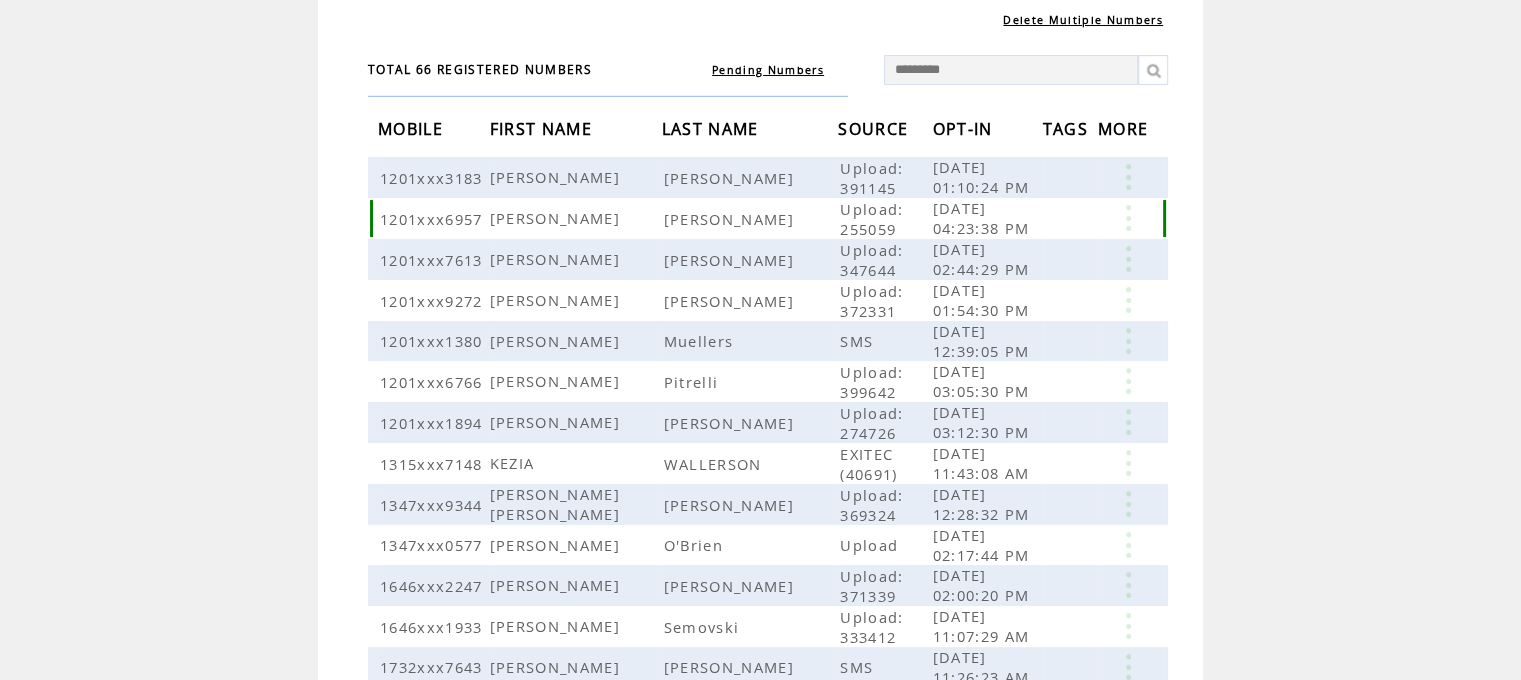 scroll, scrollTop: 200, scrollLeft: 0, axis: vertical 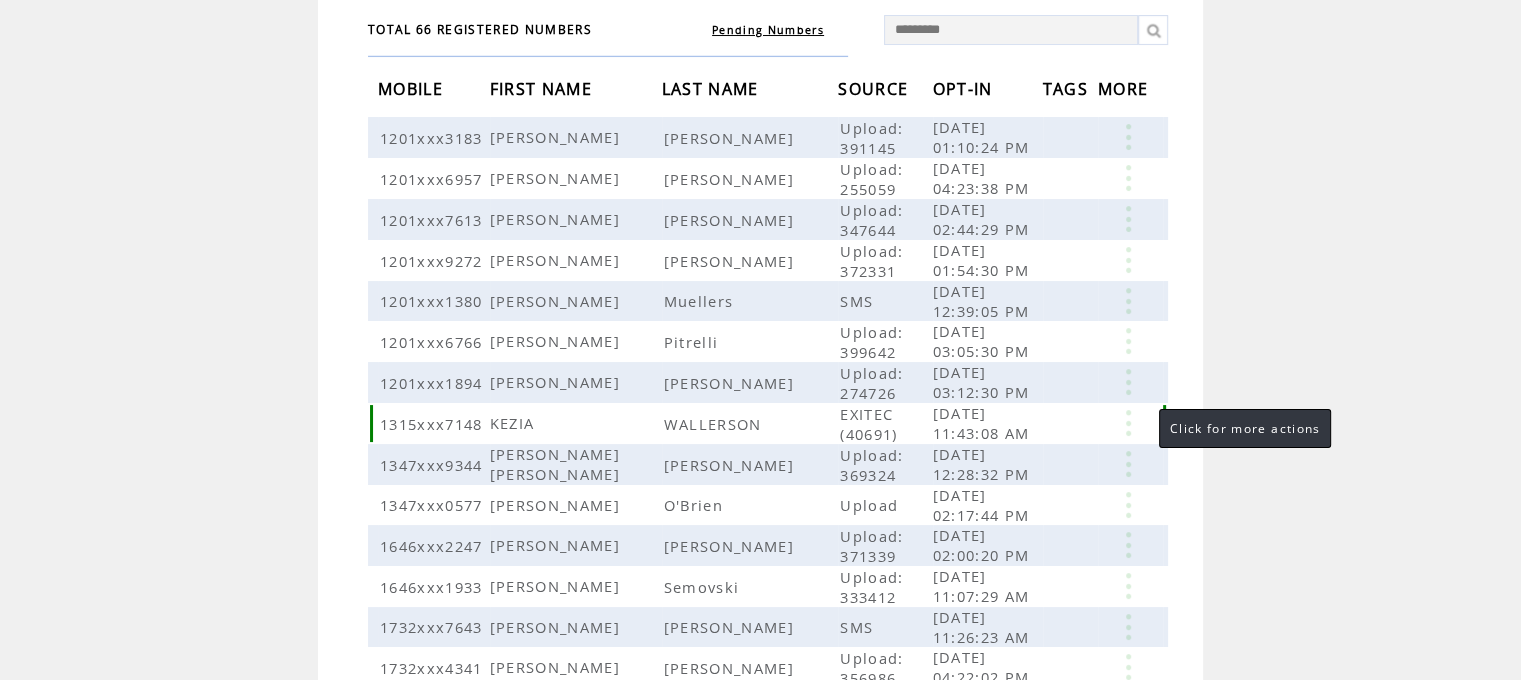click at bounding box center [1128, 423] 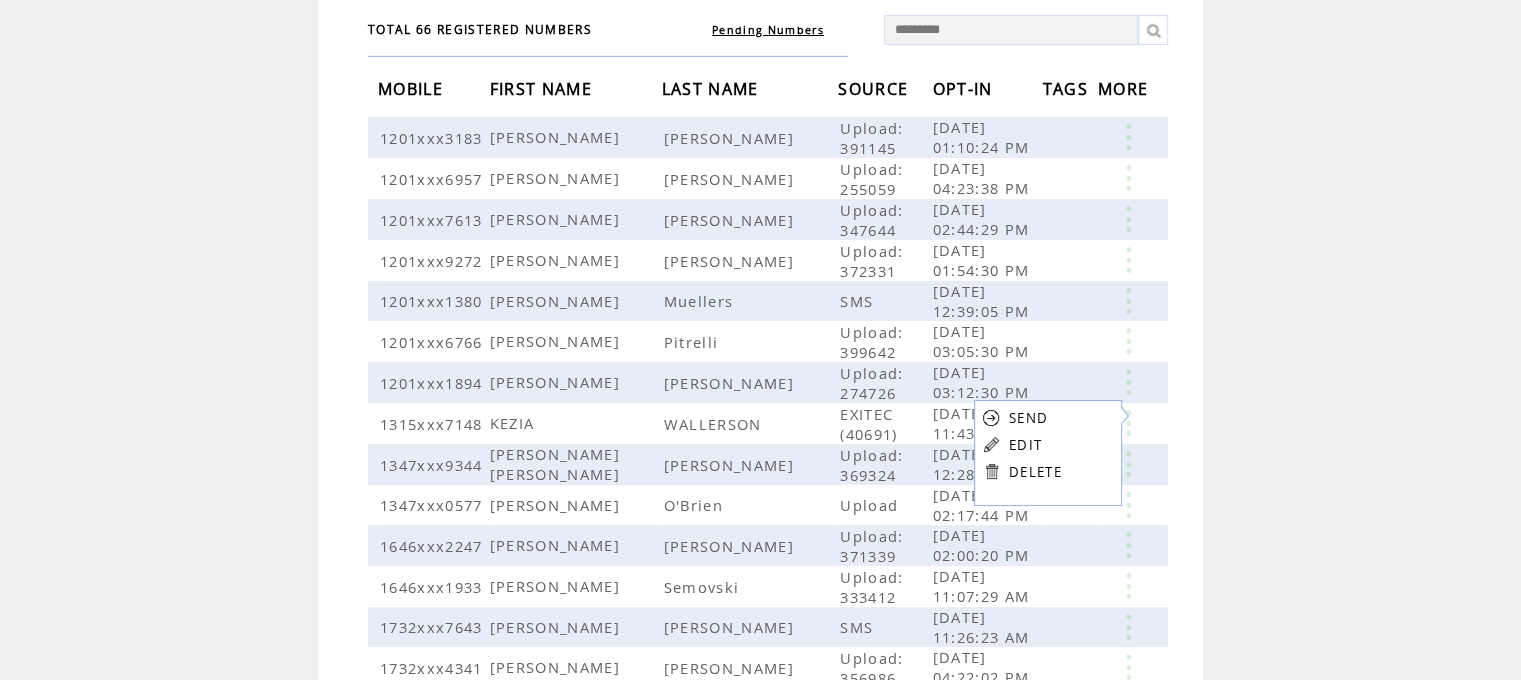 click on "DELETE" at bounding box center (1035, 472) 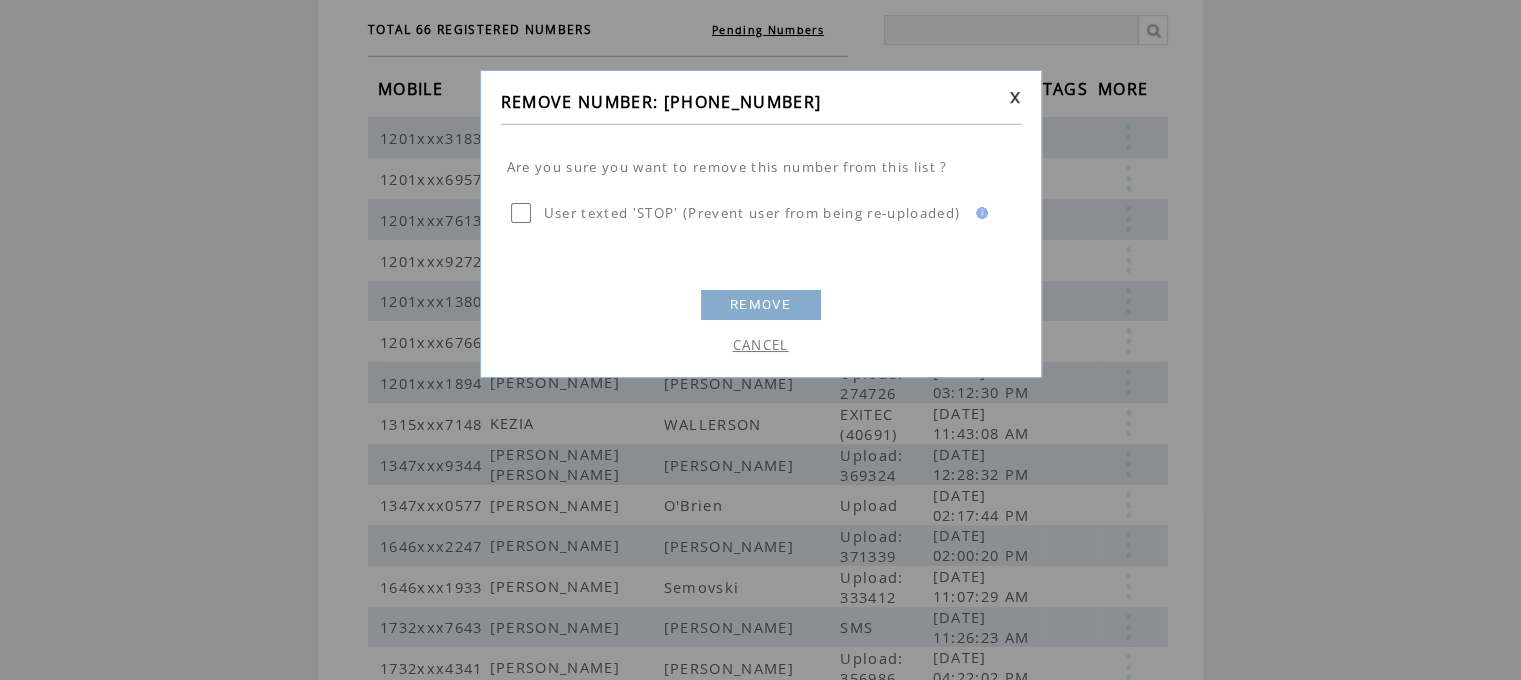 click on "REMOVE" at bounding box center (761, 305) 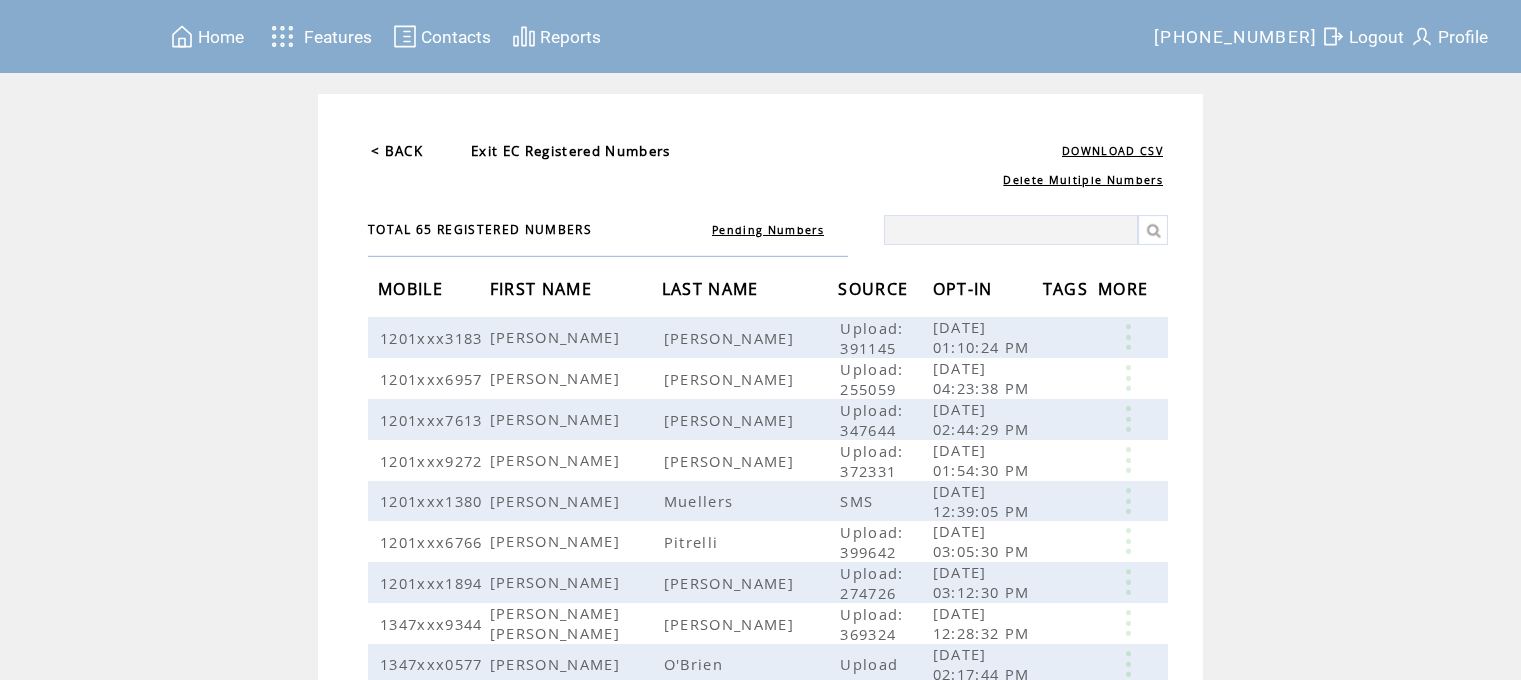 scroll, scrollTop: 0, scrollLeft: 0, axis: both 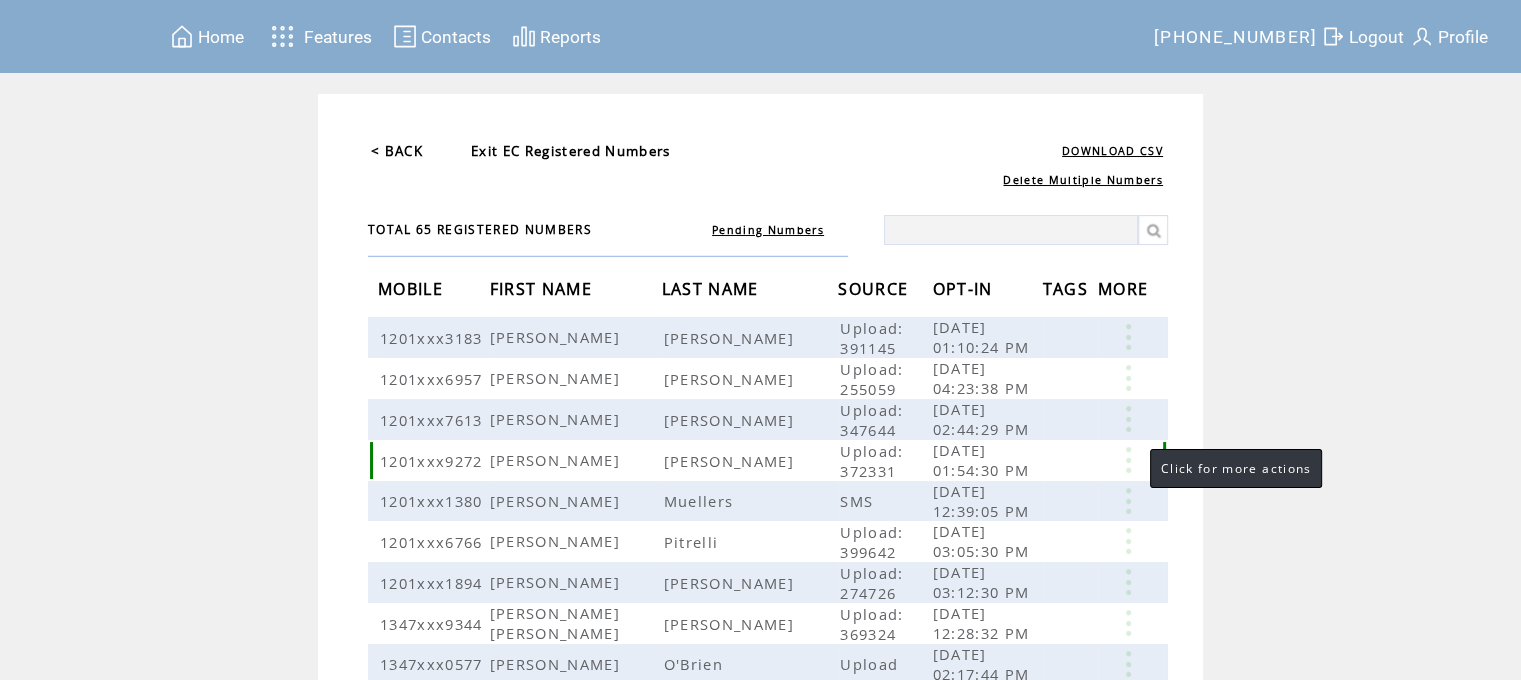click at bounding box center (1128, 460) 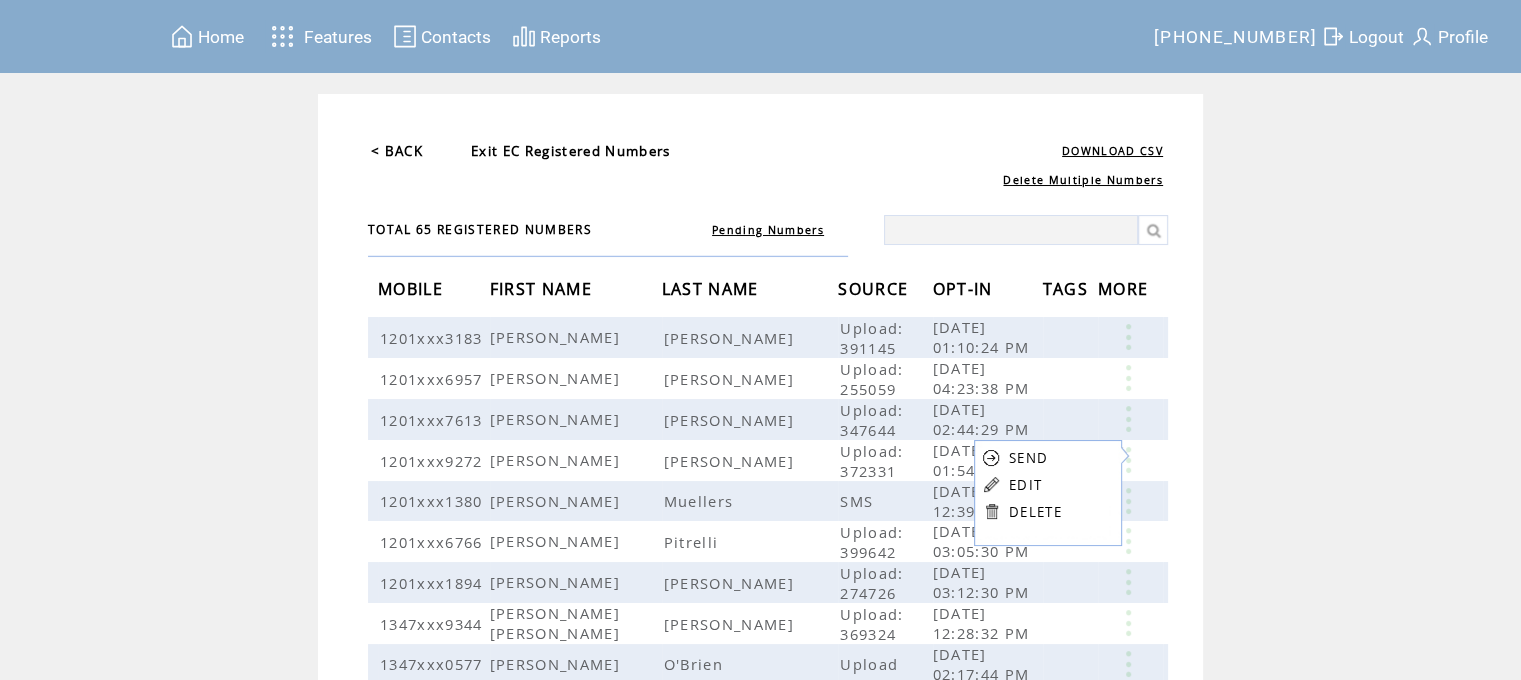 click on "DELETE" at bounding box center (1035, 512) 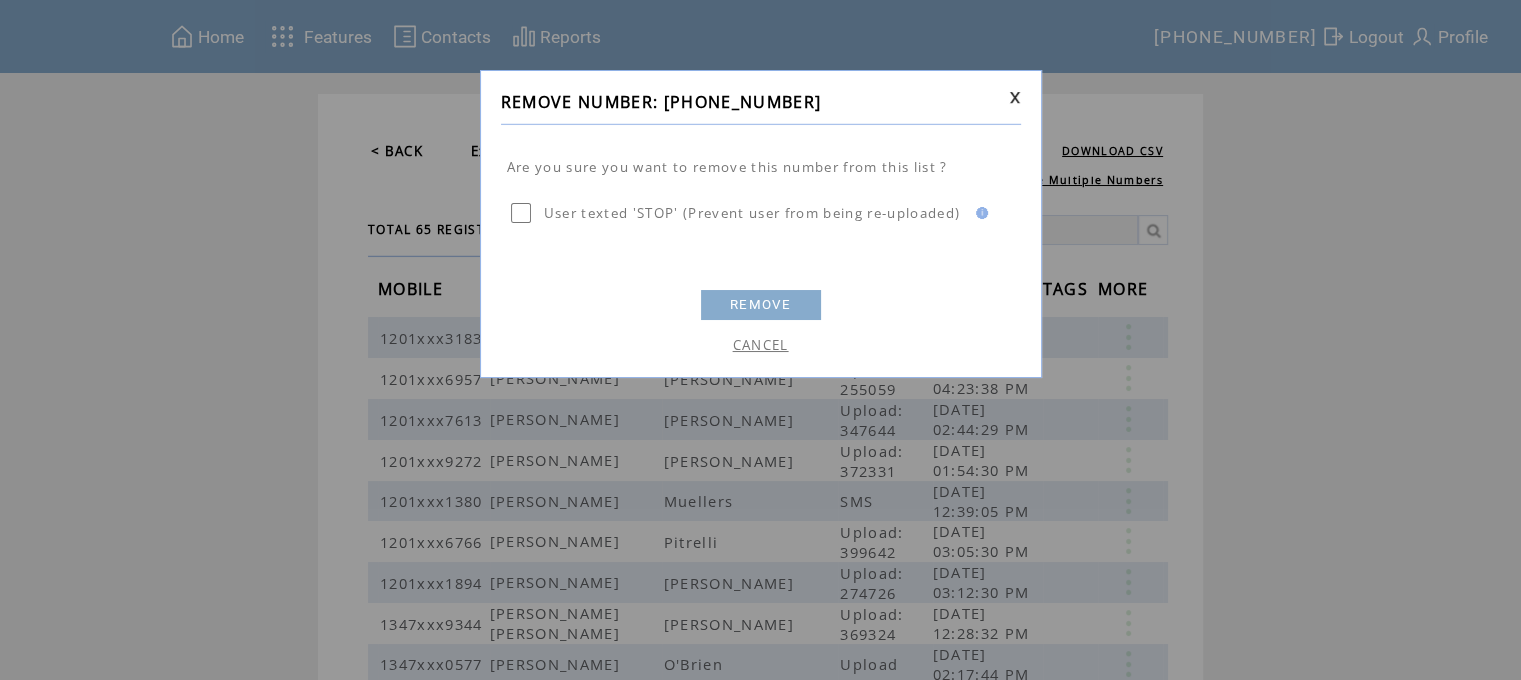 click on "REMOVE" at bounding box center [761, 305] 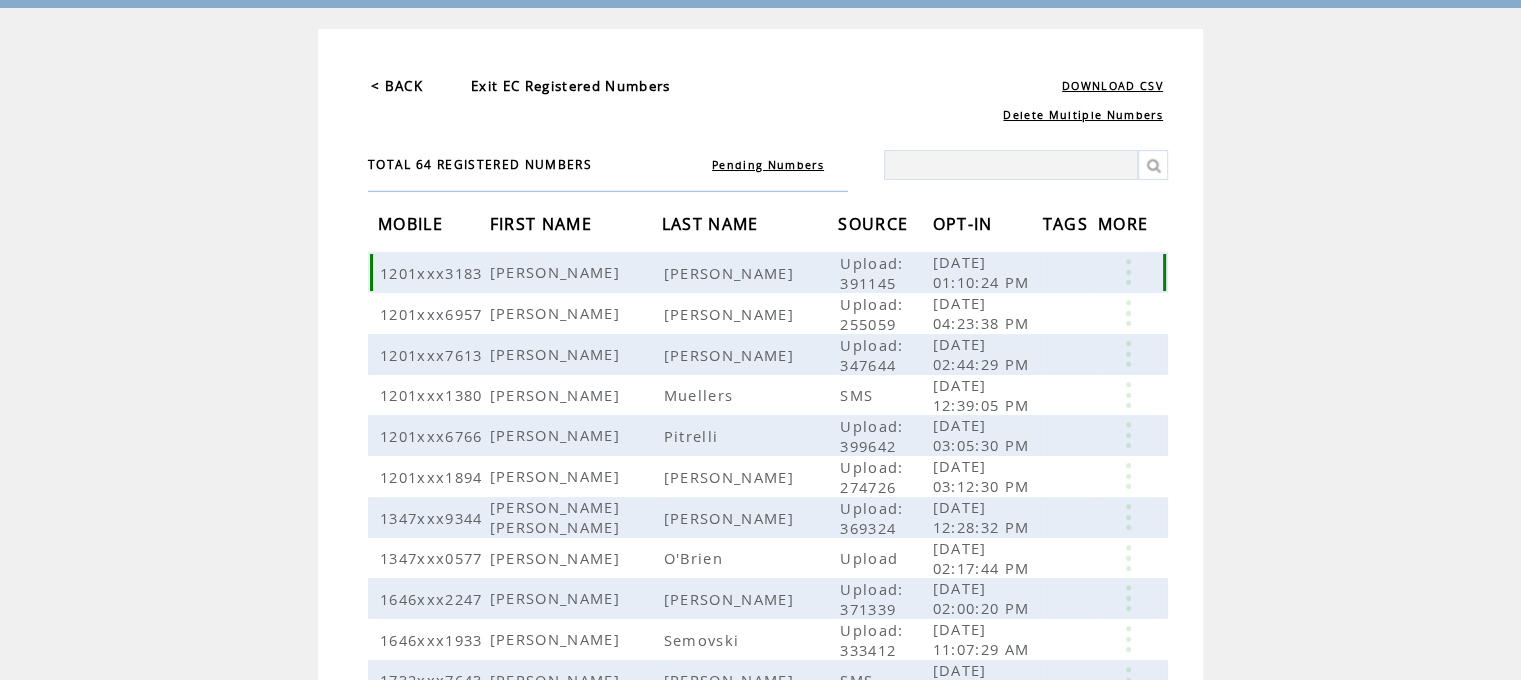 scroll, scrollTop: 100, scrollLeft: 0, axis: vertical 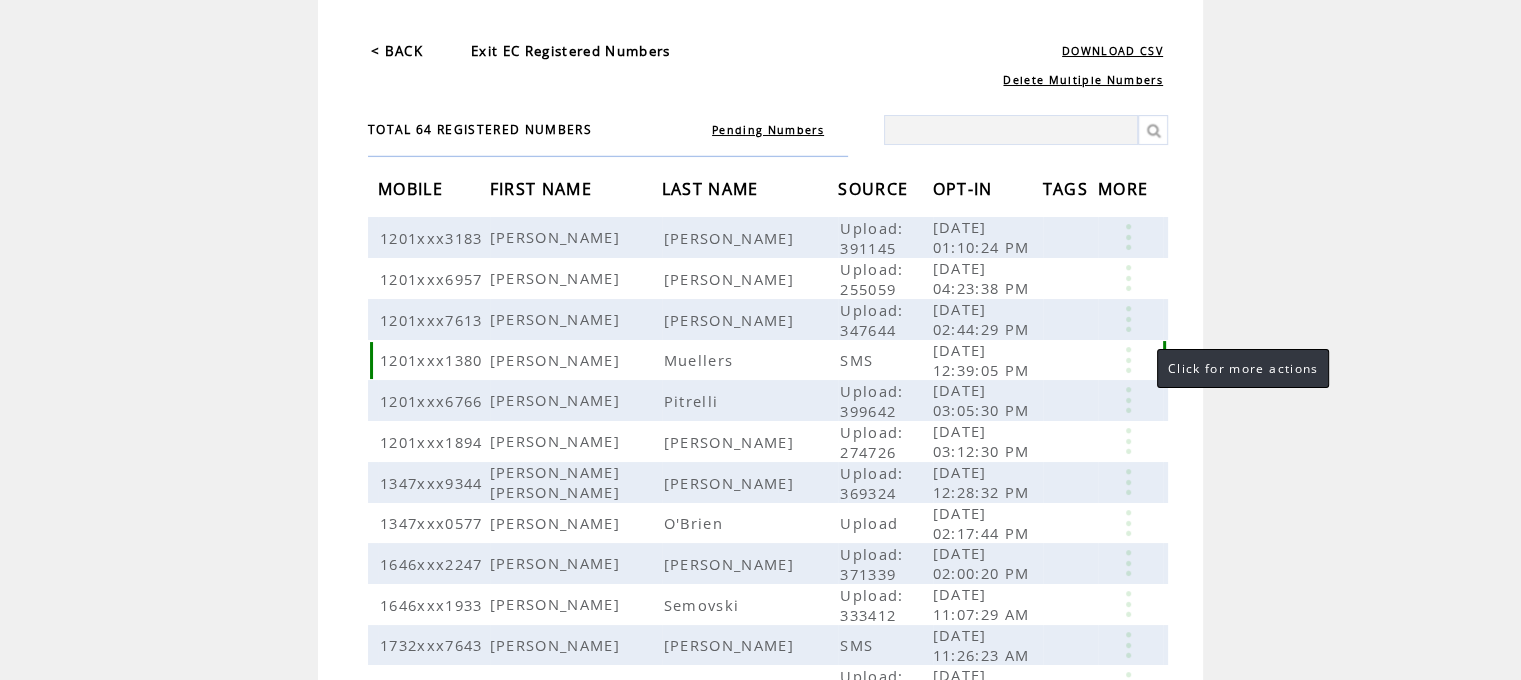 click at bounding box center [1128, 360] 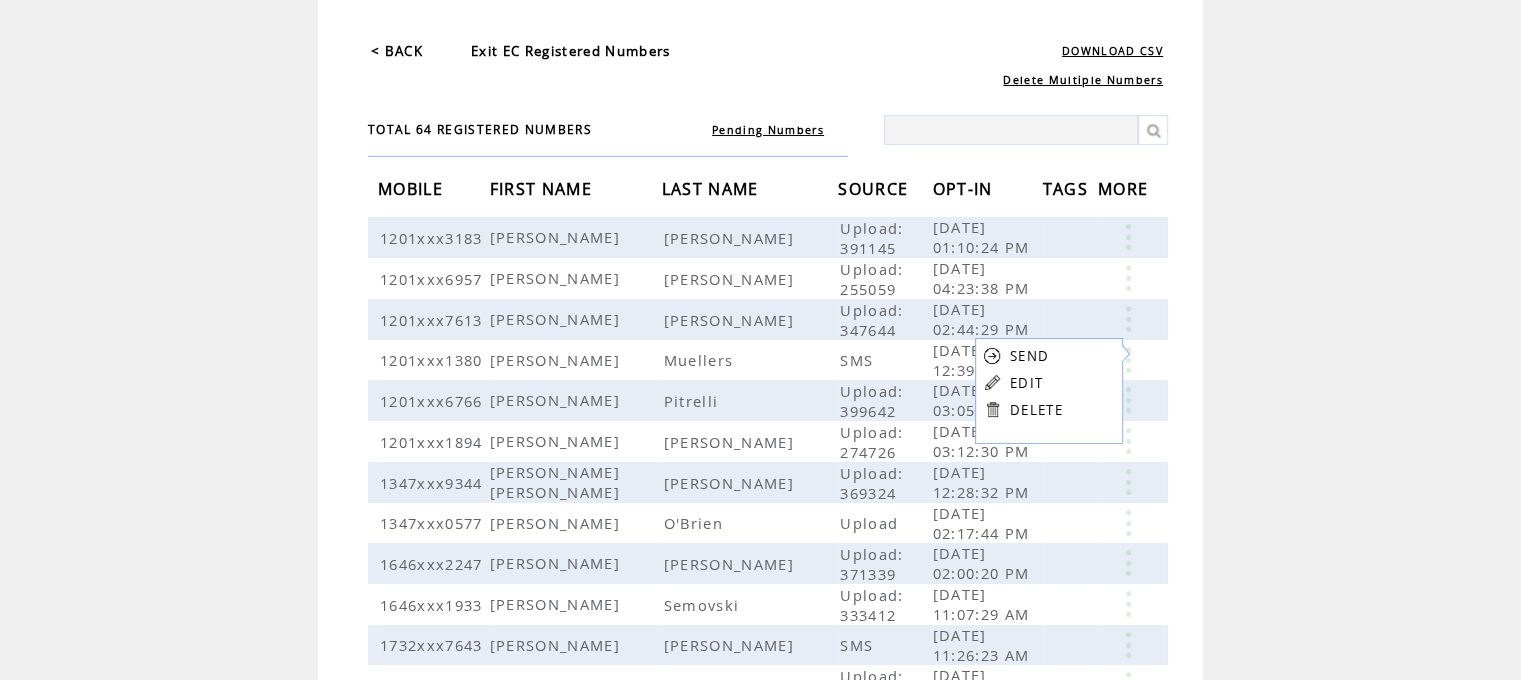 click on "DELETE" at bounding box center (1036, 410) 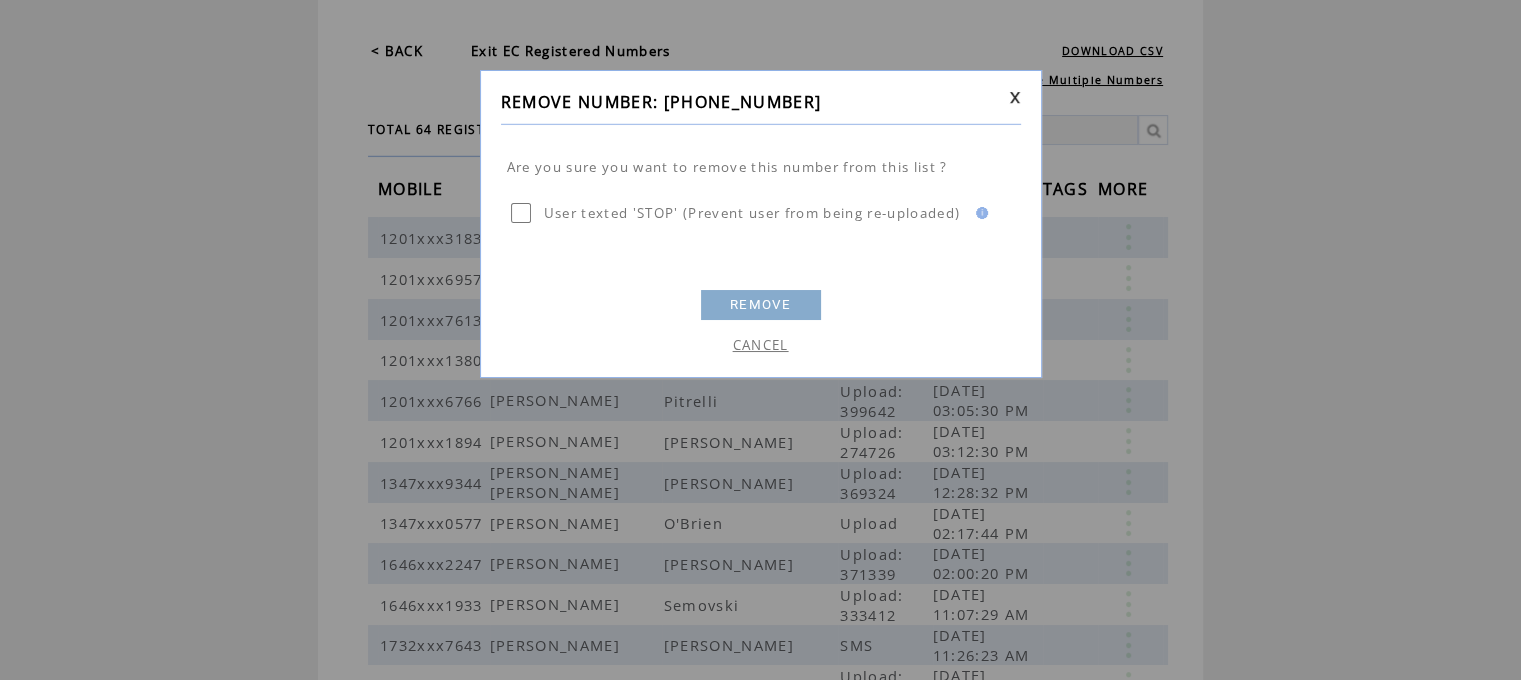 click on "REMOVE" at bounding box center [761, 305] 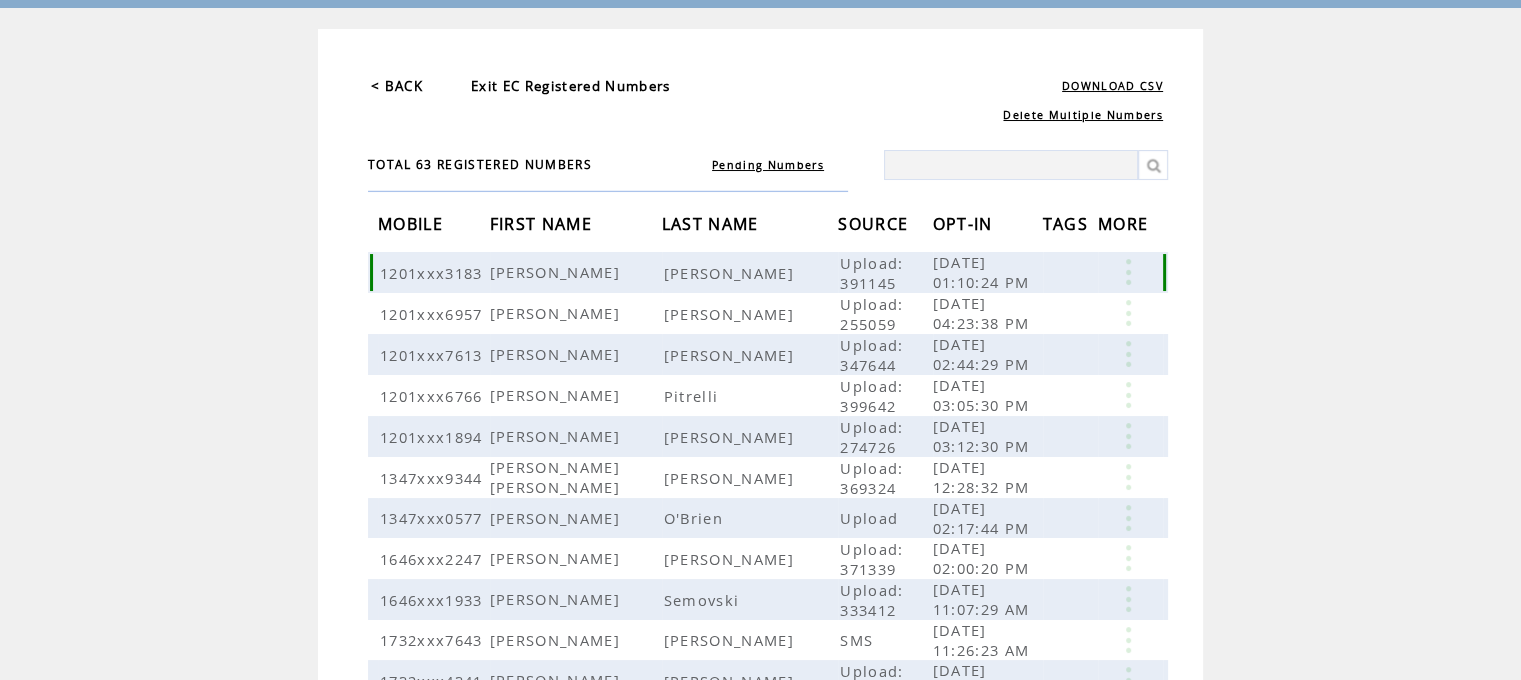scroll, scrollTop: 100, scrollLeft: 0, axis: vertical 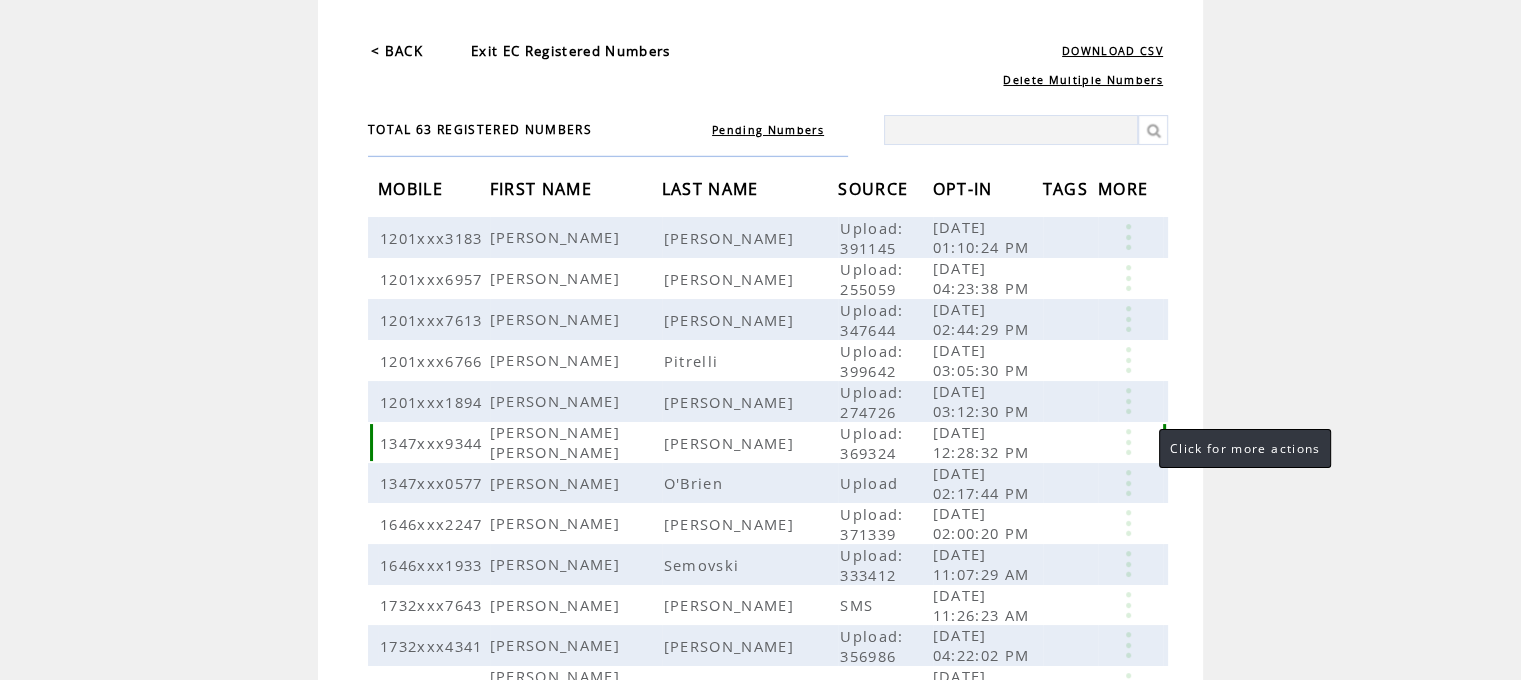 click at bounding box center [1128, 442] 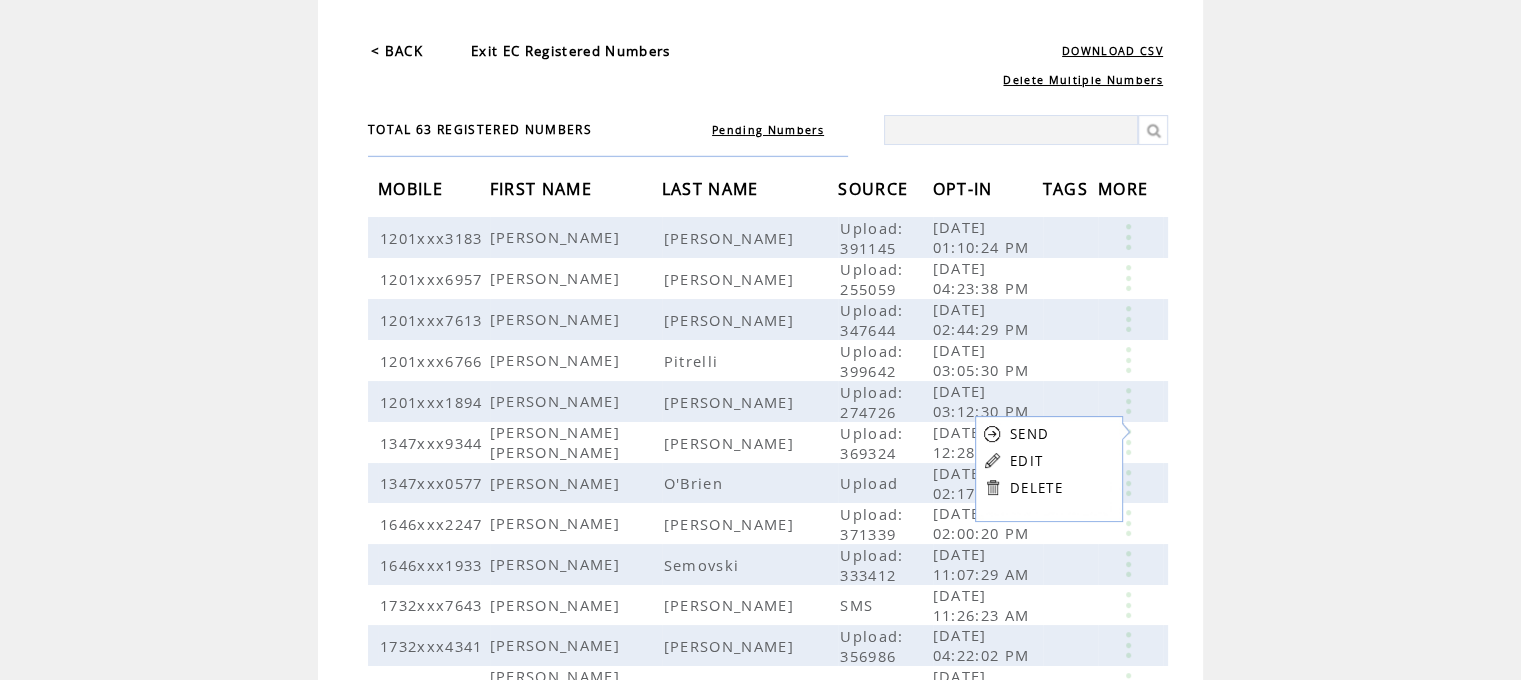 click at bounding box center [992, 487] 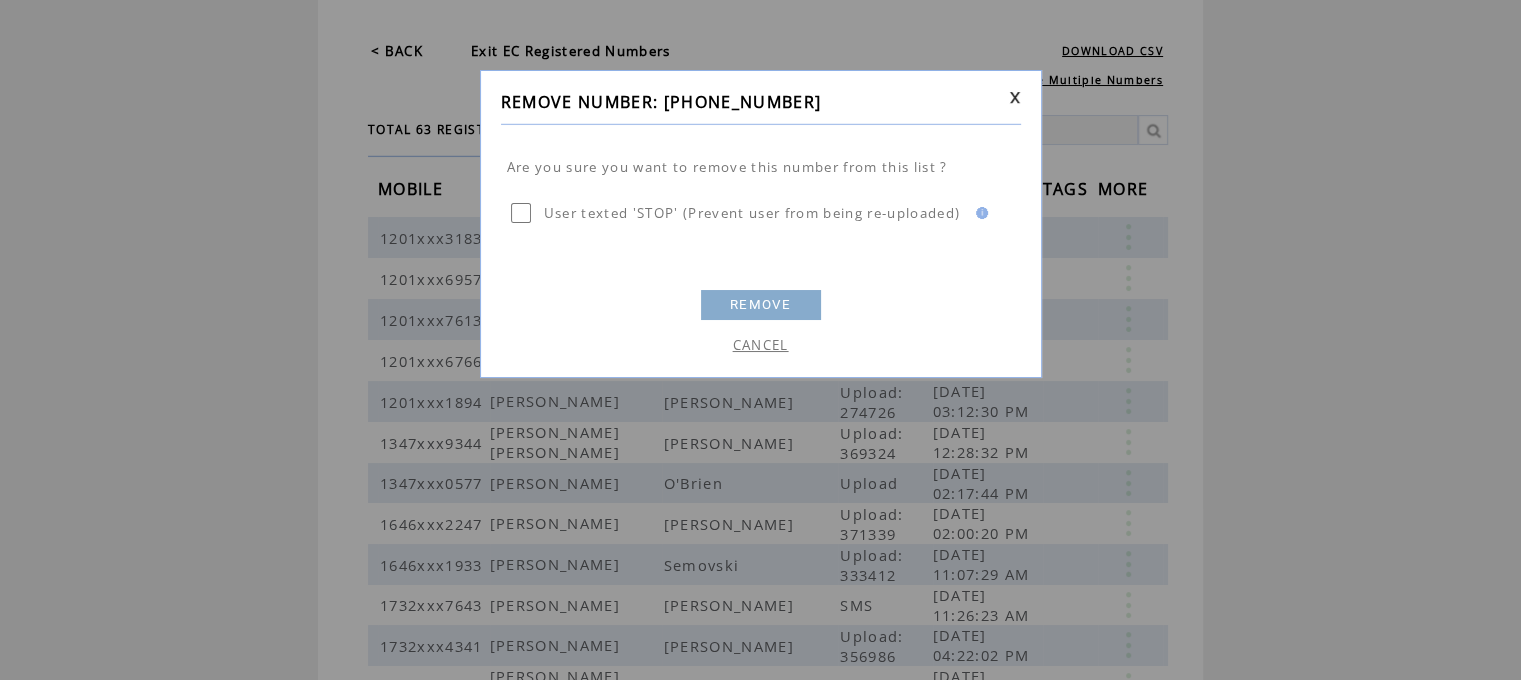 click on "REMOVE" at bounding box center (761, 305) 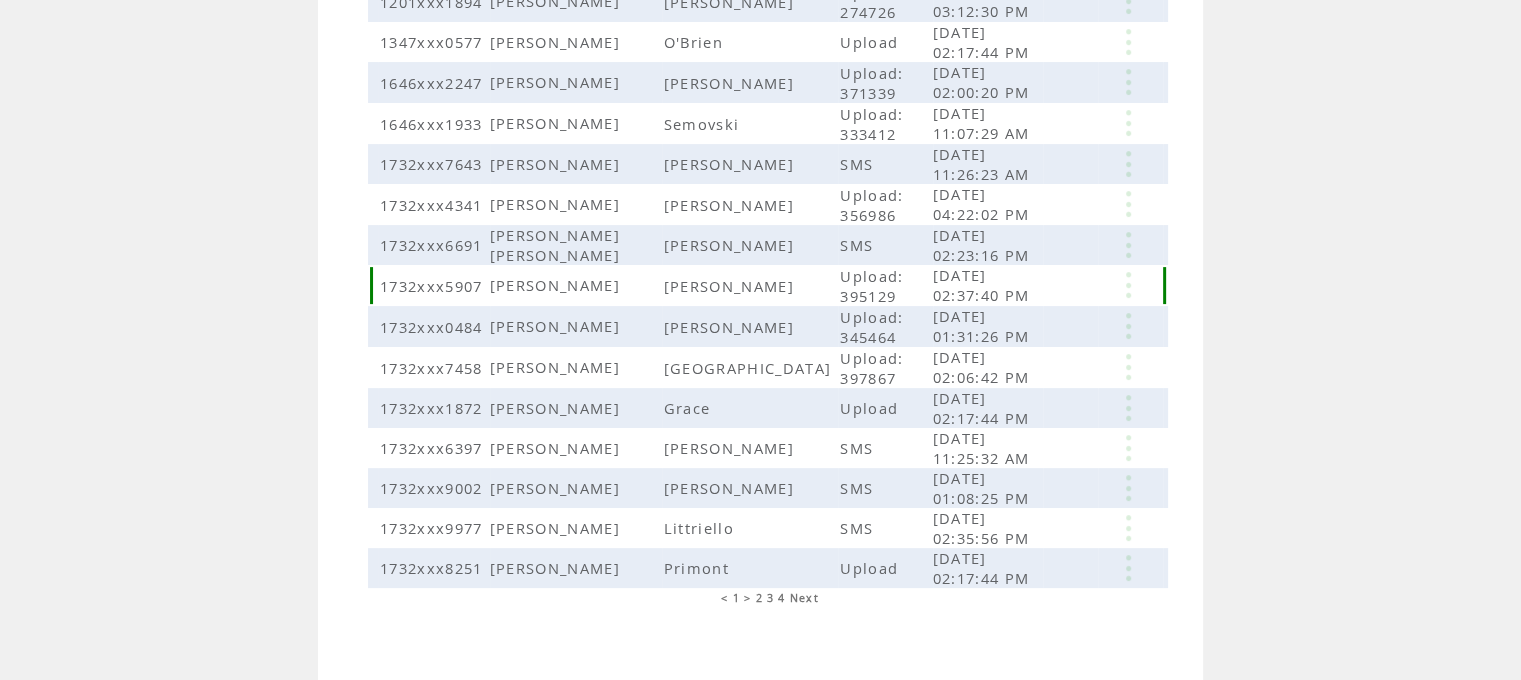 scroll, scrollTop: 504, scrollLeft: 0, axis: vertical 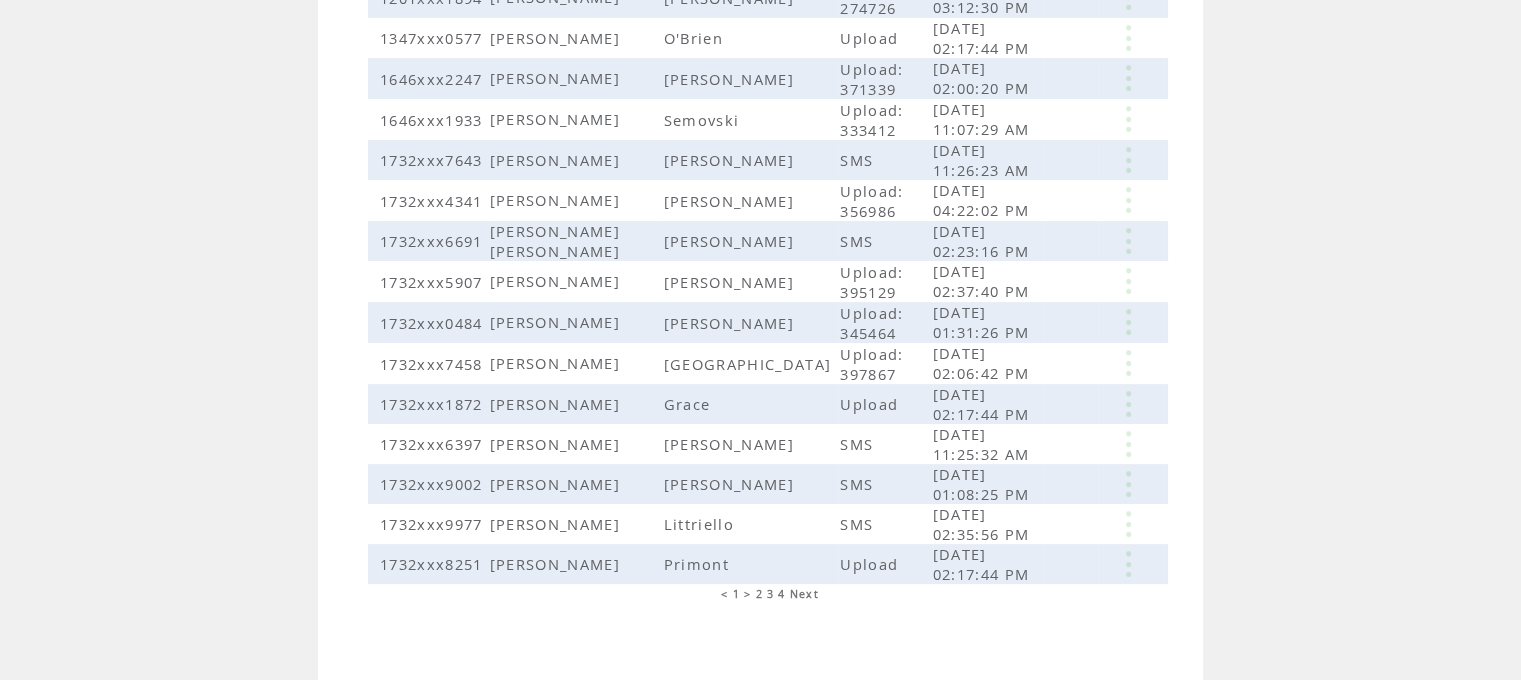 click on "Next" at bounding box center (804, 594) 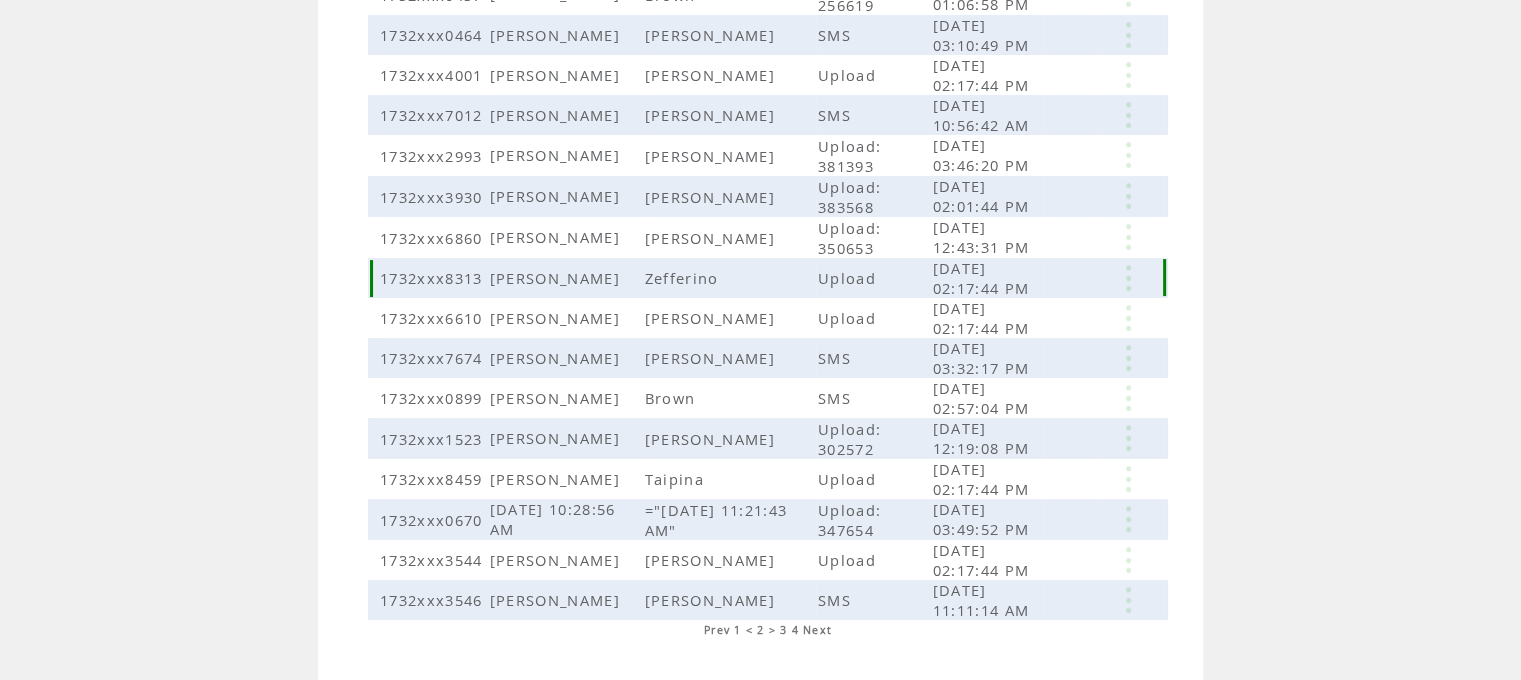 scroll, scrollTop: 500, scrollLeft: 0, axis: vertical 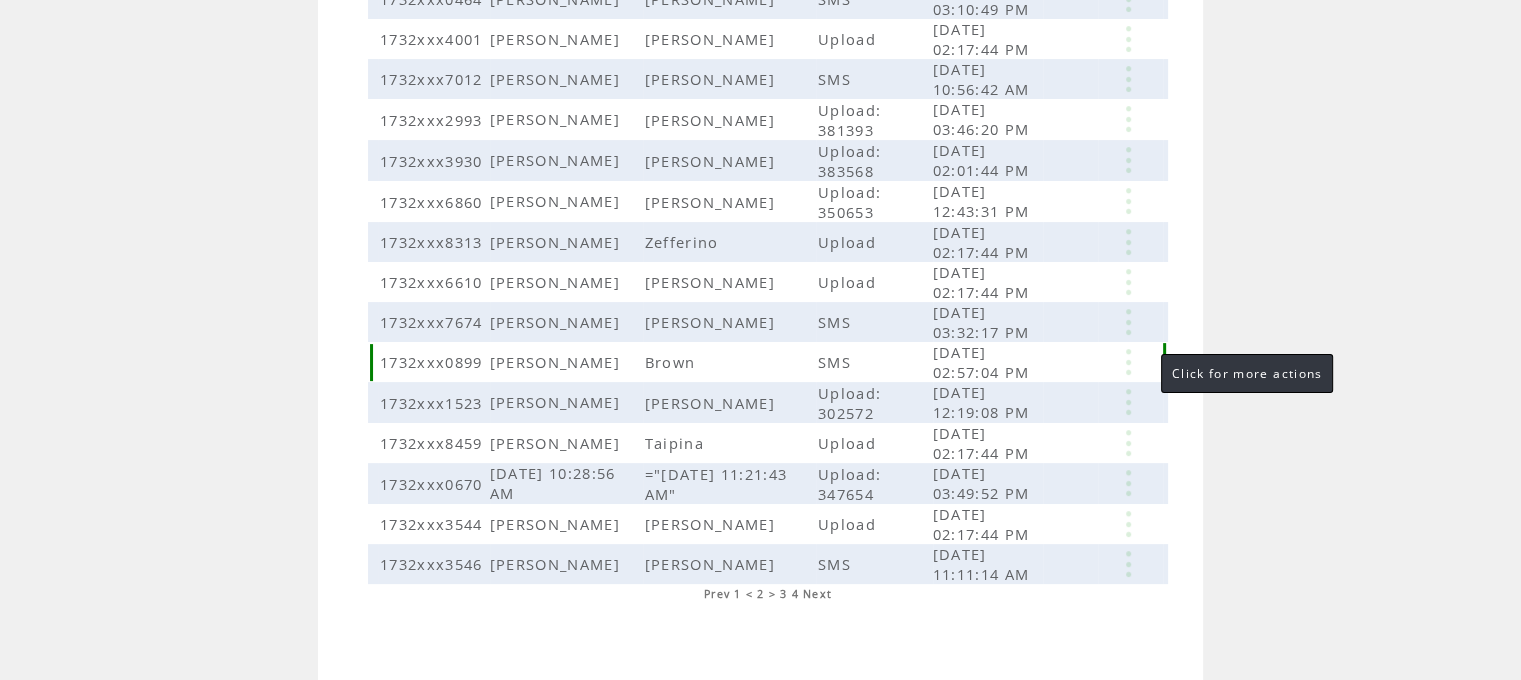 click at bounding box center (1128, 362) 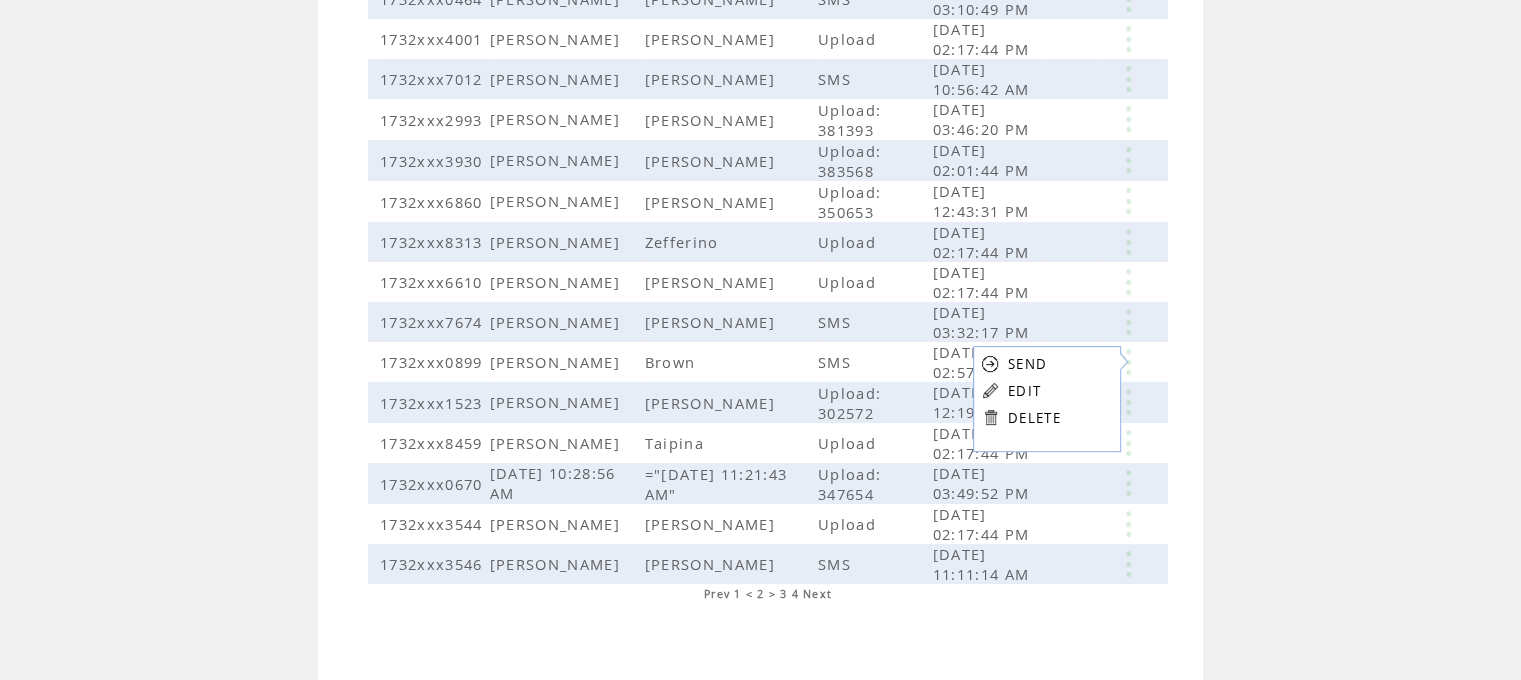 click on "DELETE" at bounding box center [1034, 418] 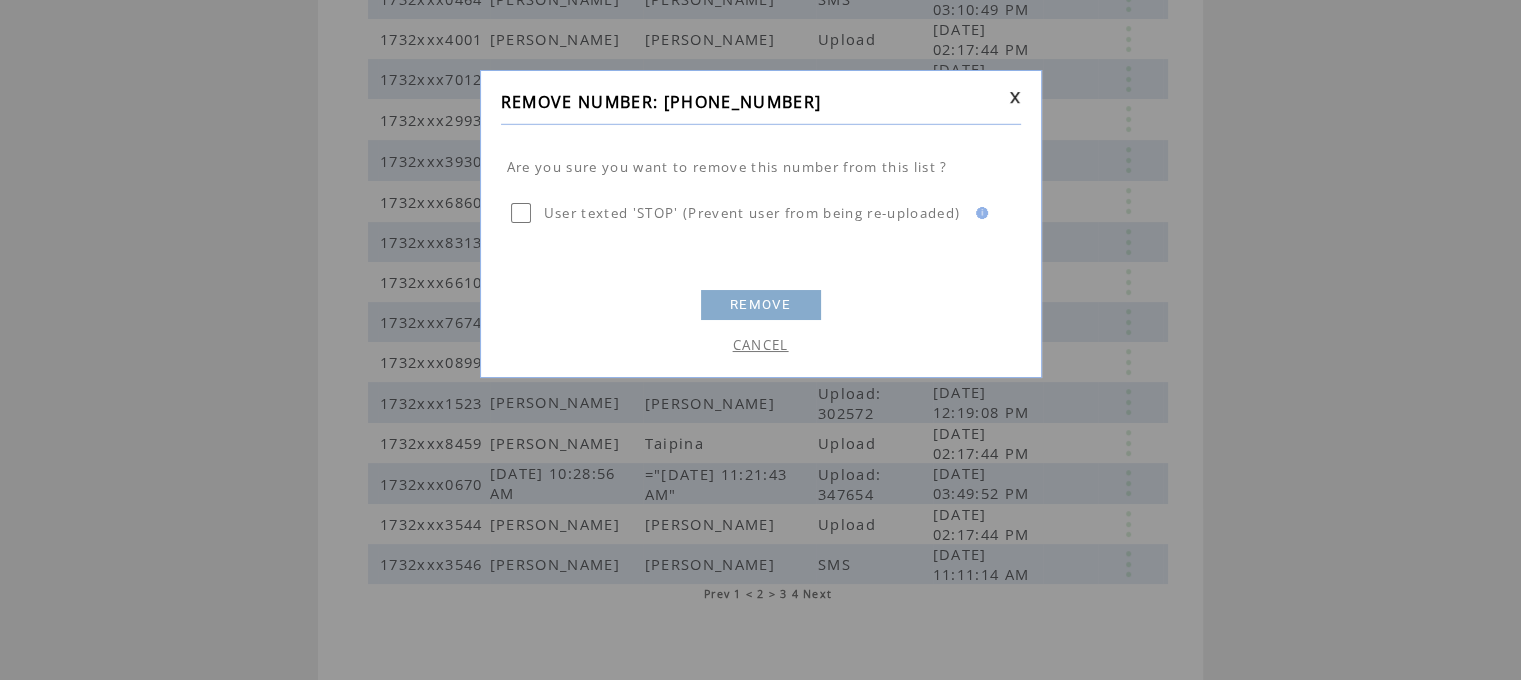 click on "REMOVE" at bounding box center (761, 305) 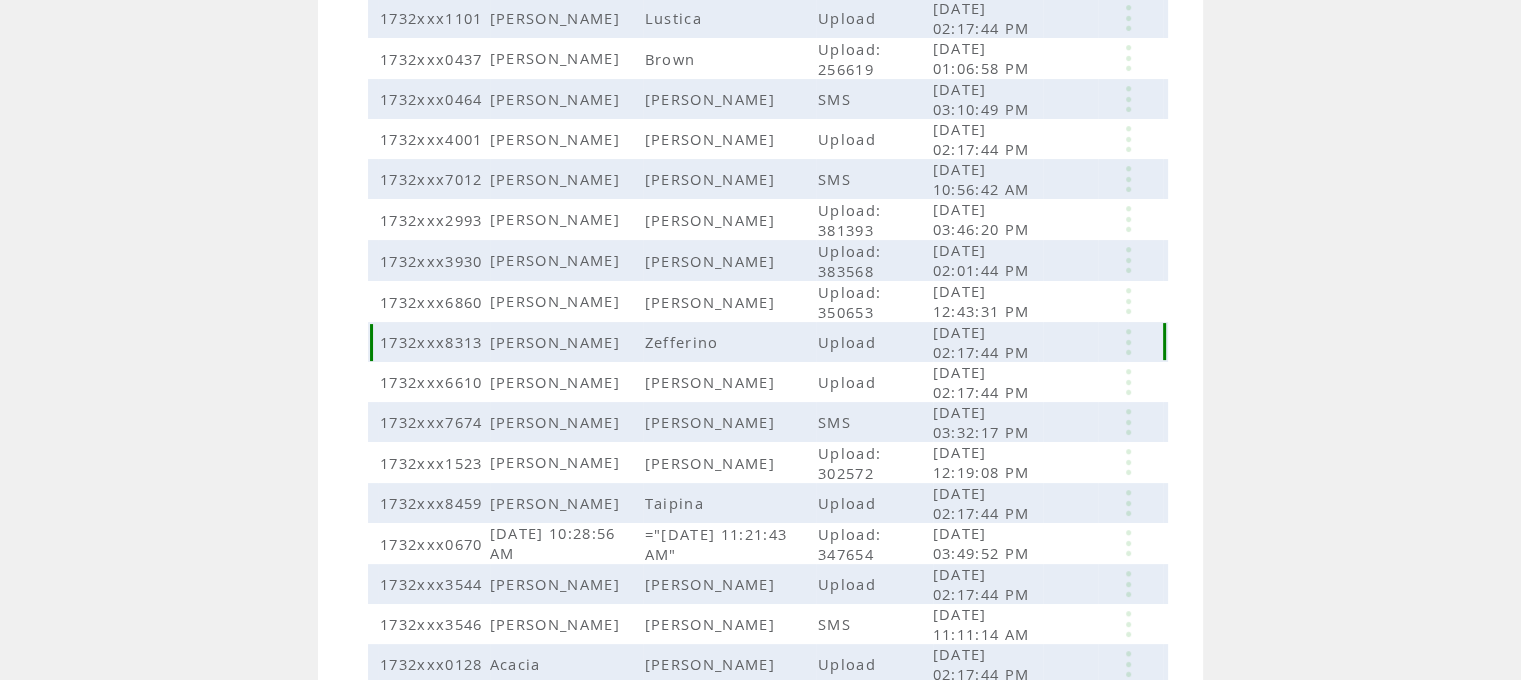 scroll, scrollTop: 500, scrollLeft: 0, axis: vertical 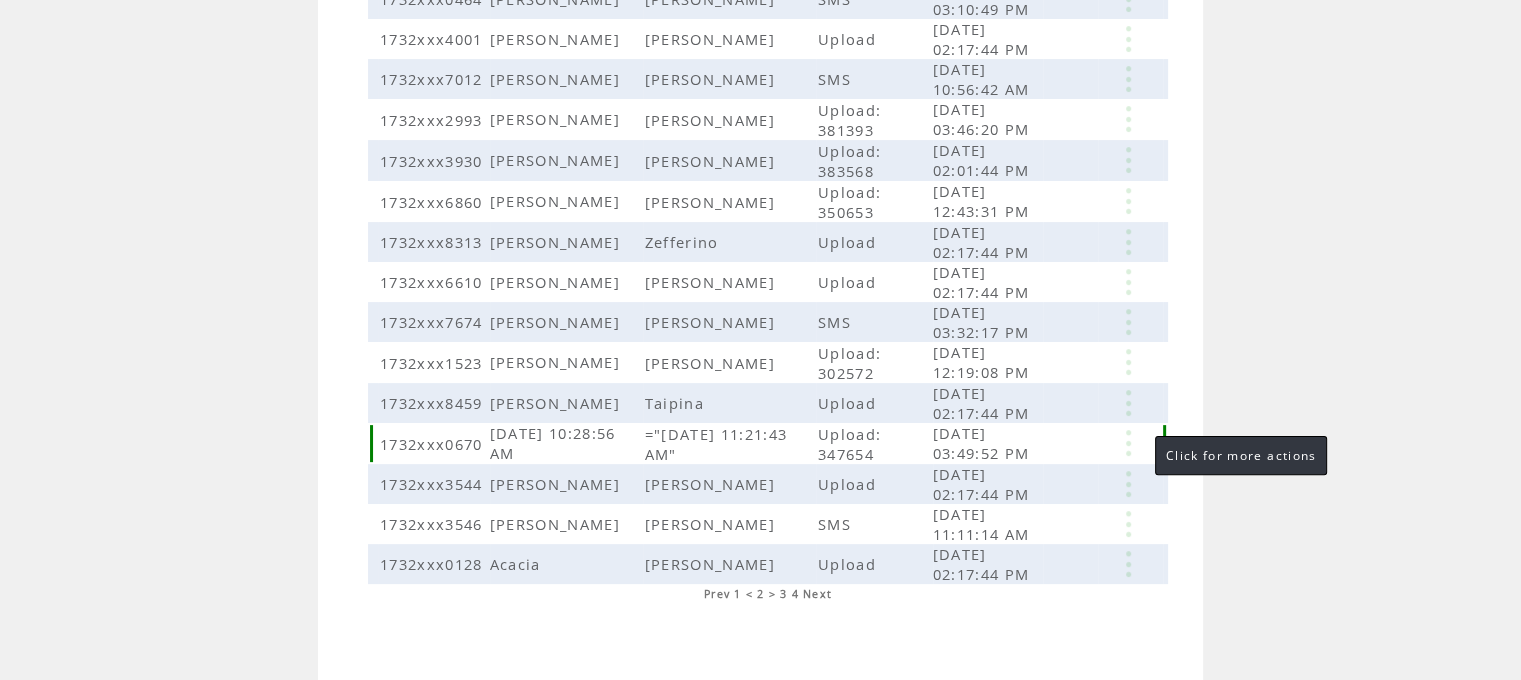click at bounding box center (1128, 443) 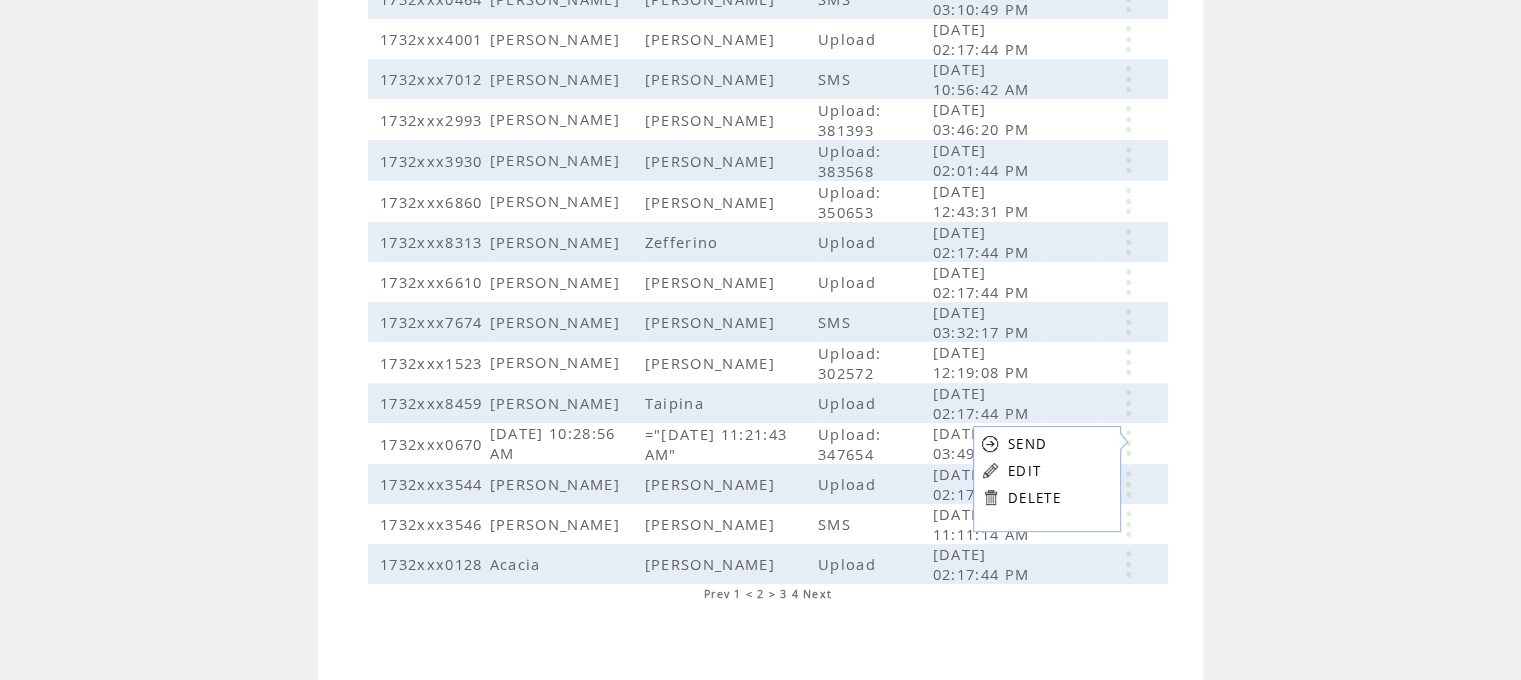 click on "DELETE" at bounding box center [1034, 498] 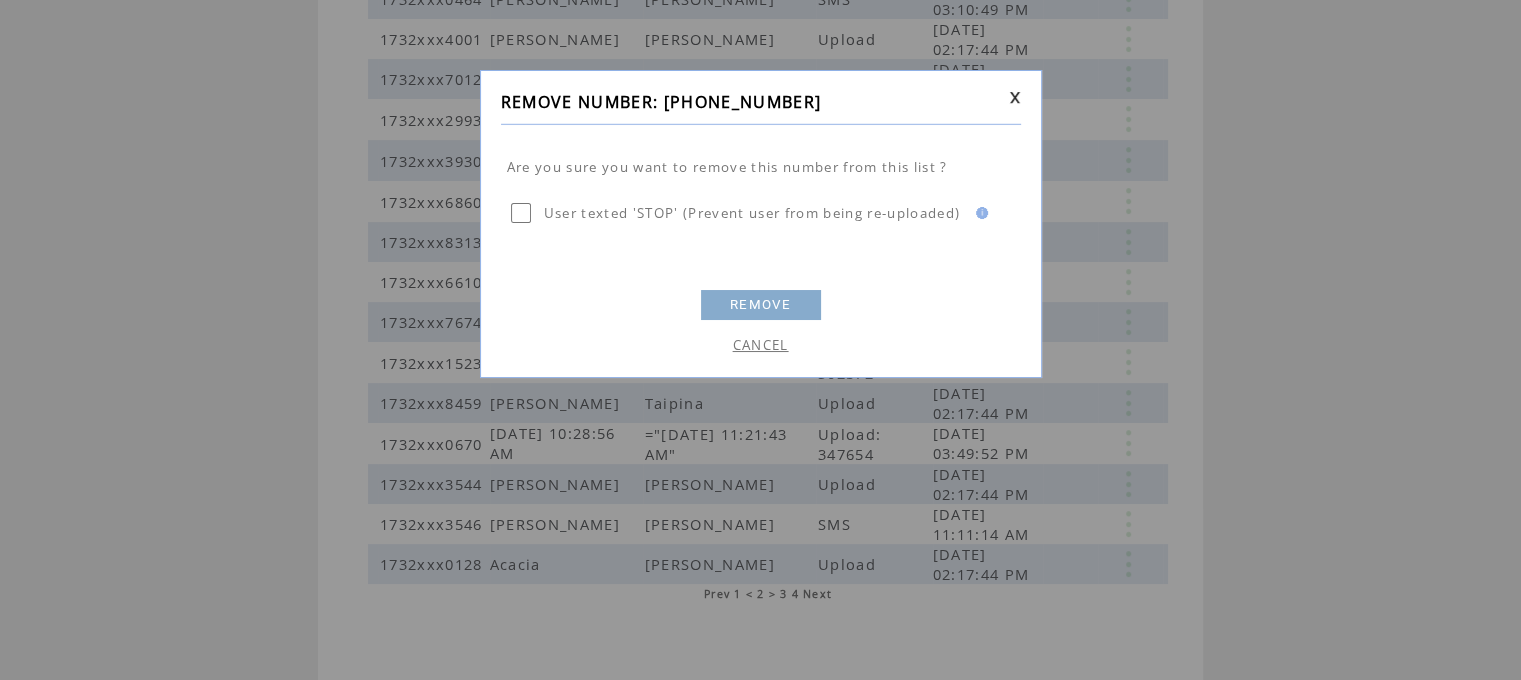 click on "REMOVE" at bounding box center [761, 305] 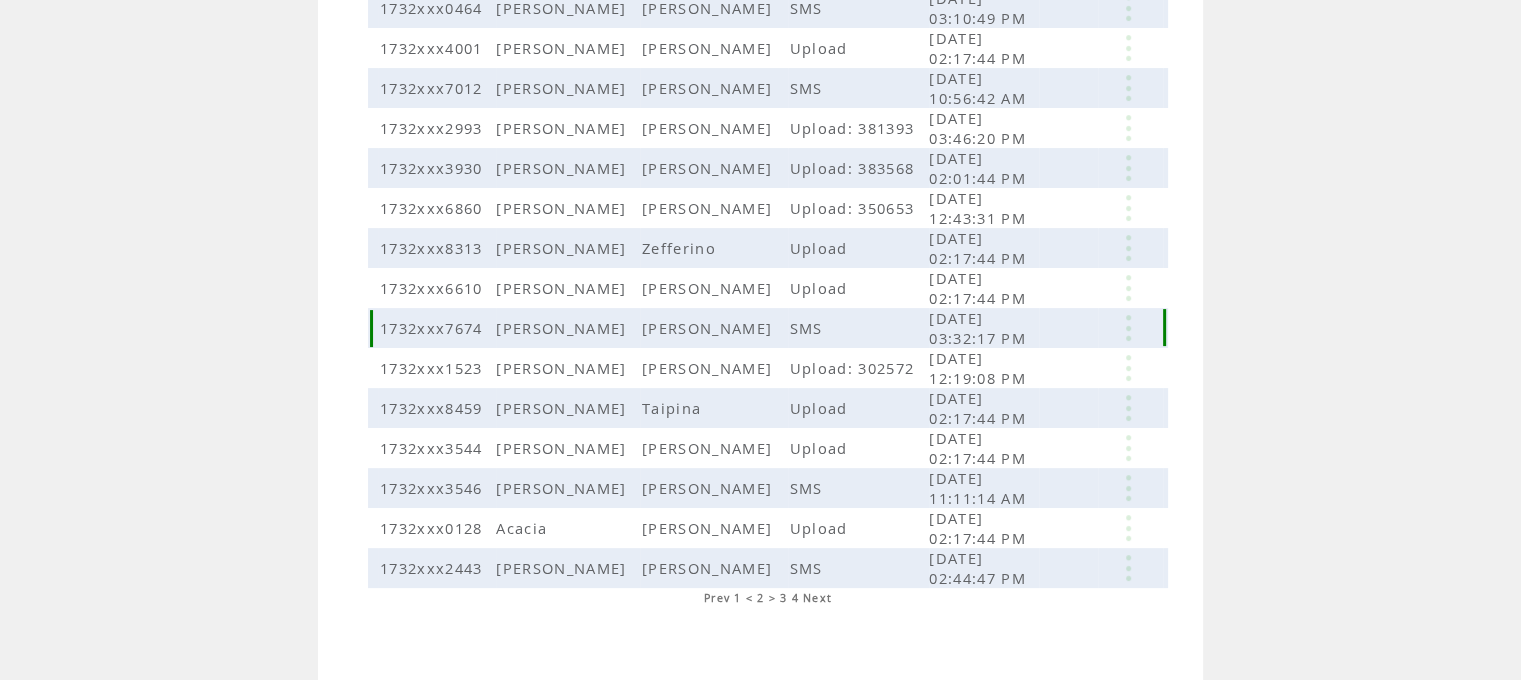 scroll, scrollTop: 500, scrollLeft: 0, axis: vertical 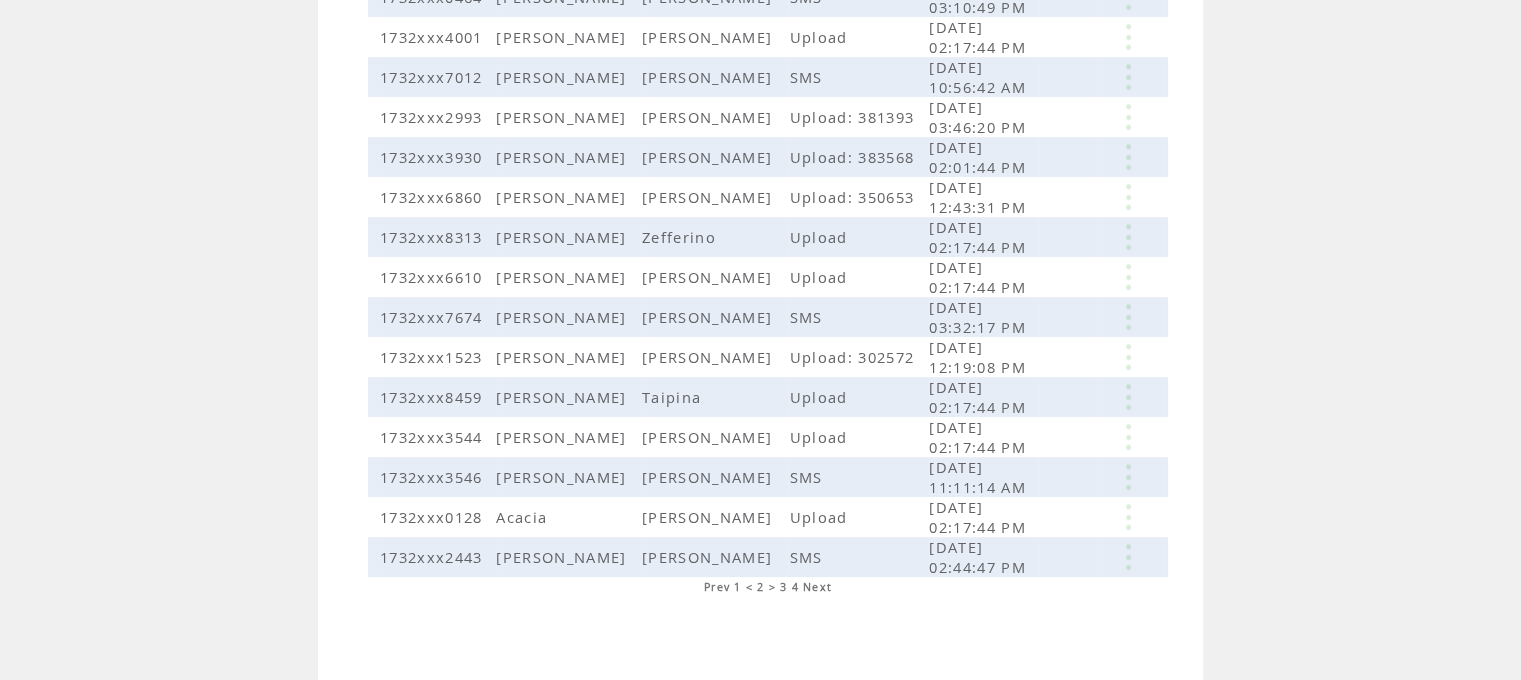 click on "Next" at bounding box center (817, 587) 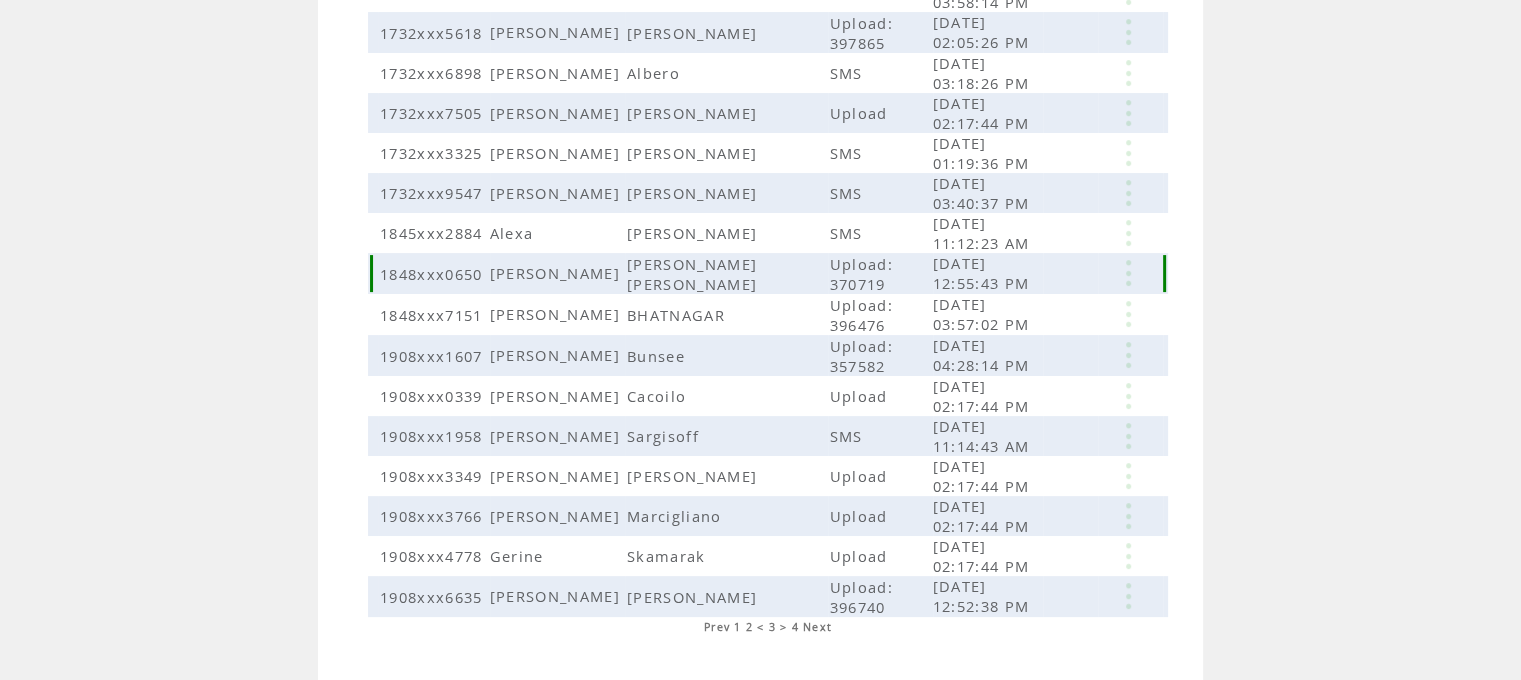 scroll, scrollTop: 500, scrollLeft: 0, axis: vertical 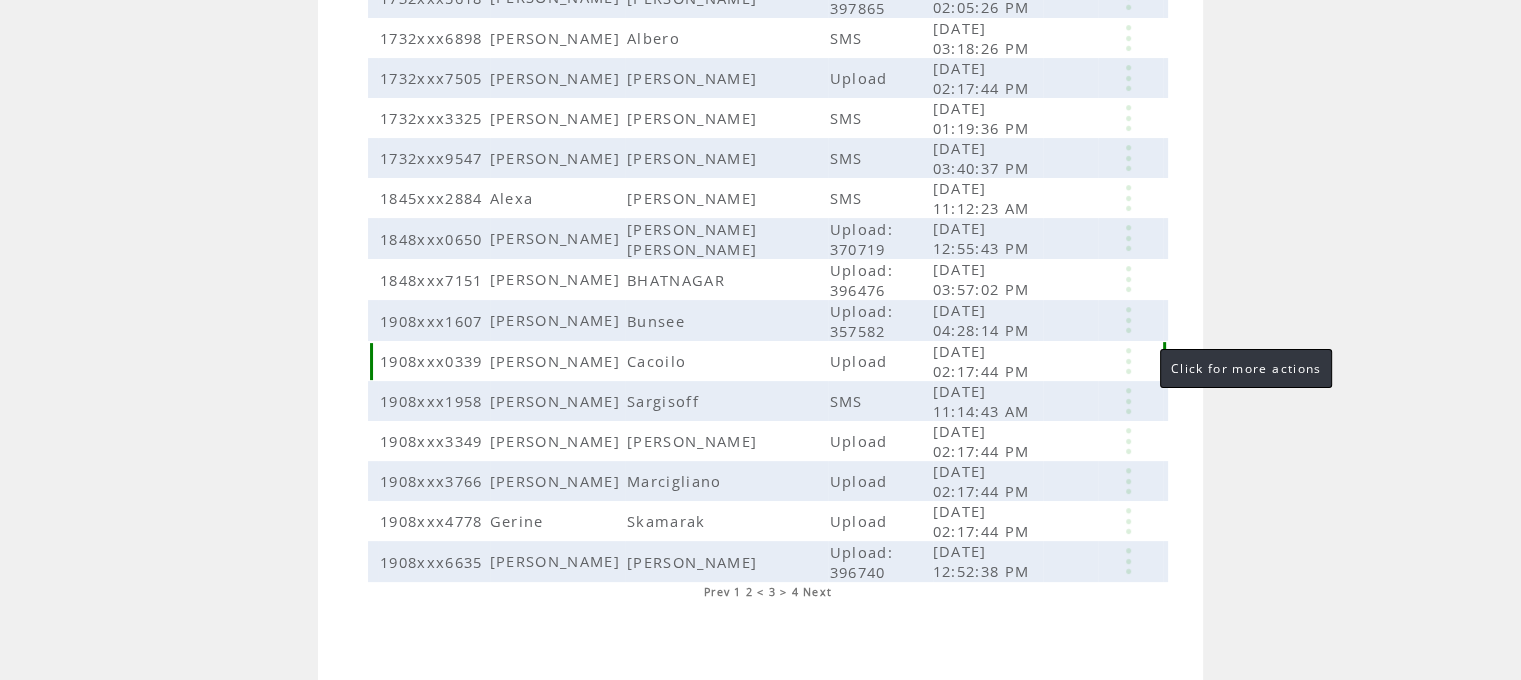 click at bounding box center [1128, 361] 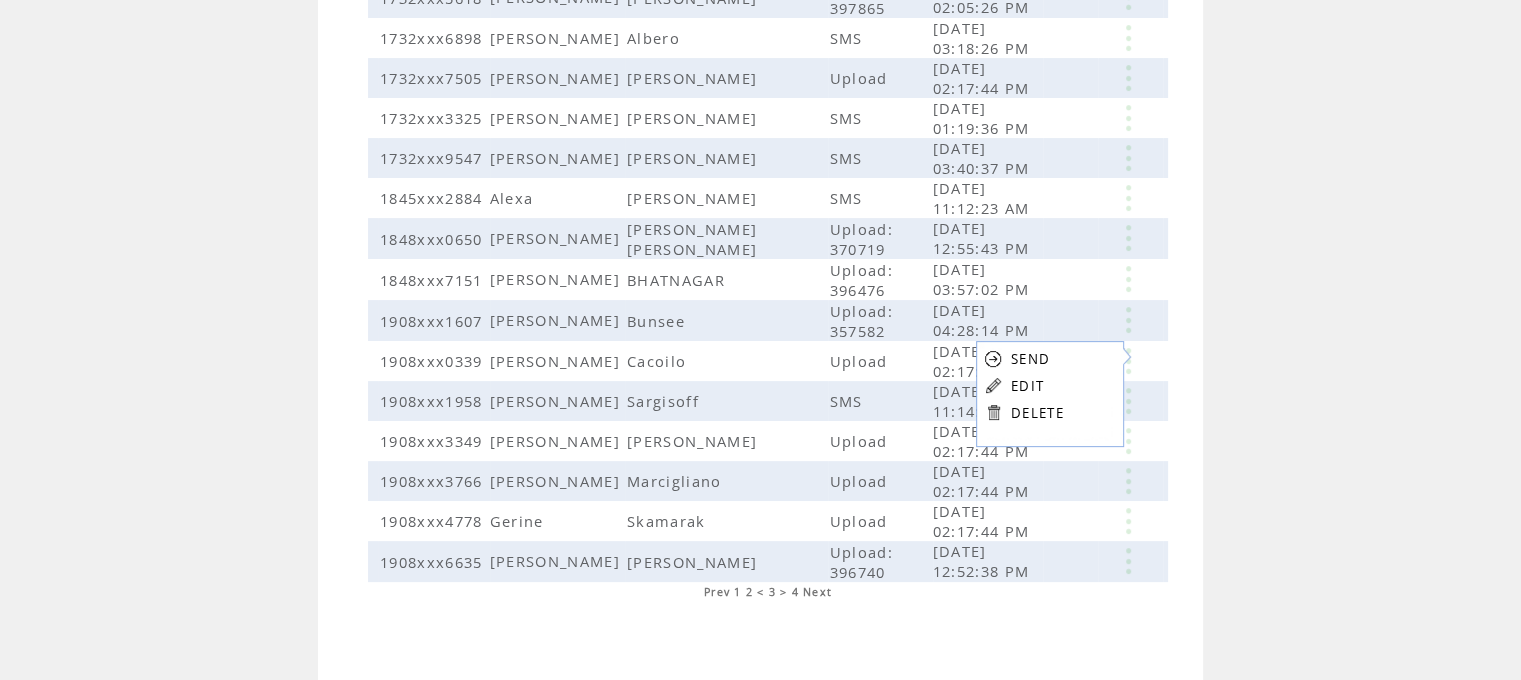 click on "DELETE" at bounding box center (1037, 413) 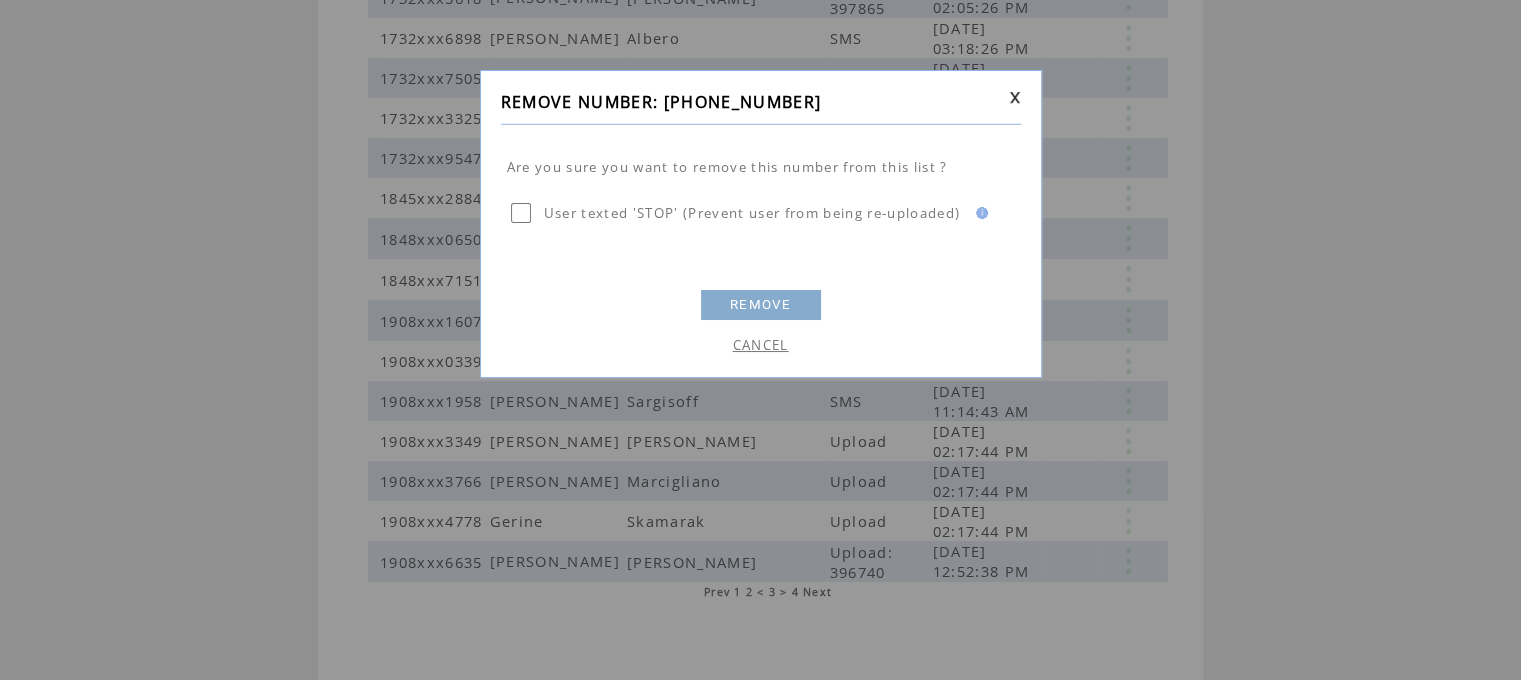 click on "REMOVE" at bounding box center (761, 305) 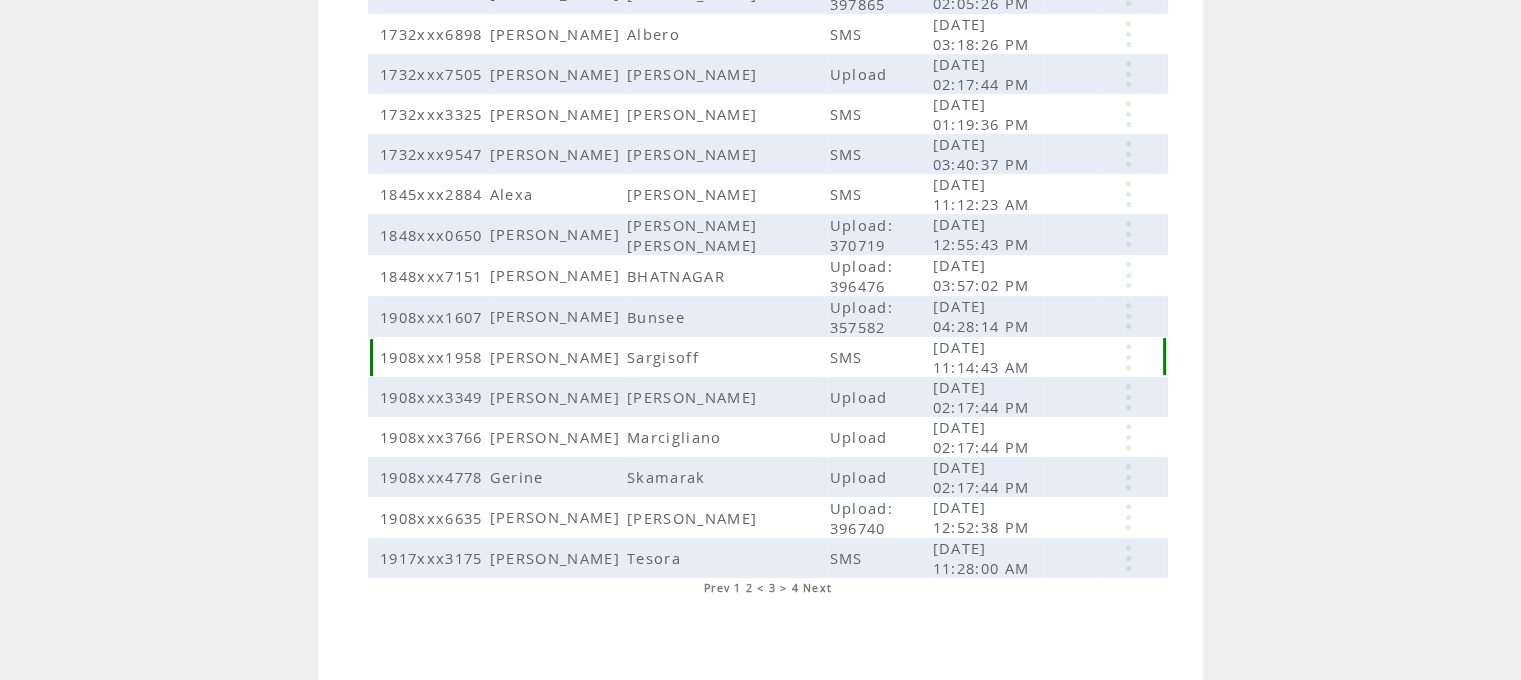 scroll, scrollTop: 504, scrollLeft: 0, axis: vertical 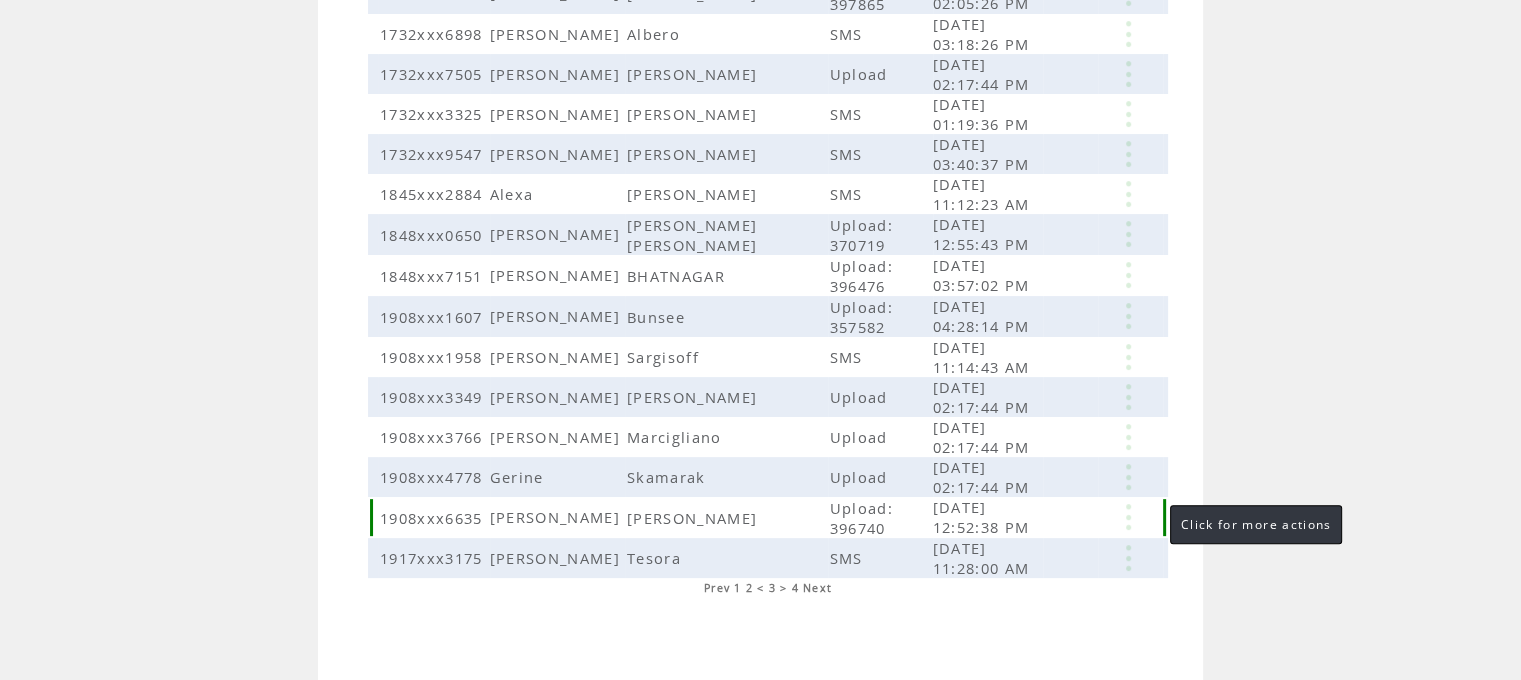 click at bounding box center (1128, 517) 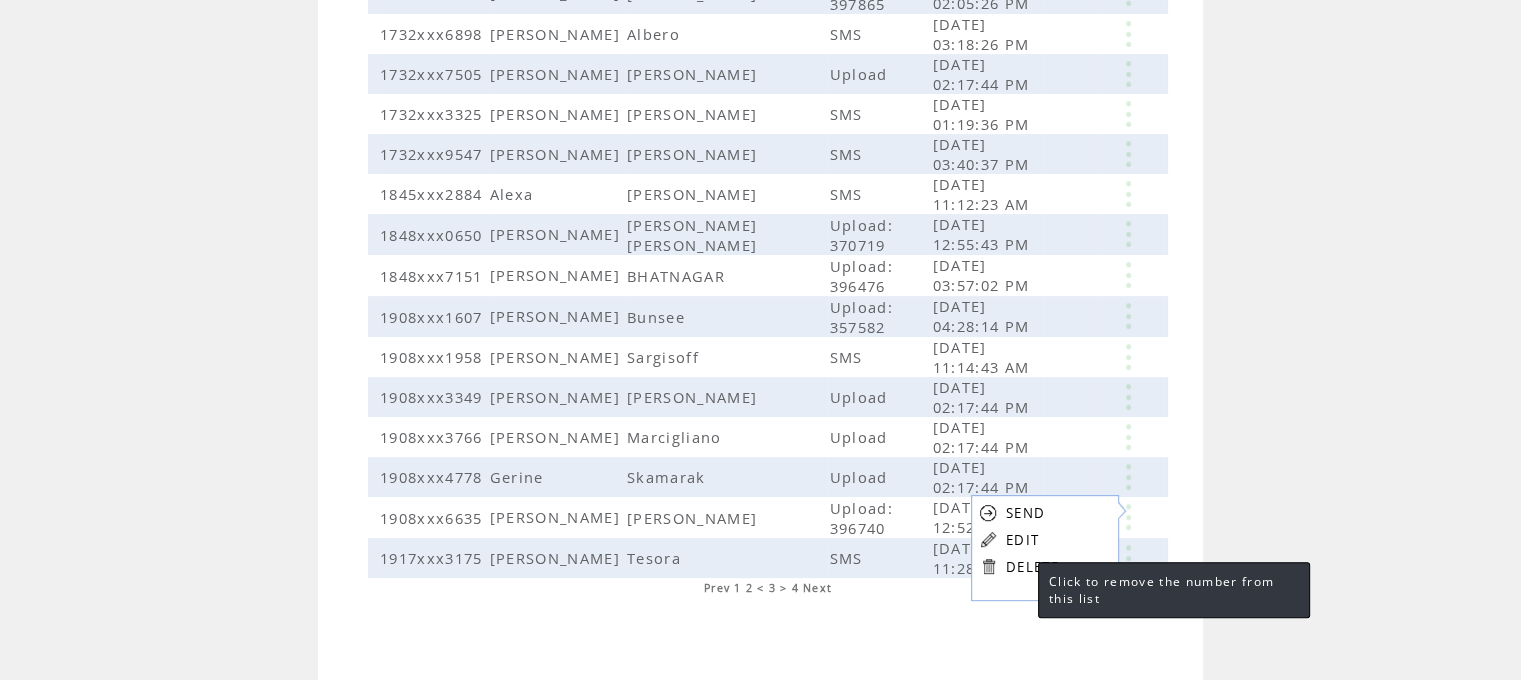 click on "DELETE" at bounding box center [1032, 567] 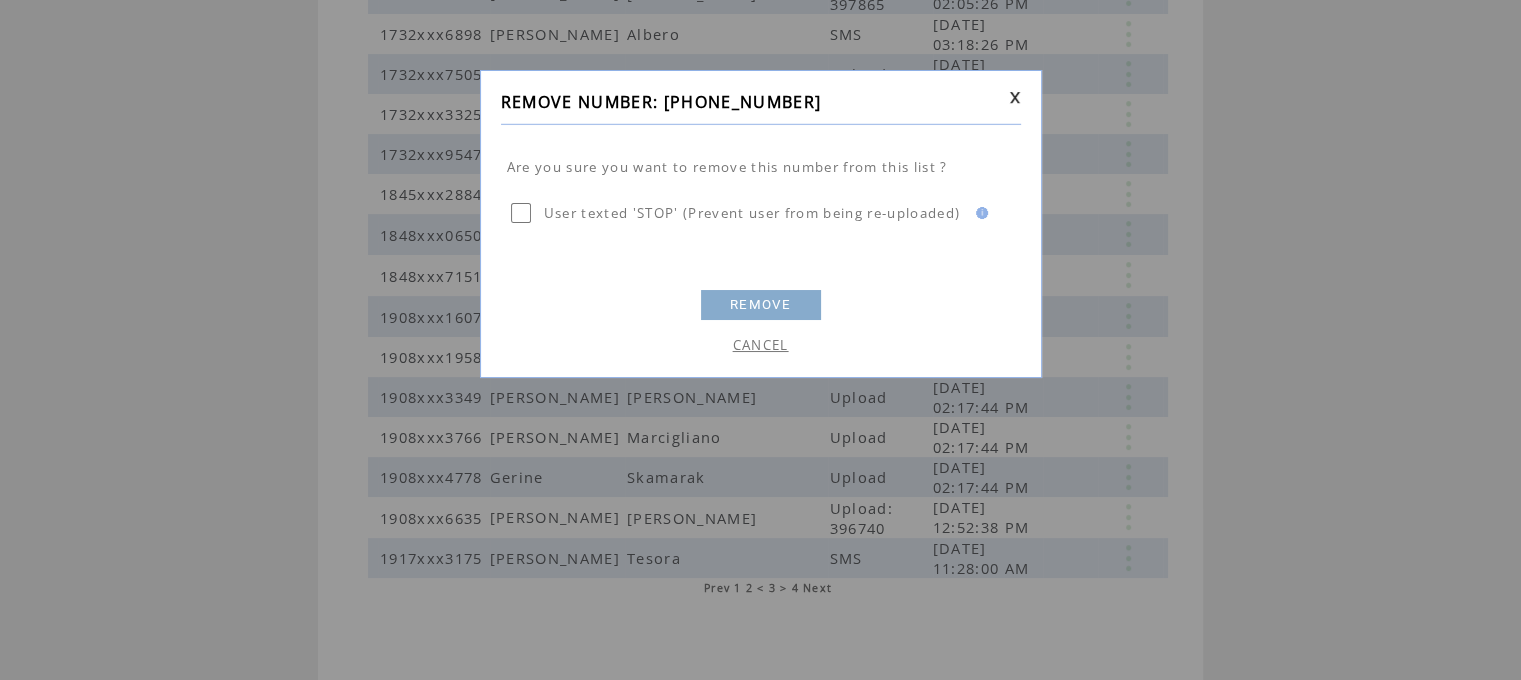 click on "REMOVE" at bounding box center (761, 305) 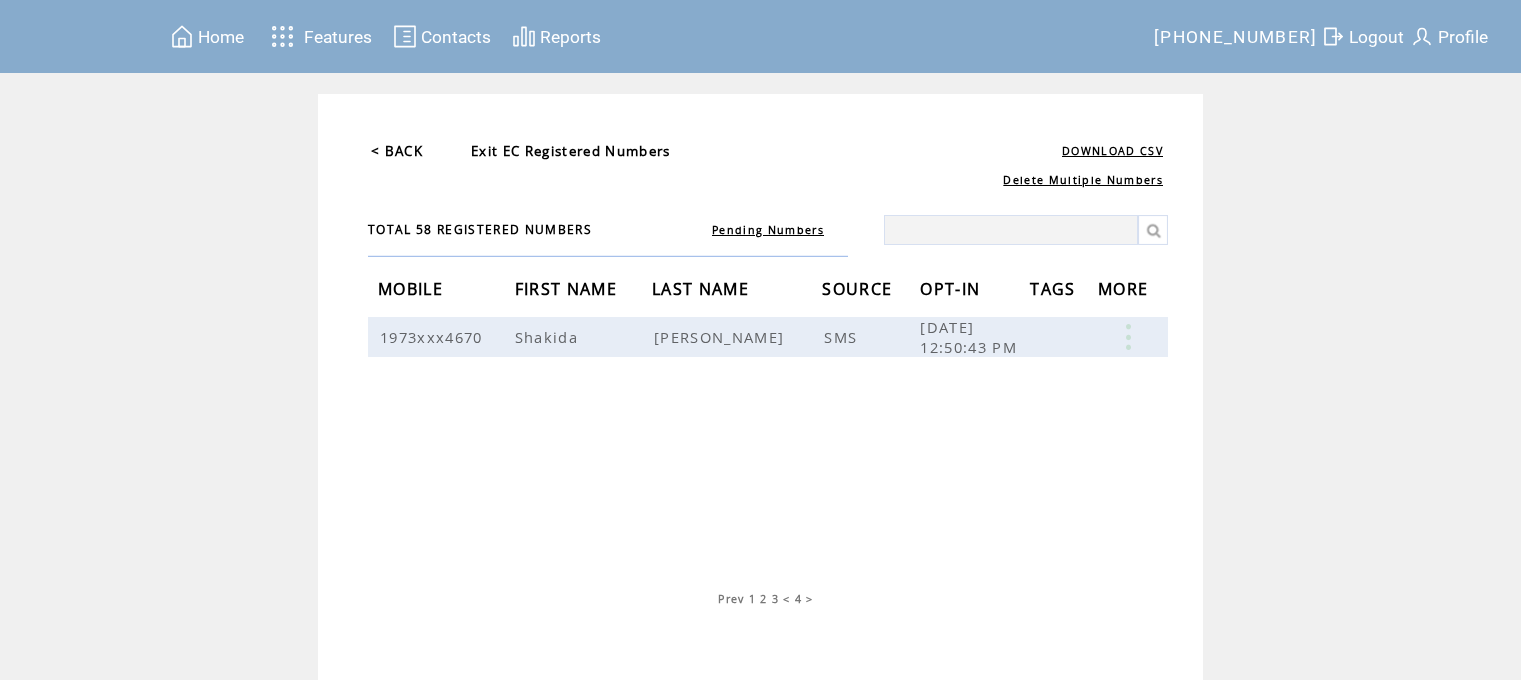 scroll, scrollTop: 0, scrollLeft: 0, axis: both 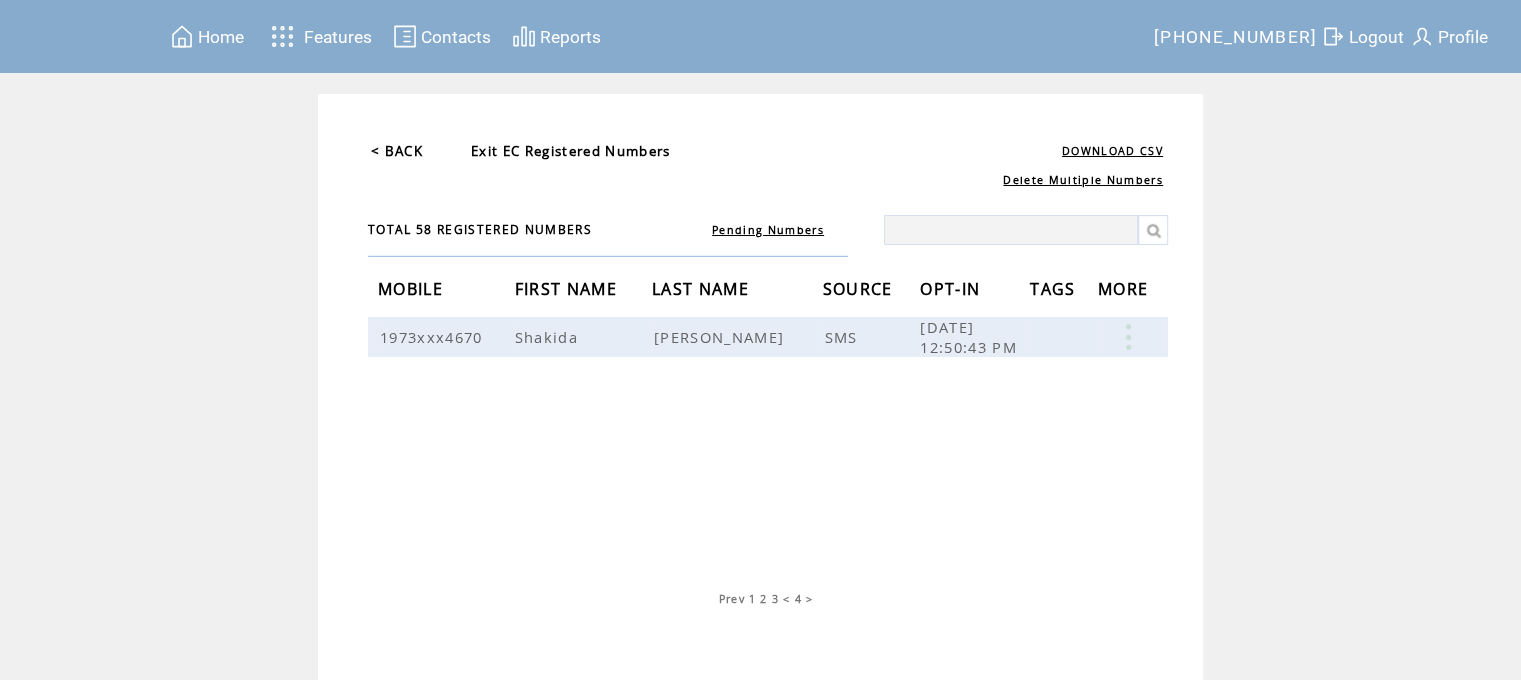 click on "< BACK" at bounding box center (397, 151) 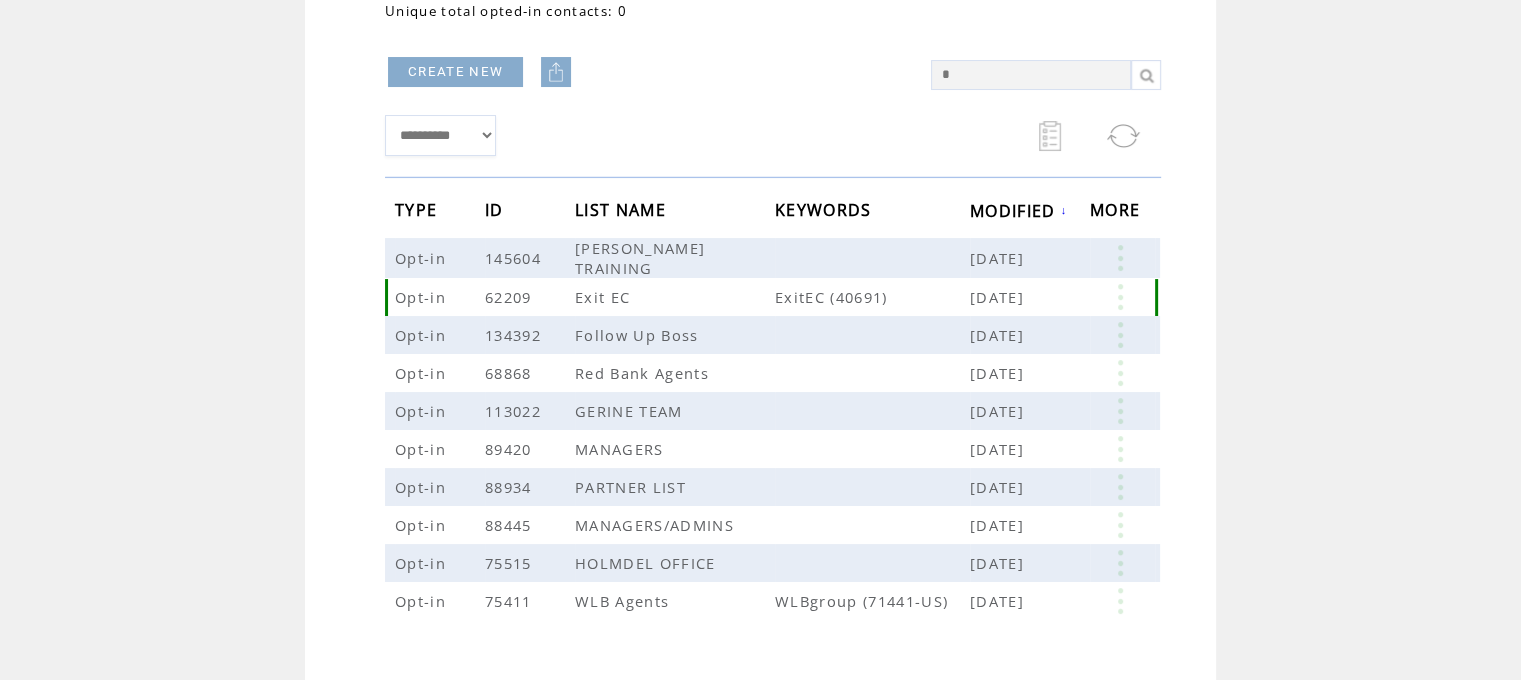 scroll, scrollTop: 300, scrollLeft: 0, axis: vertical 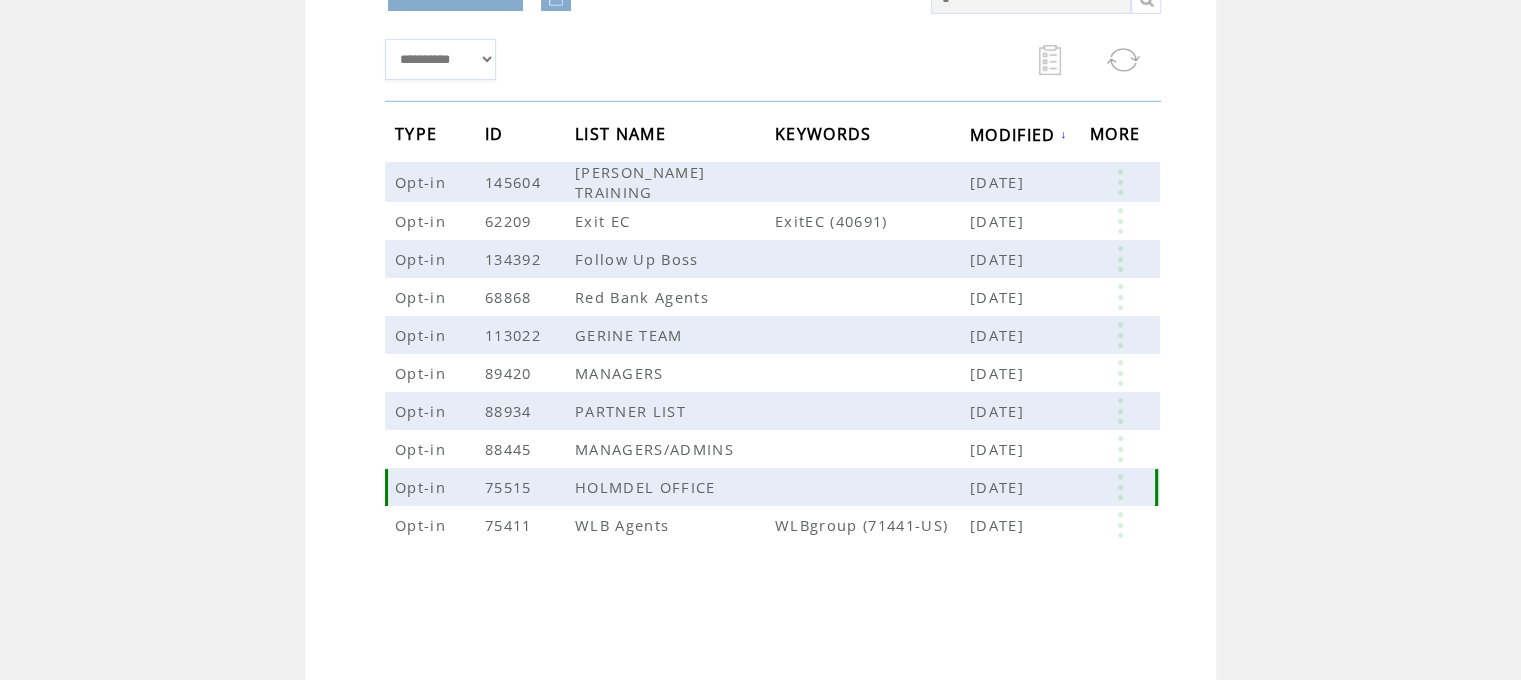 click at bounding box center [1120, 487] 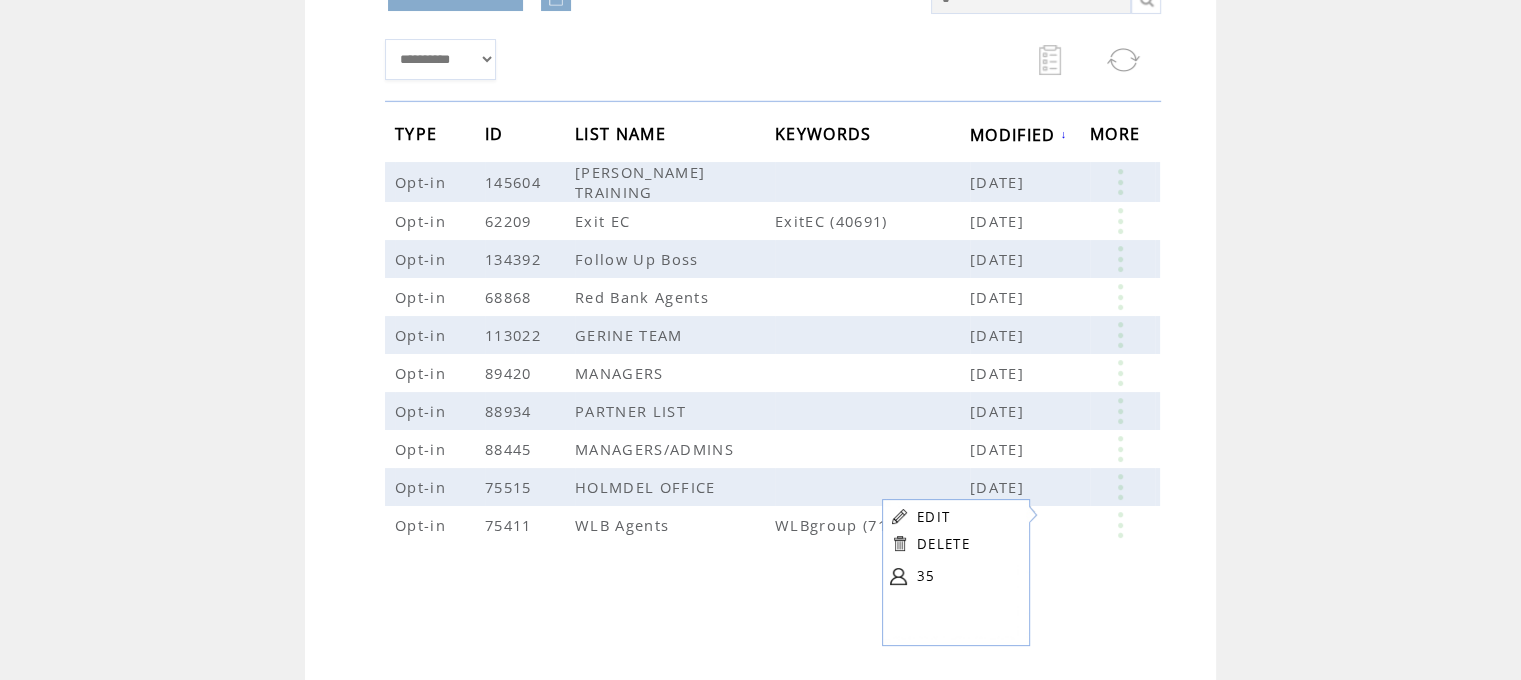 click at bounding box center [898, 576] 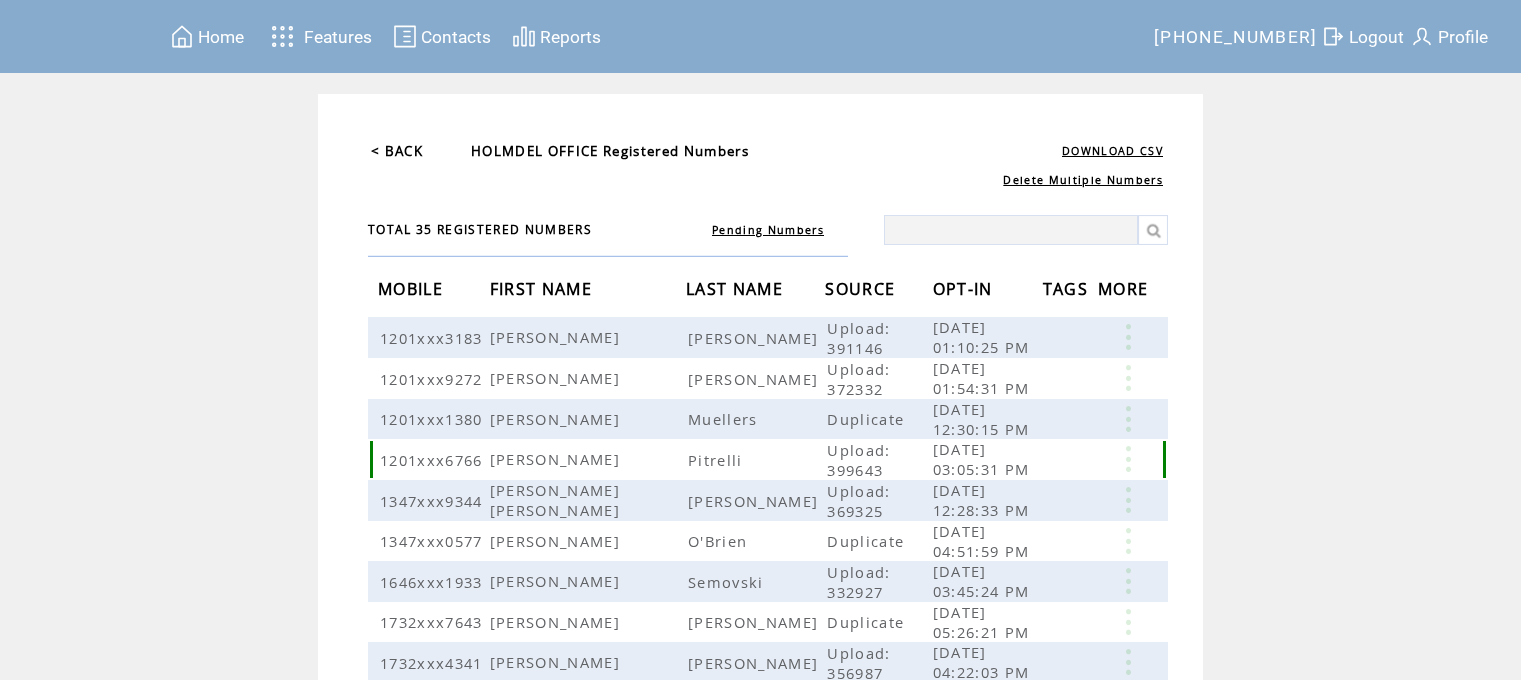 scroll, scrollTop: 0, scrollLeft: 0, axis: both 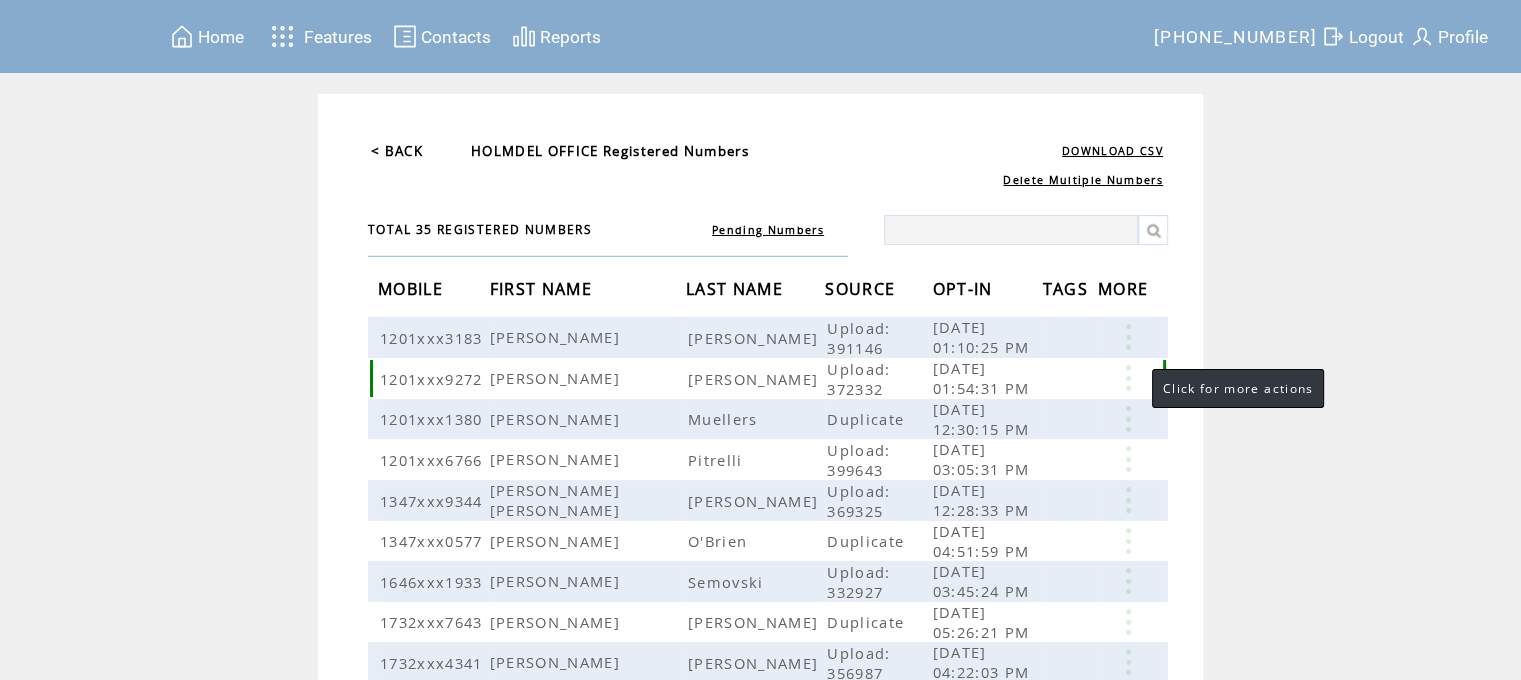 click at bounding box center [1128, 378] 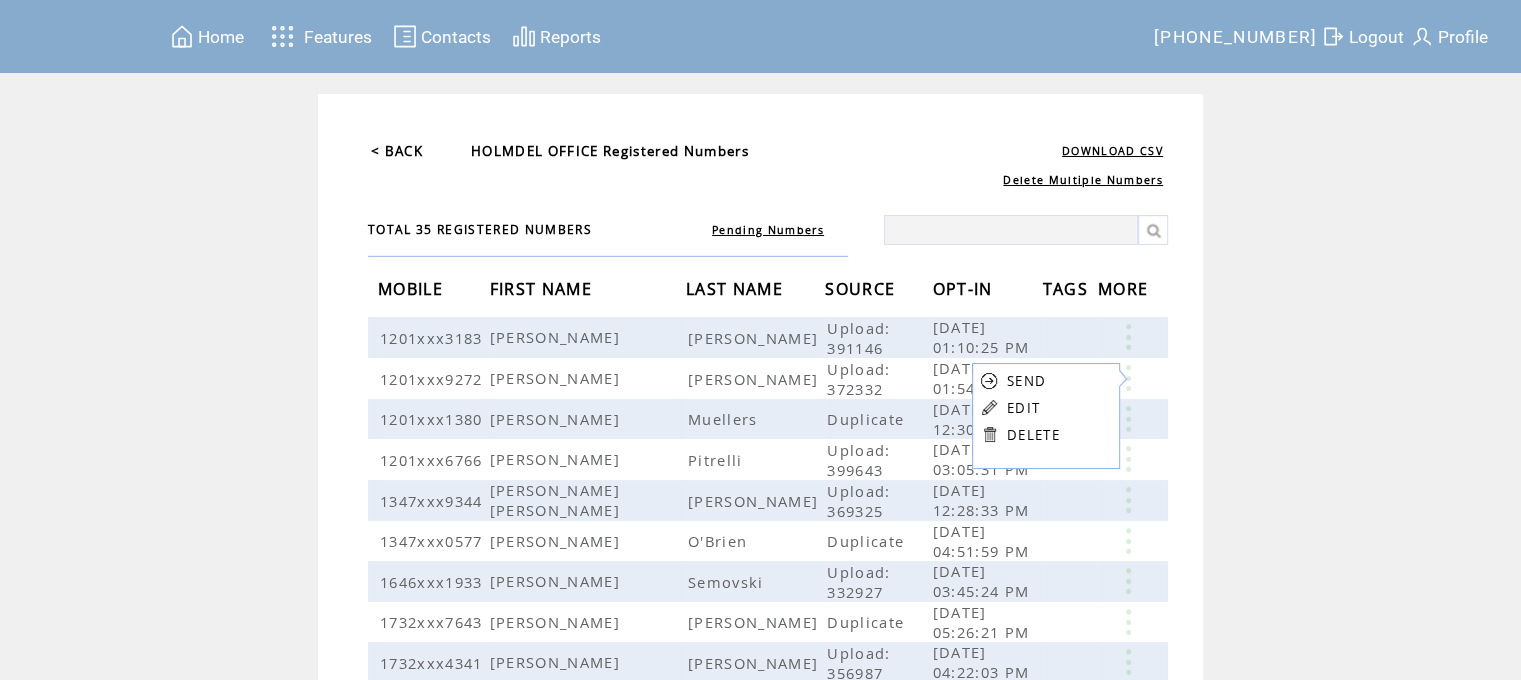 click on "DELETE" at bounding box center [1033, 435] 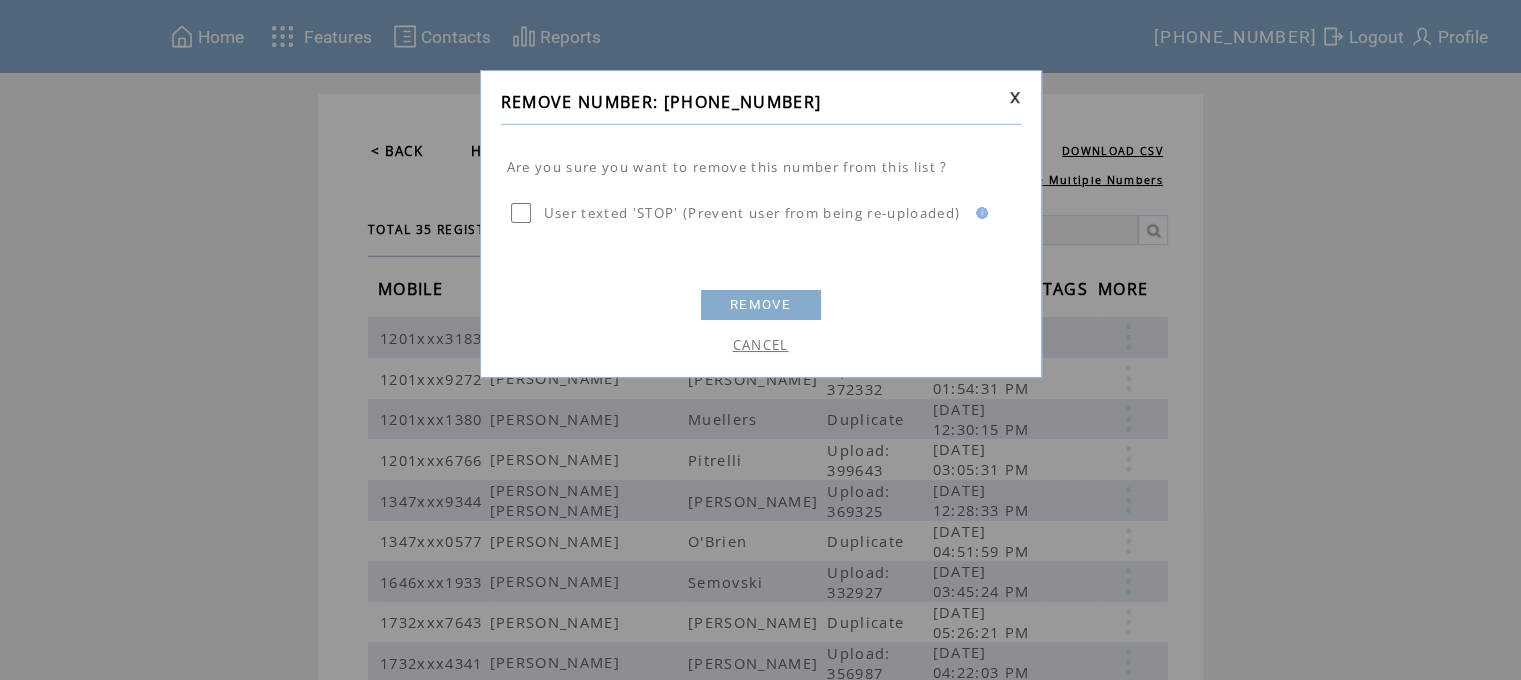 click on "REMOVE" at bounding box center (761, 305) 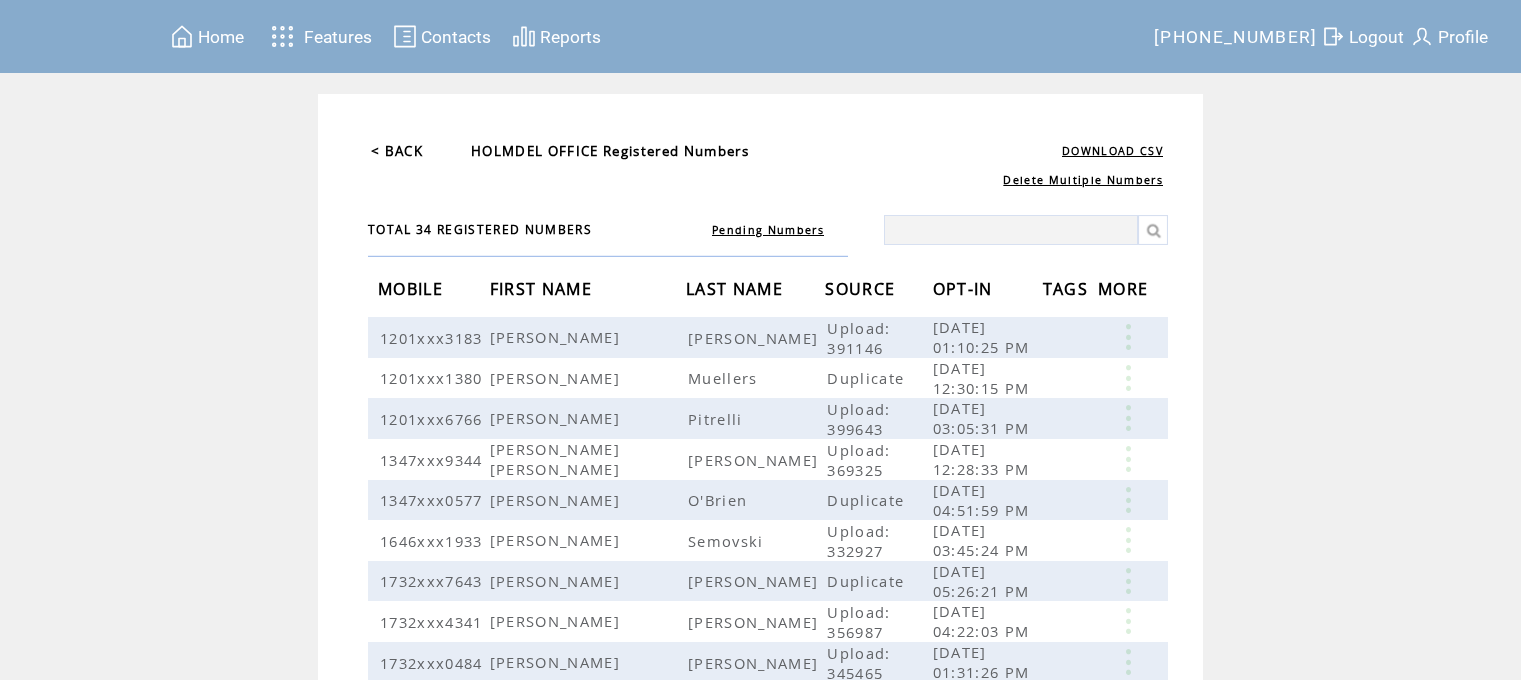 scroll, scrollTop: 0, scrollLeft: 0, axis: both 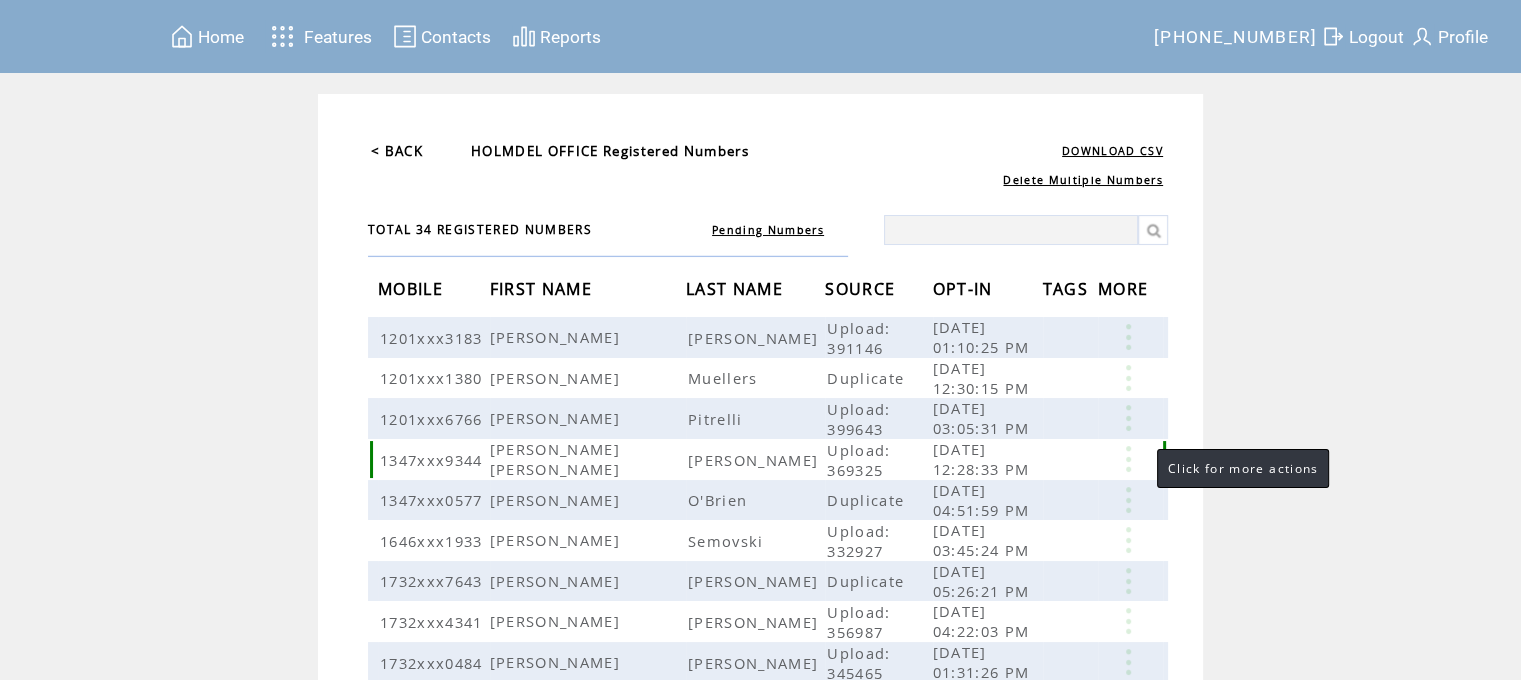 click at bounding box center (1128, 459) 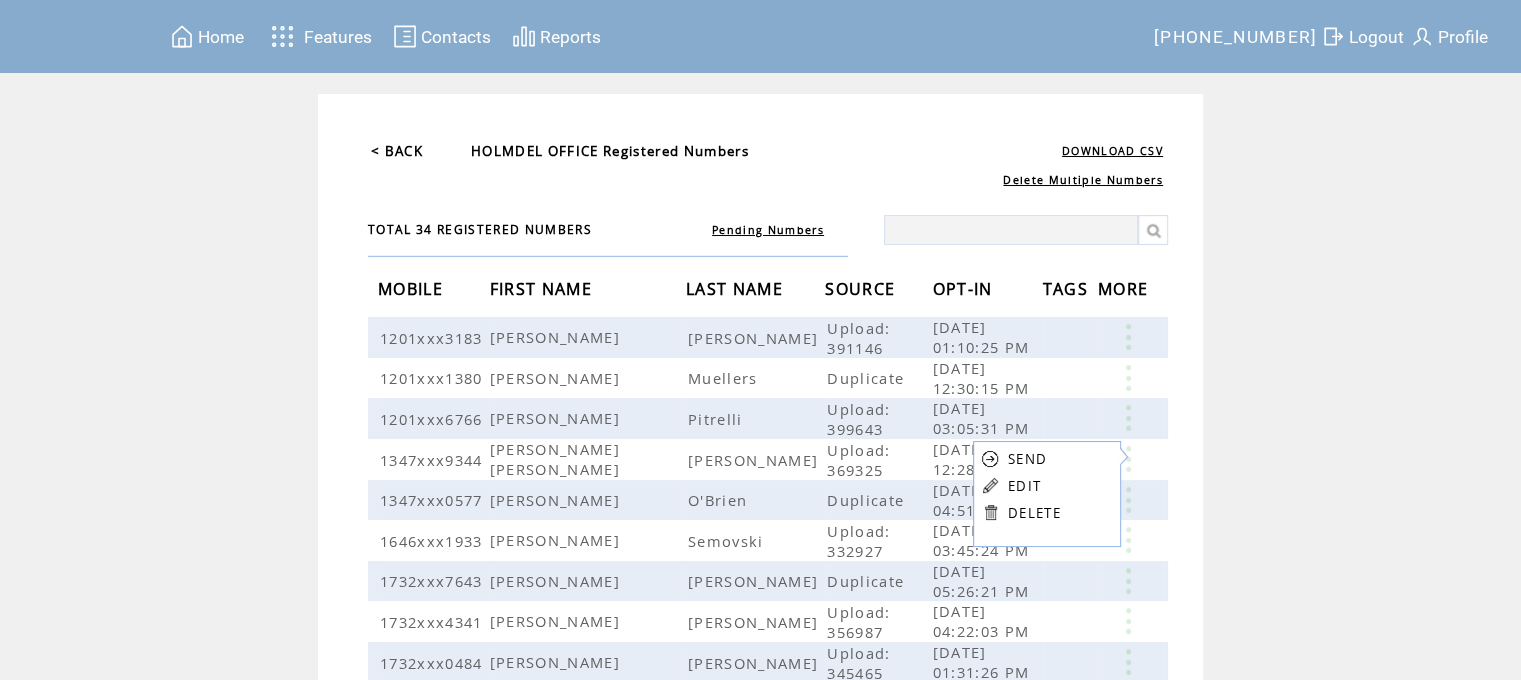 click on "DELETE" at bounding box center [1034, 513] 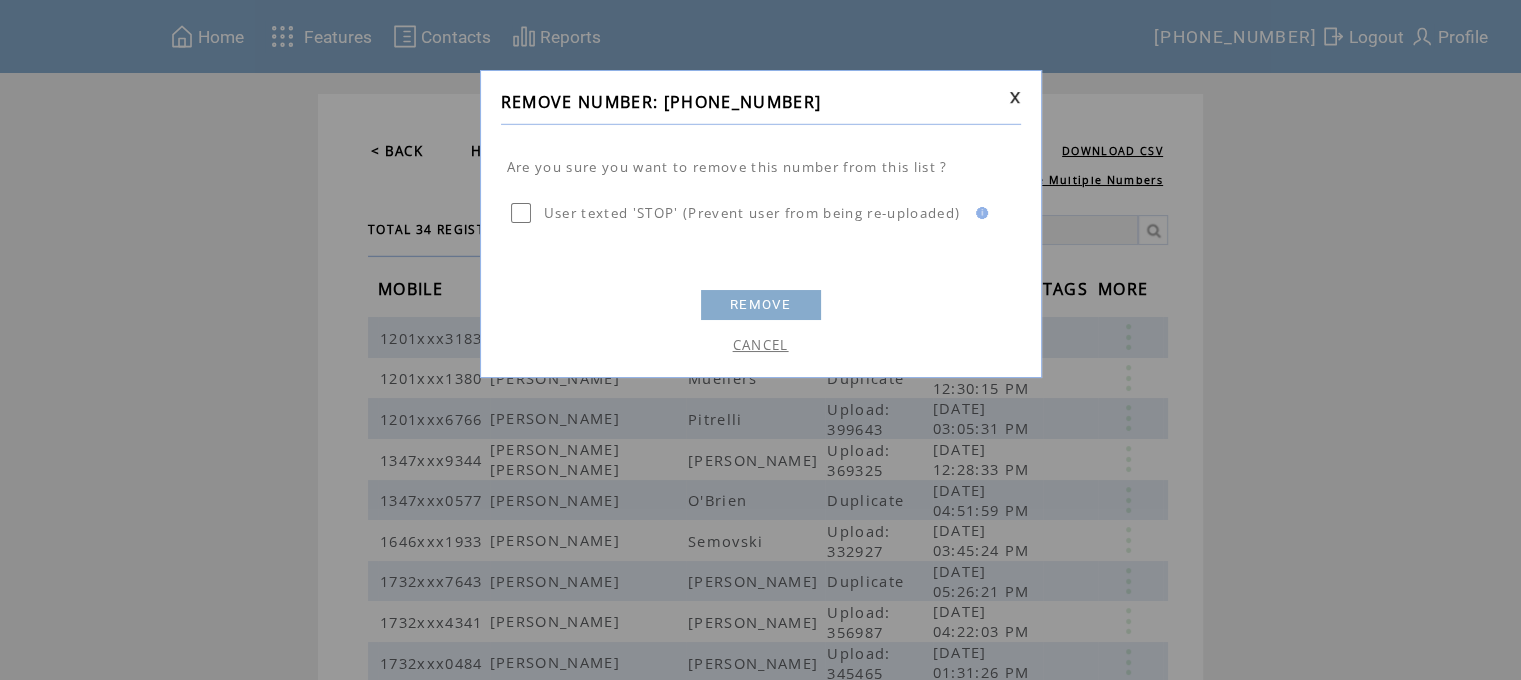 click on "REMOVE" at bounding box center [761, 305] 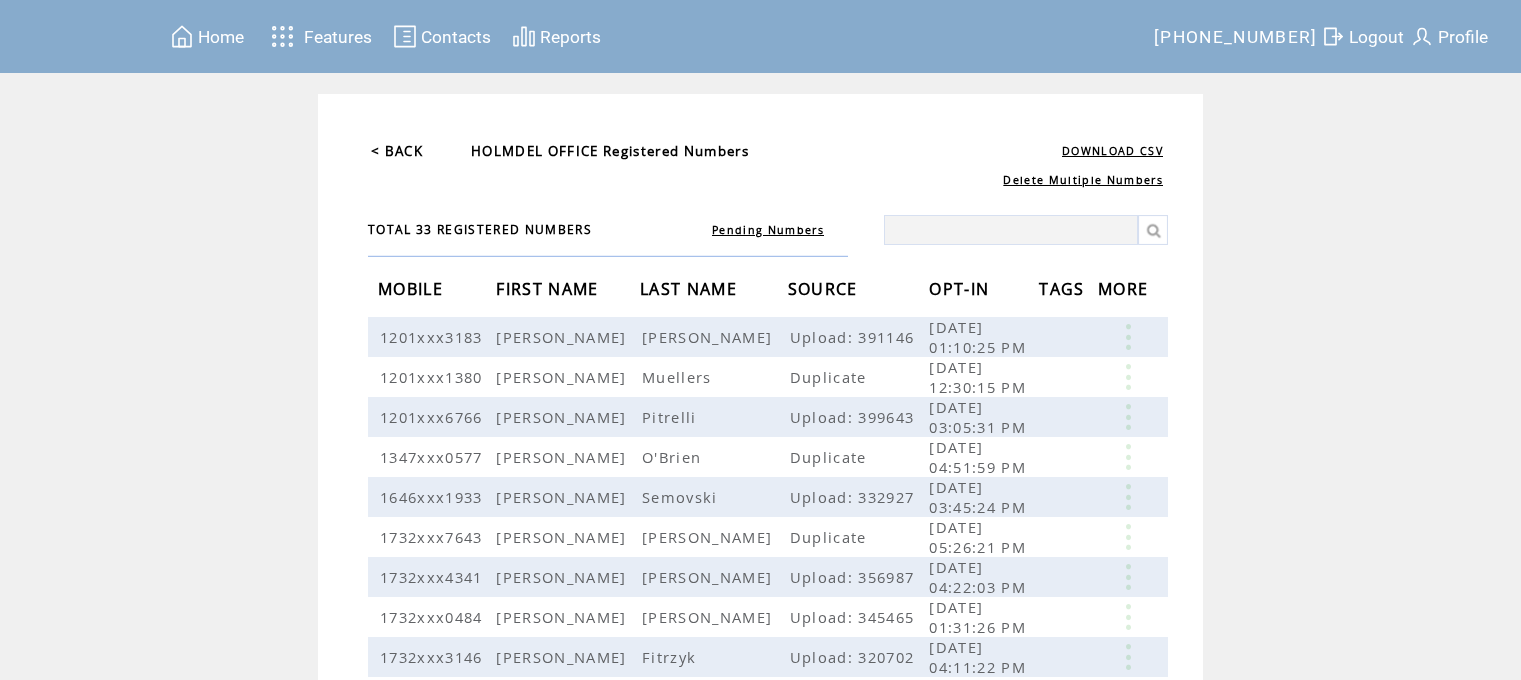 scroll, scrollTop: 0, scrollLeft: 0, axis: both 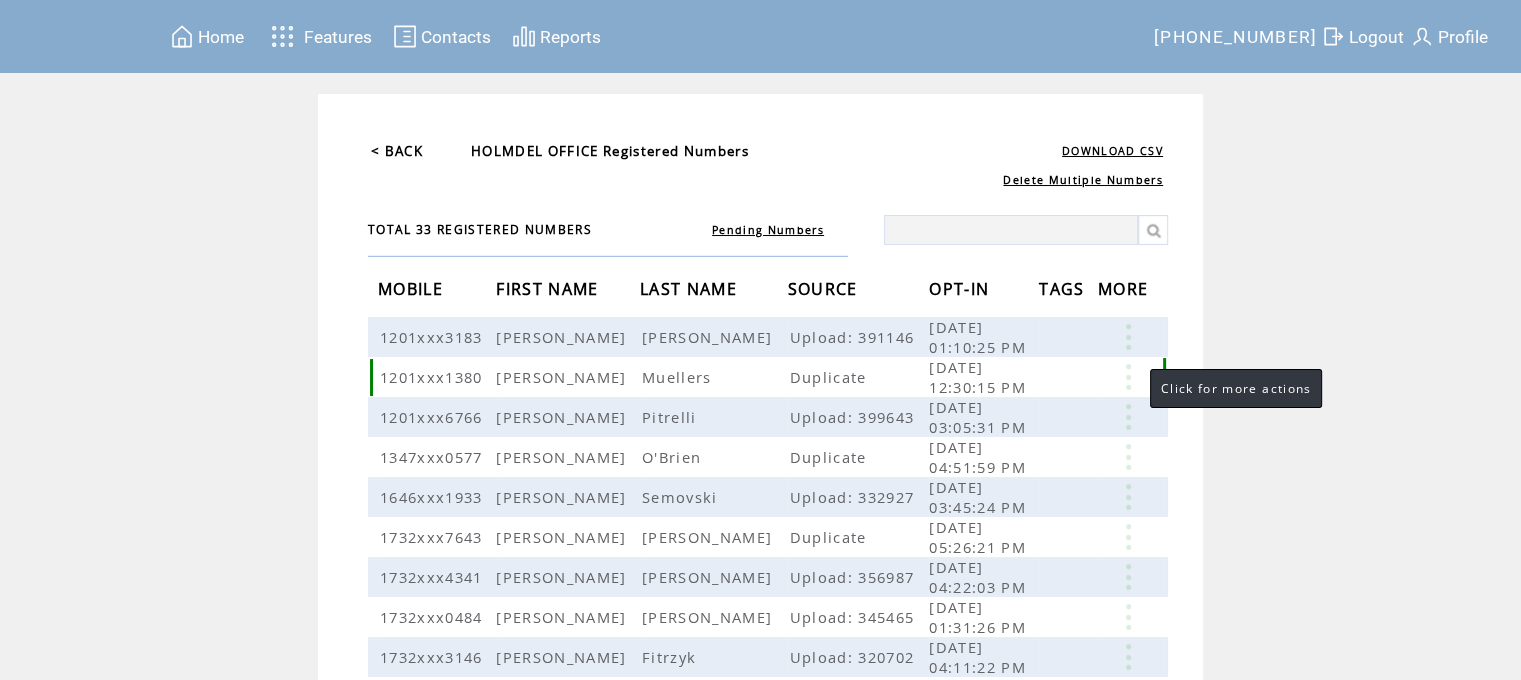 click at bounding box center (1128, 377) 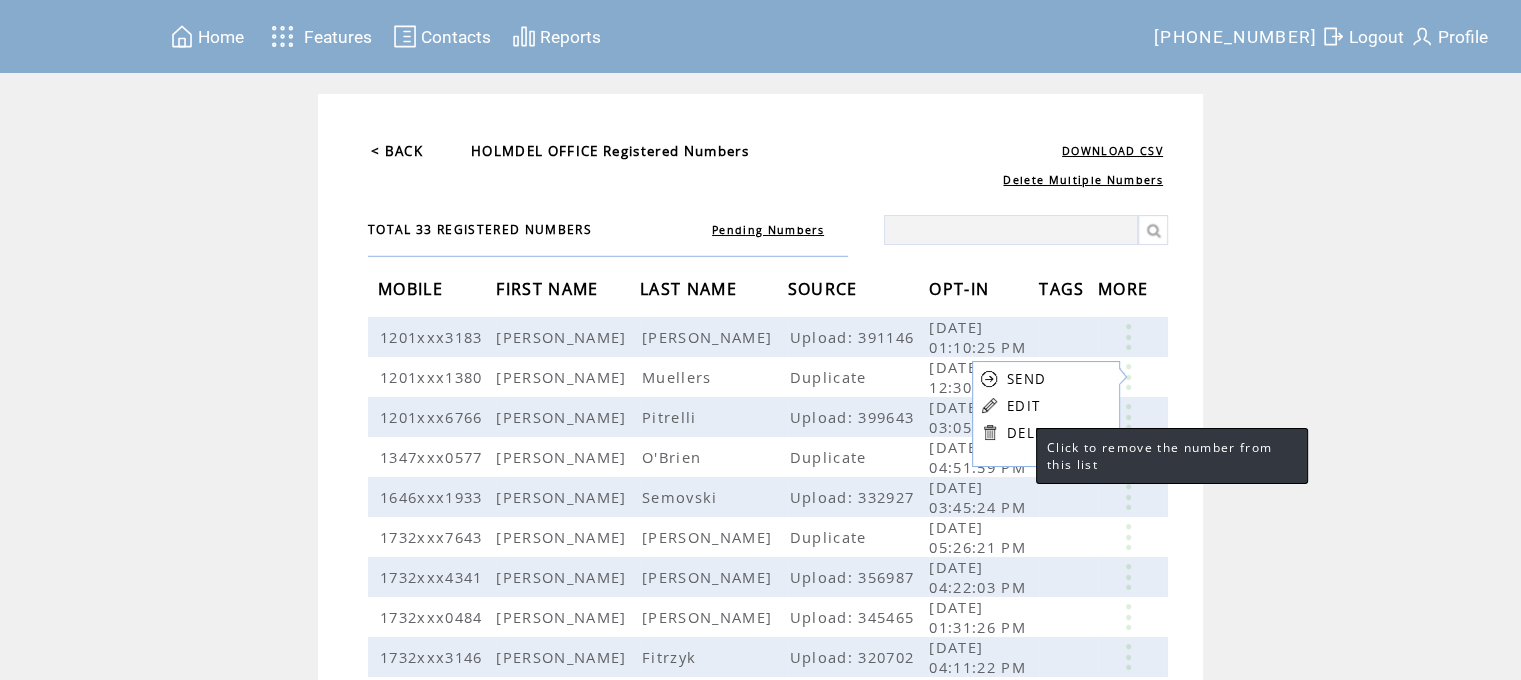 click on "DELETE" at bounding box center (1033, 433) 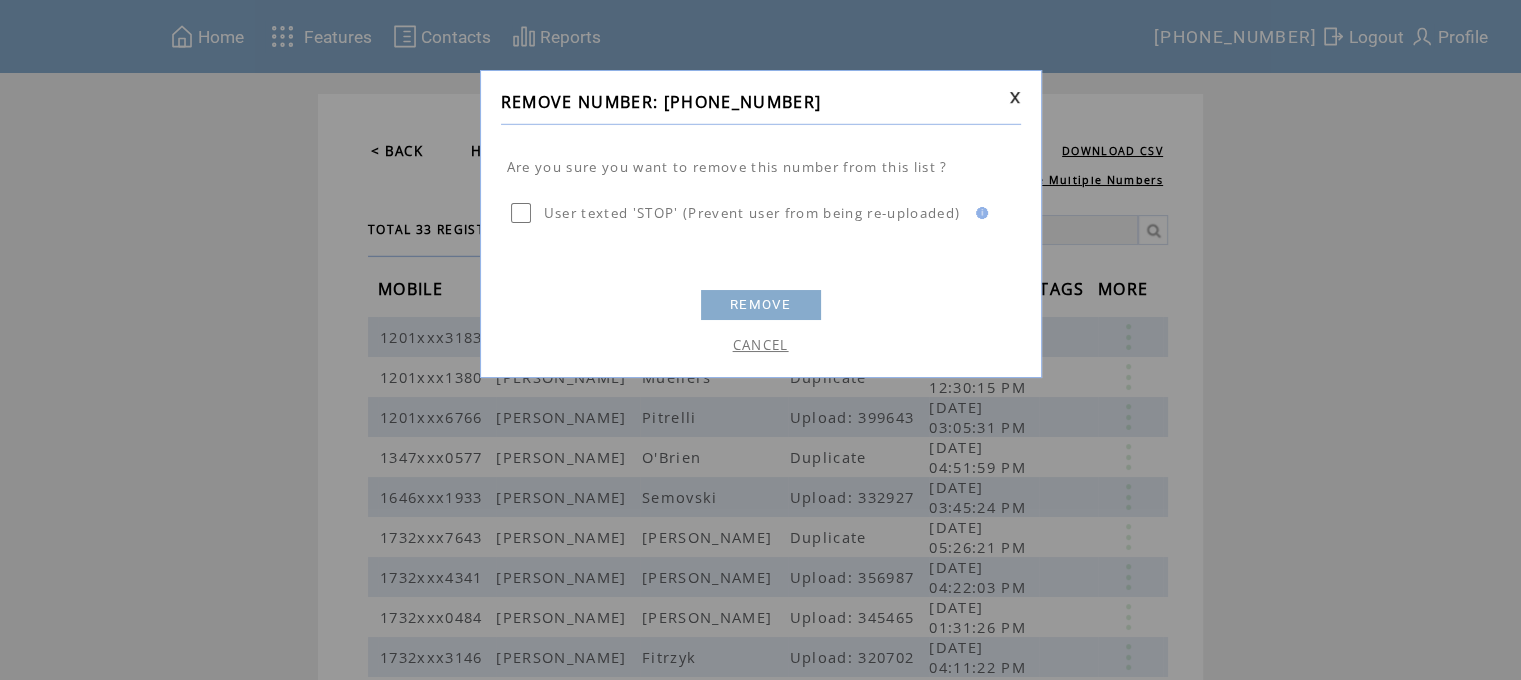 click on "REMOVE" at bounding box center (761, 305) 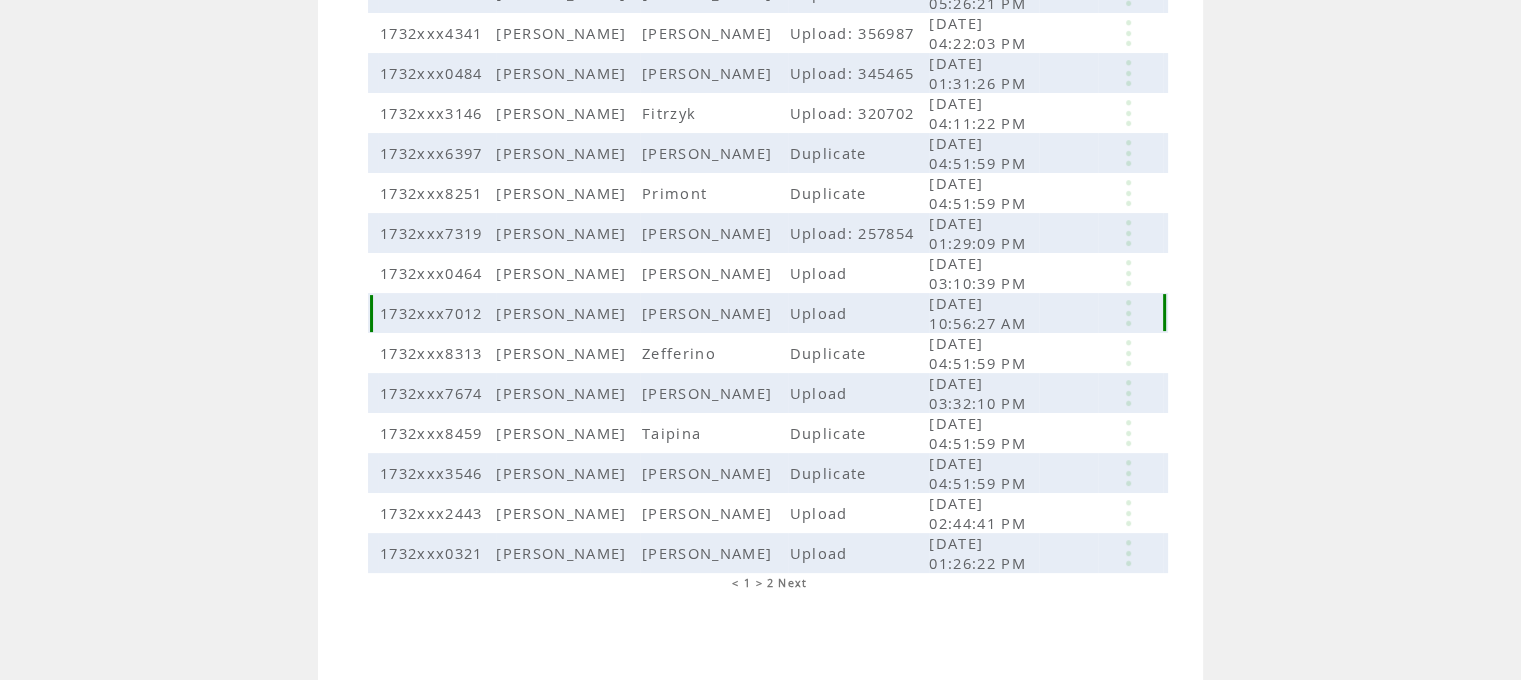scroll, scrollTop: 504, scrollLeft: 0, axis: vertical 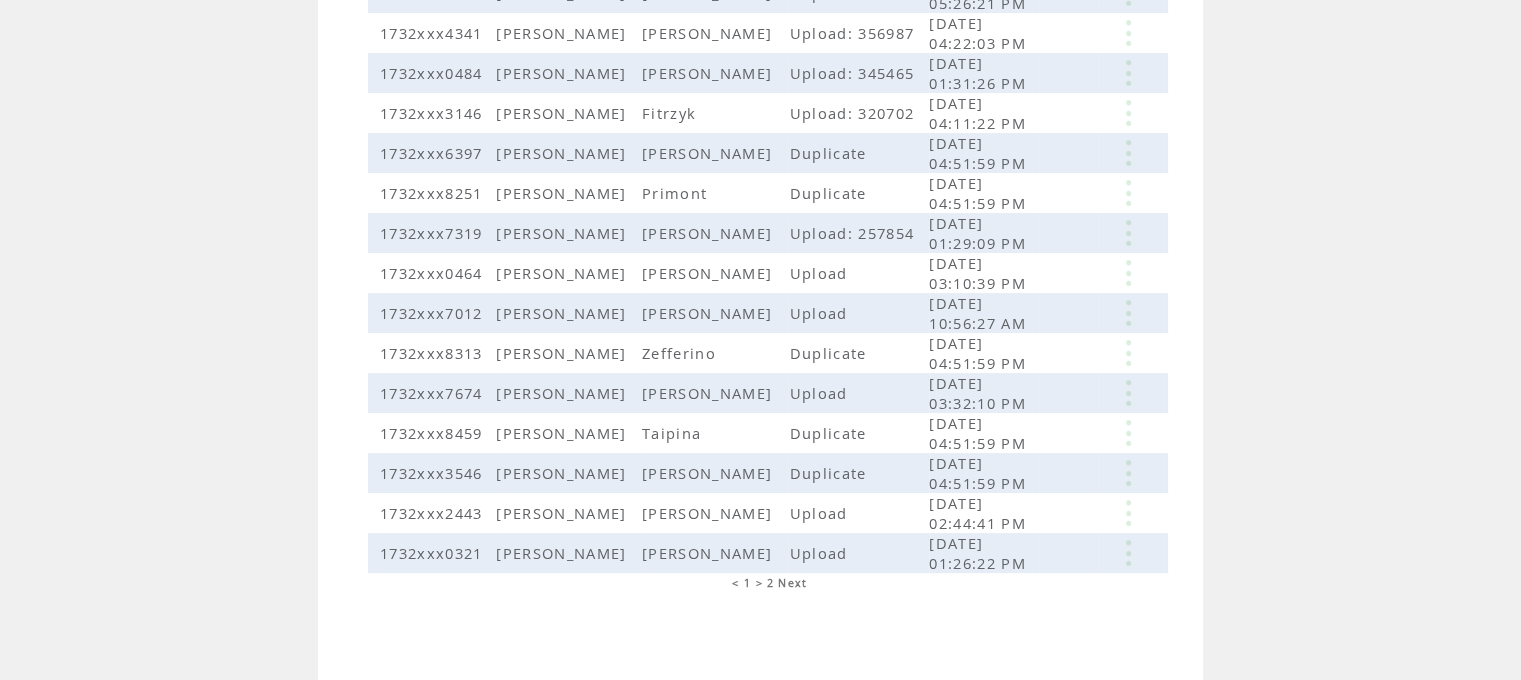 click on "Next" at bounding box center (792, 583) 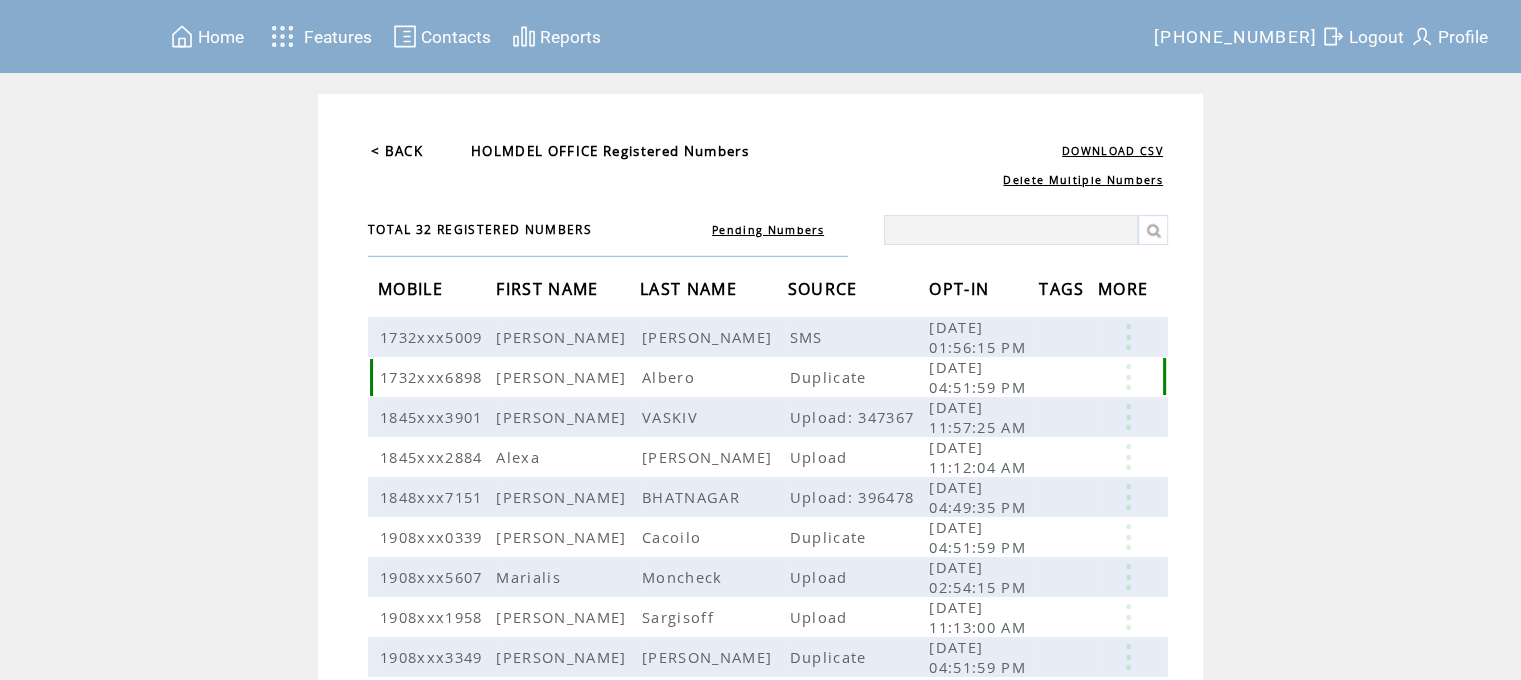 scroll, scrollTop: 100, scrollLeft: 0, axis: vertical 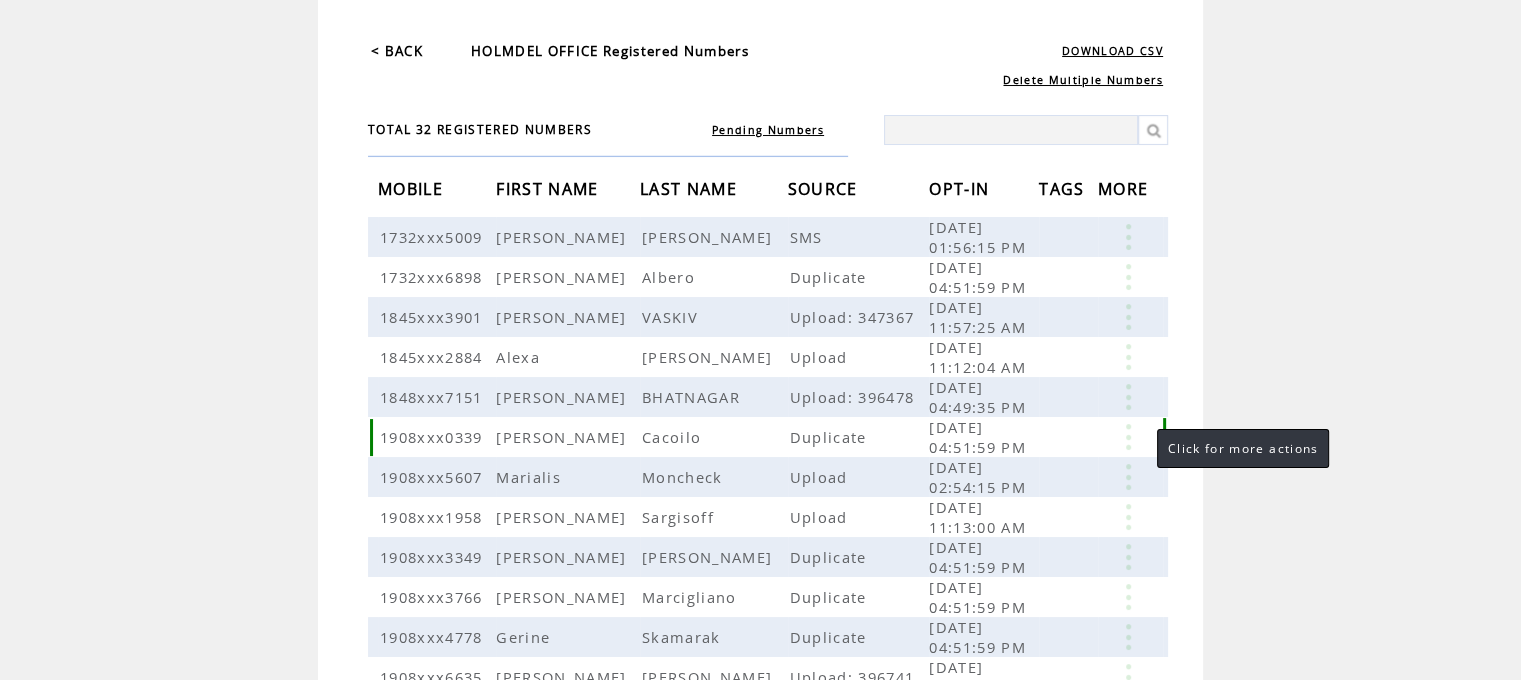 click at bounding box center [1128, 437] 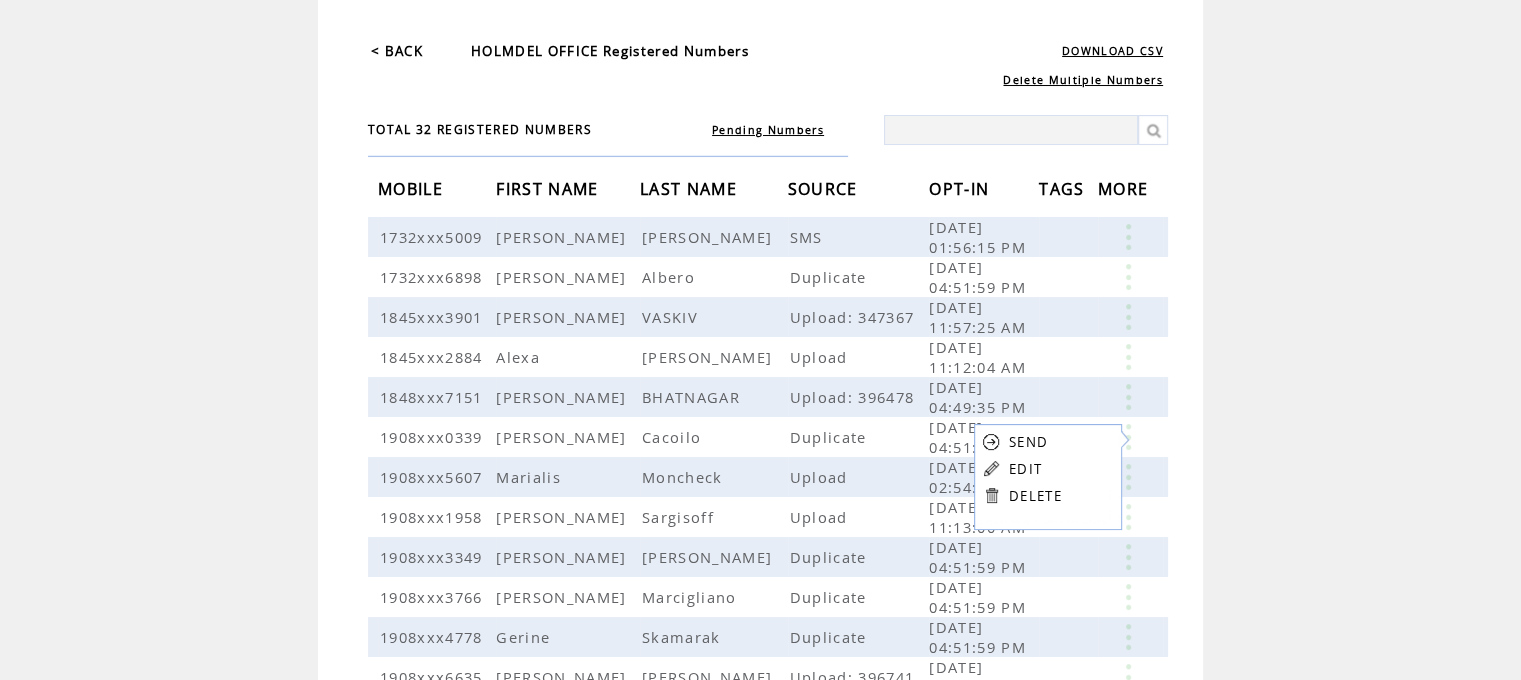 click on "DELETE" at bounding box center (1035, 496) 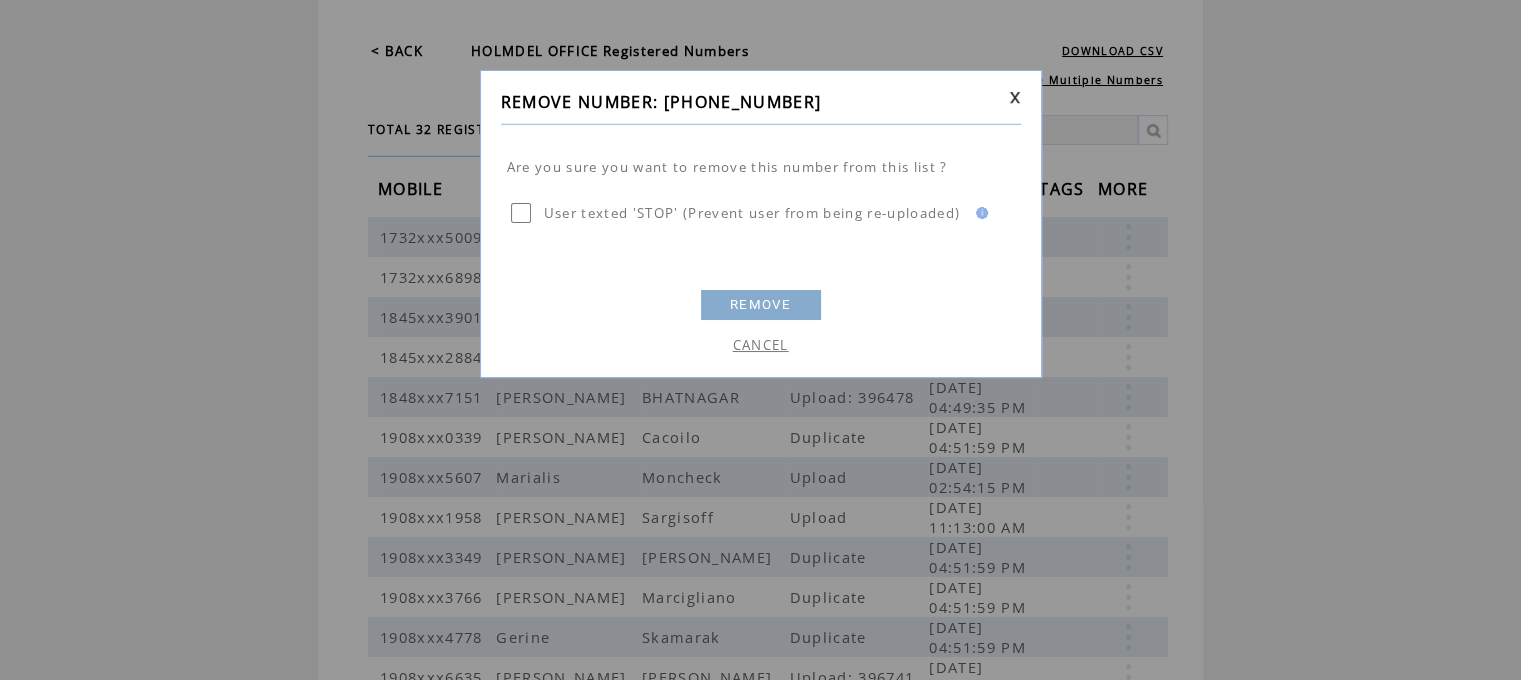 click on "REMOVE" at bounding box center [761, 305] 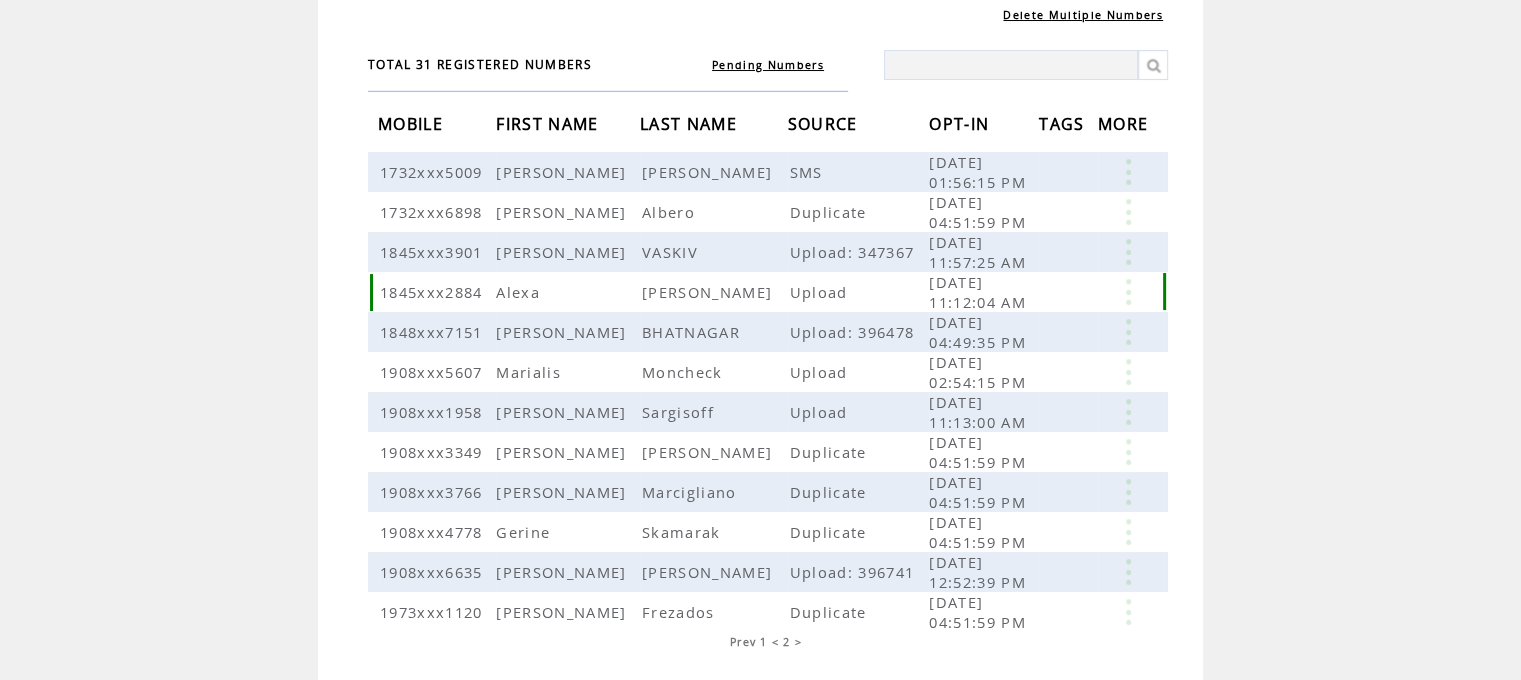scroll, scrollTop: 200, scrollLeft: 0, axis: vertical 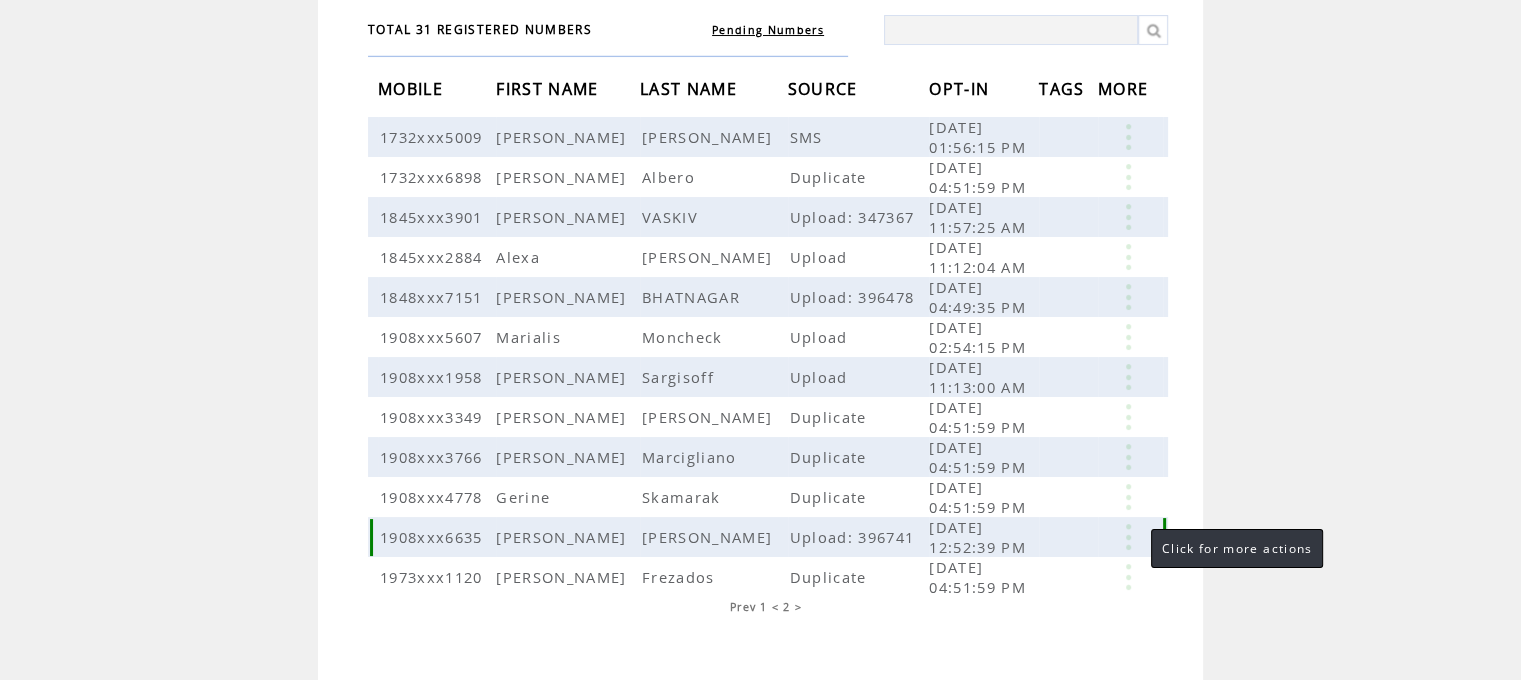 click at bounding box center [1128, 537] 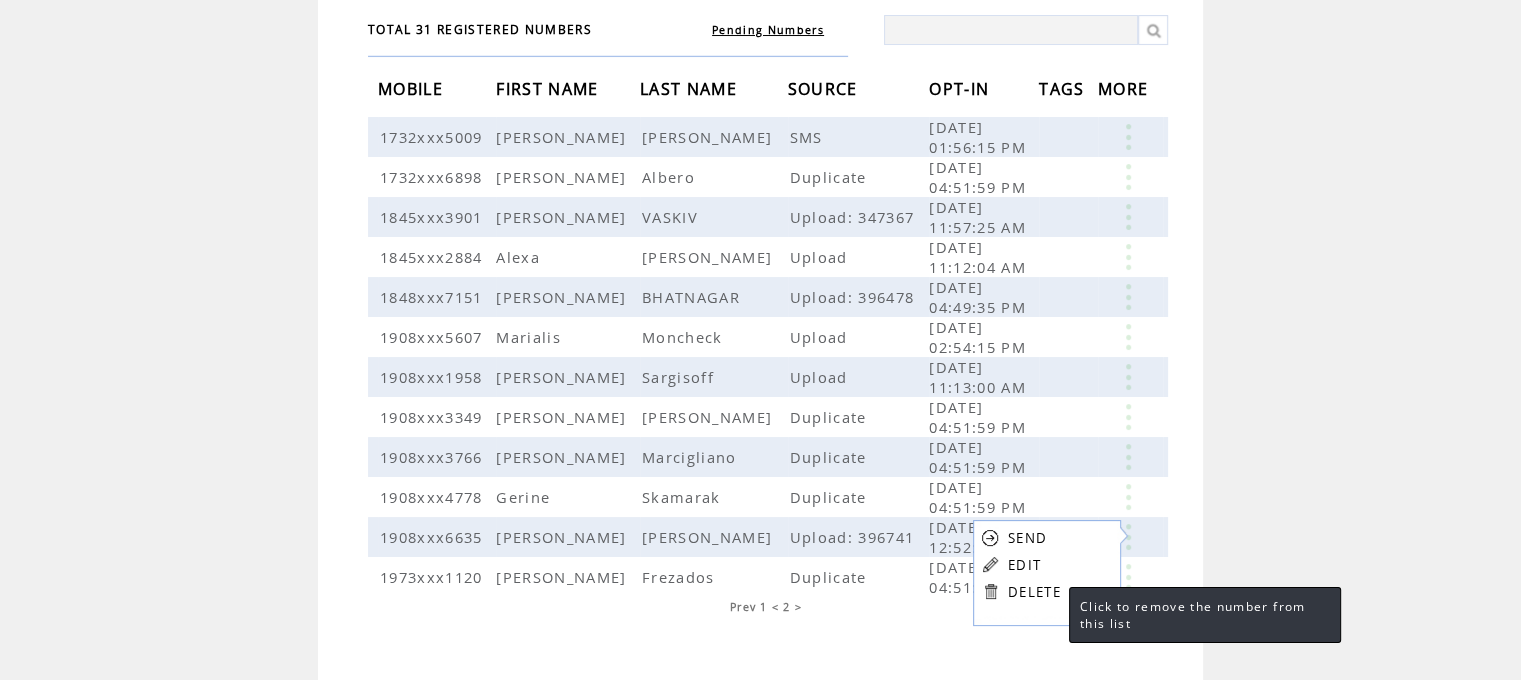 click on "DELETE" at bounding box center (1034, 592) 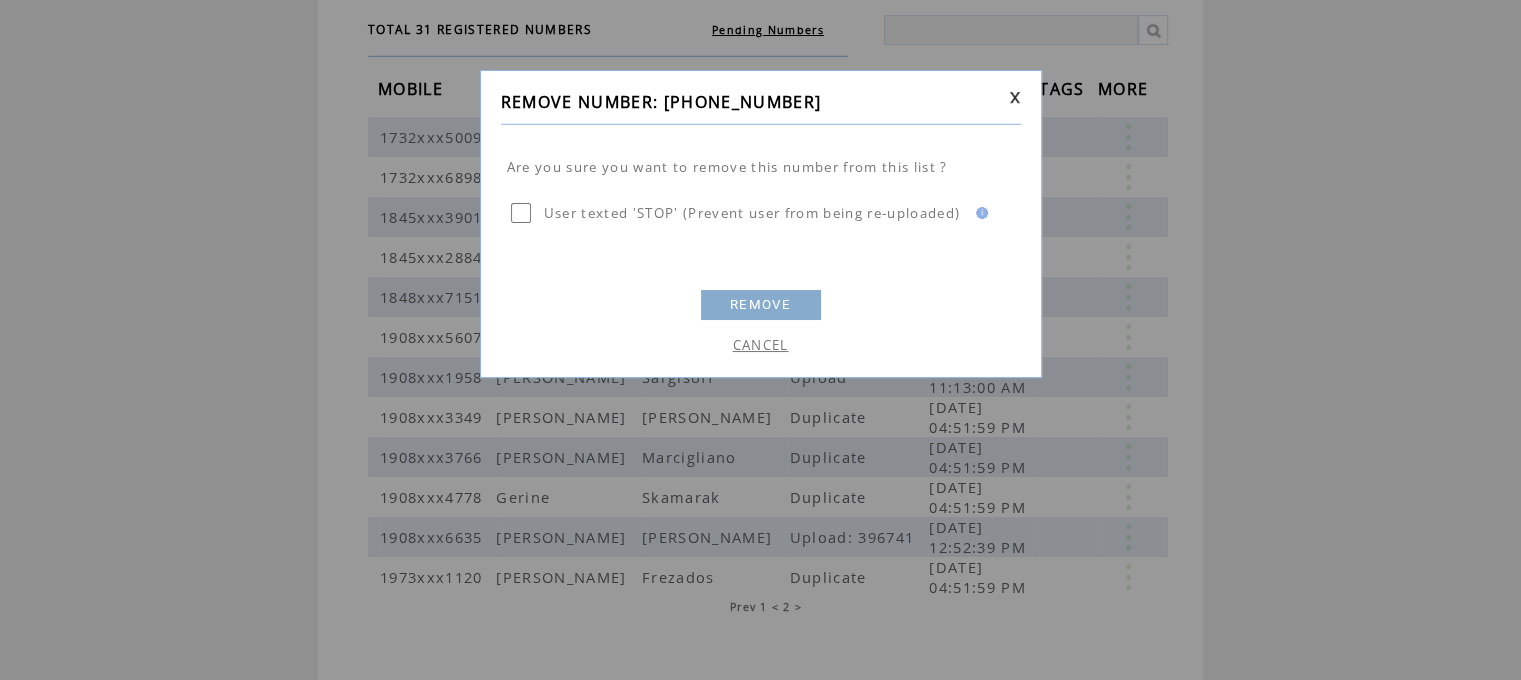 click on "REMOVE" at bounding box center [761, 305] 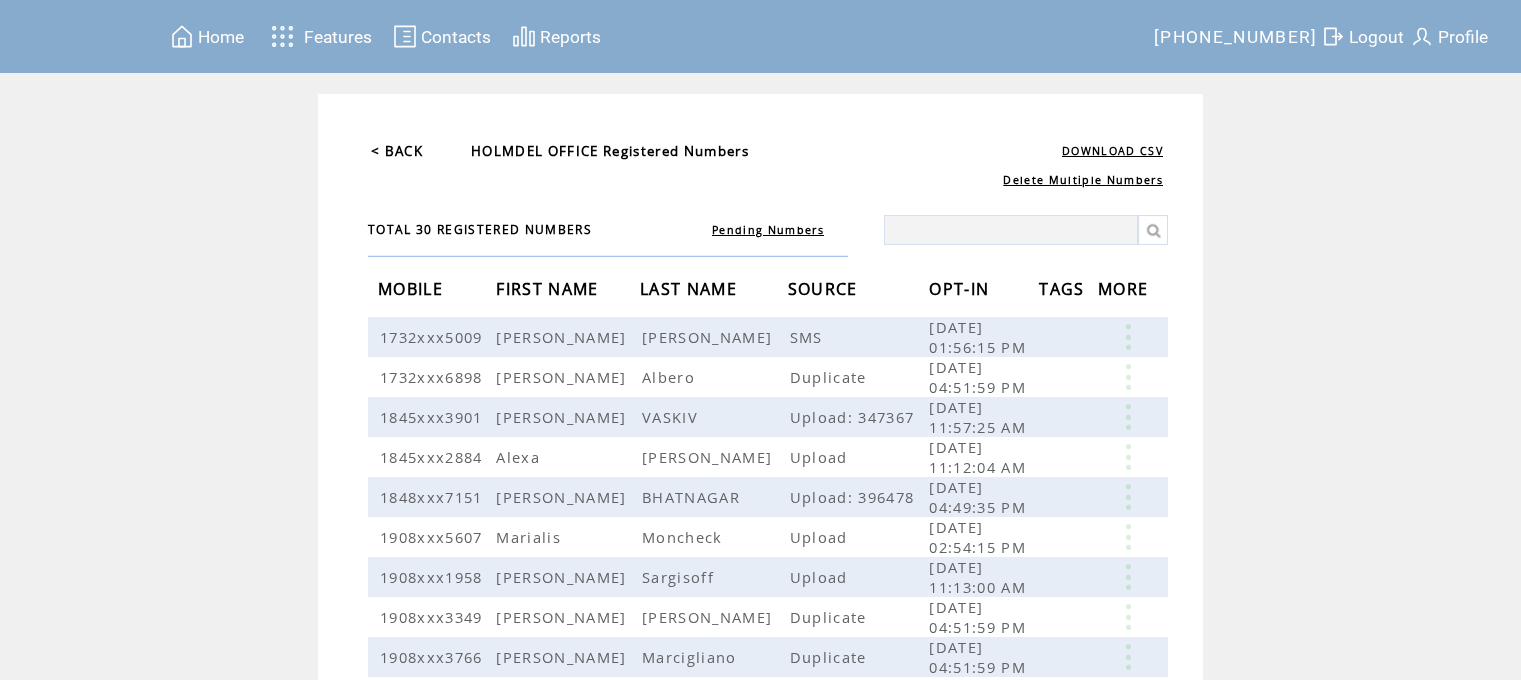 scroll, scrollTop: 0, scrollLeft: 0, axis: both 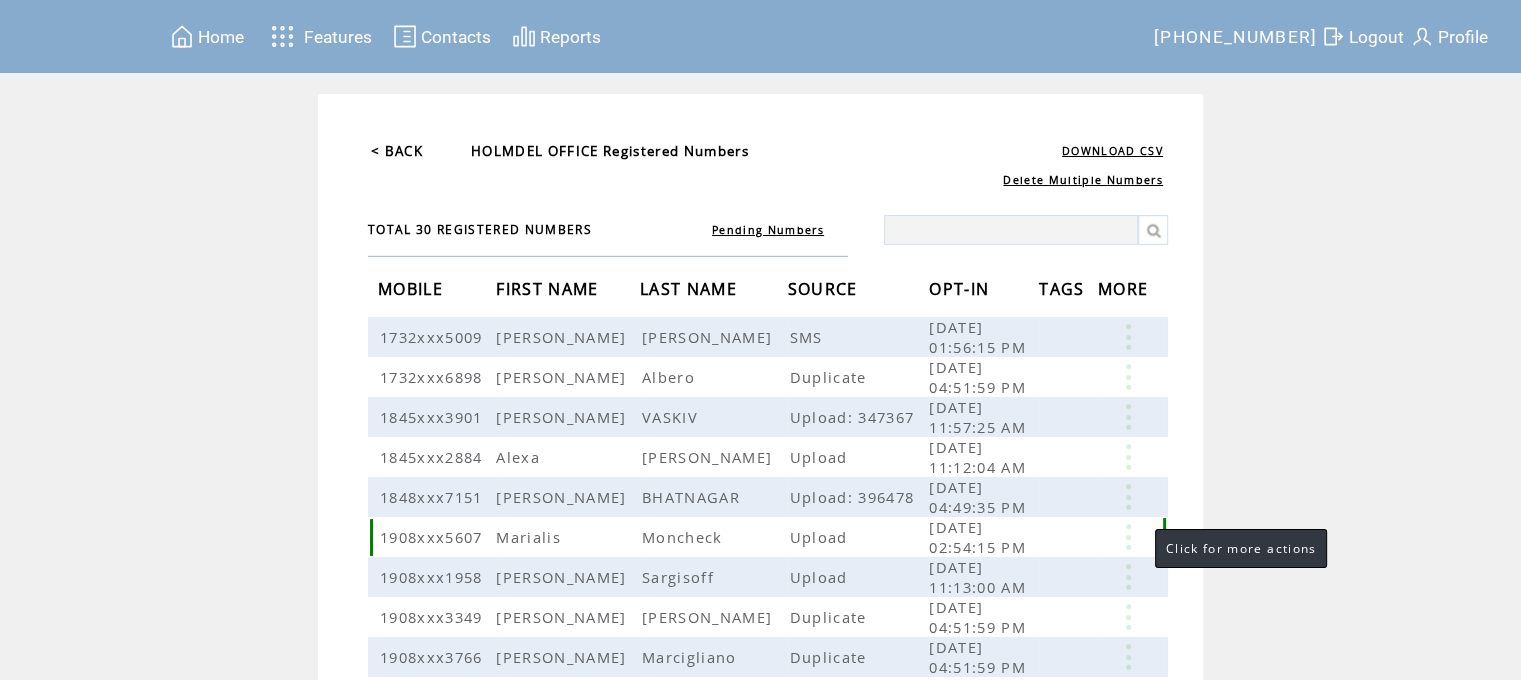 click at bounding box center [1128, 537] 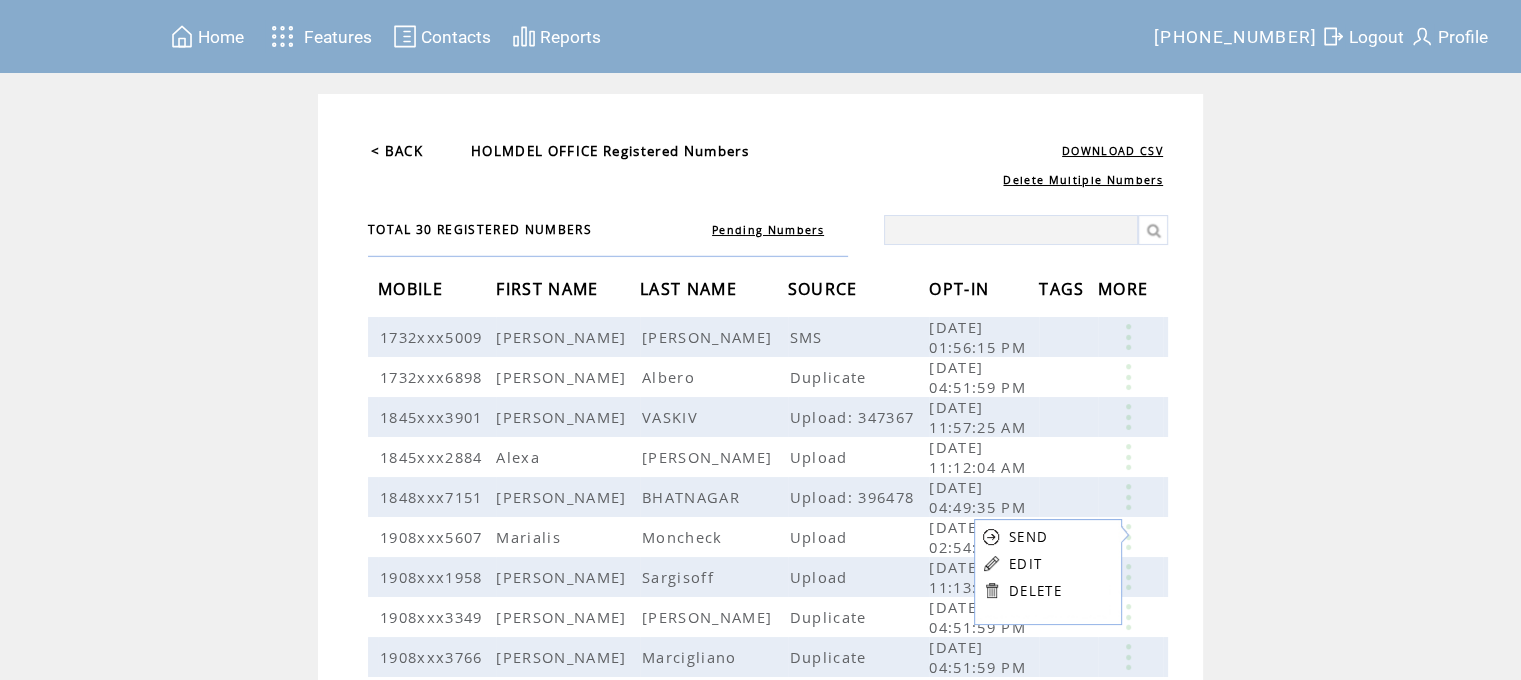click on "DELETE" at bounding box center (1035, 591) 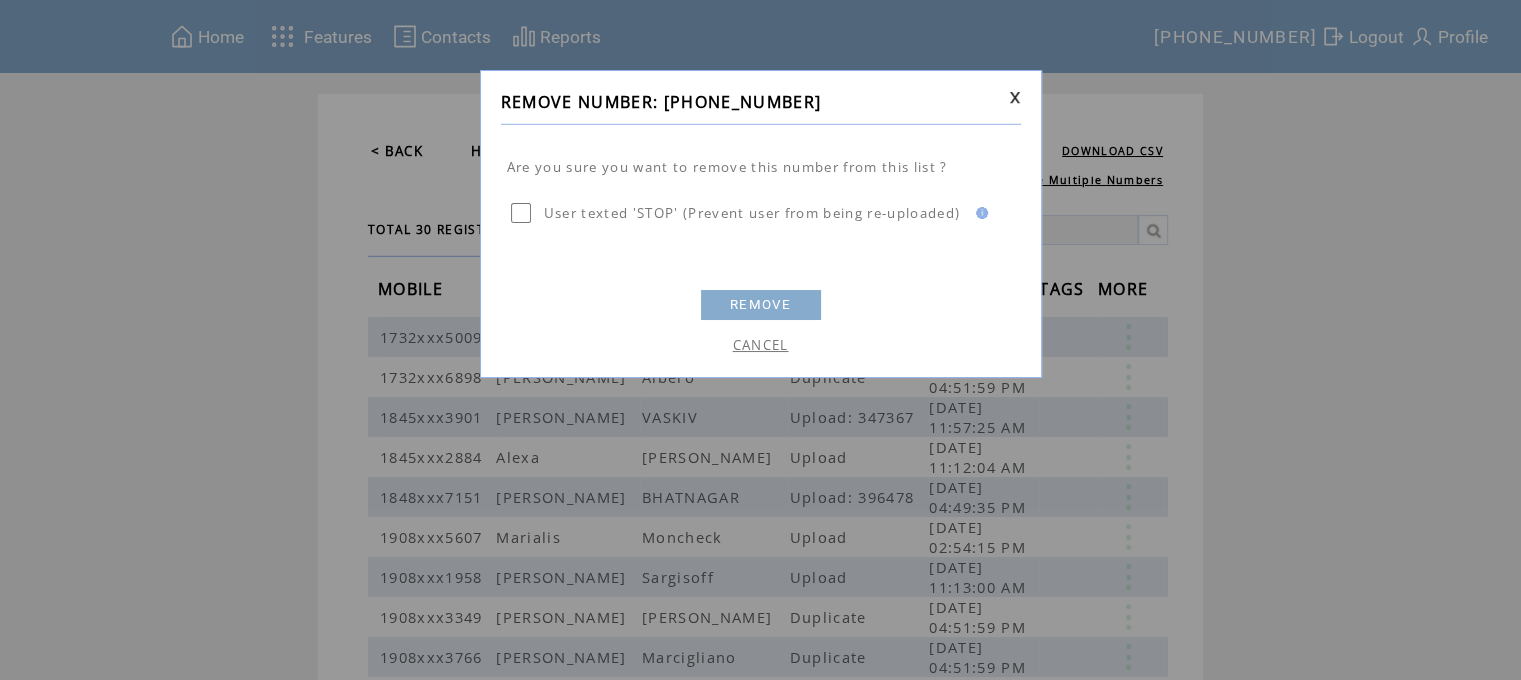 click on "REMOVE" at bounding box center [761, 305] 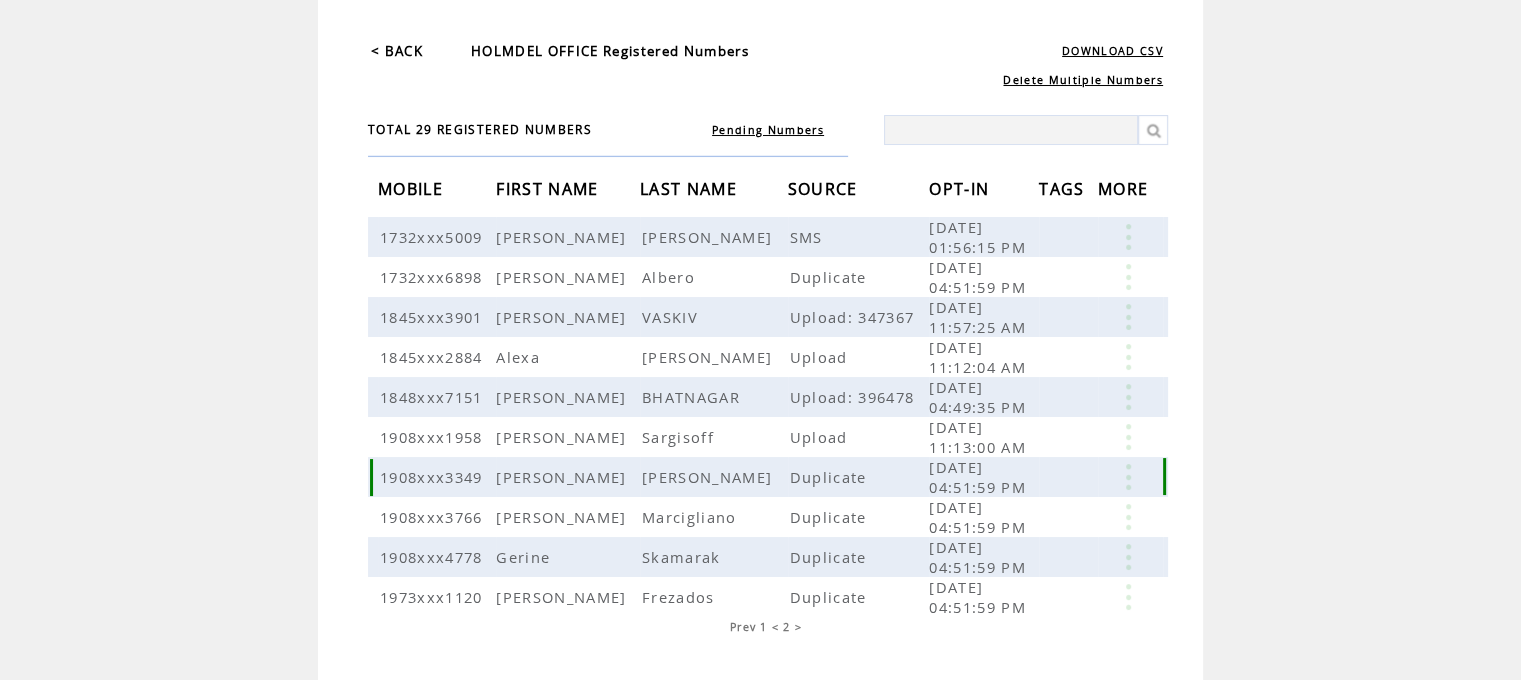 scroll, scrollTop: 0, scrollLeft: 0, axis: both 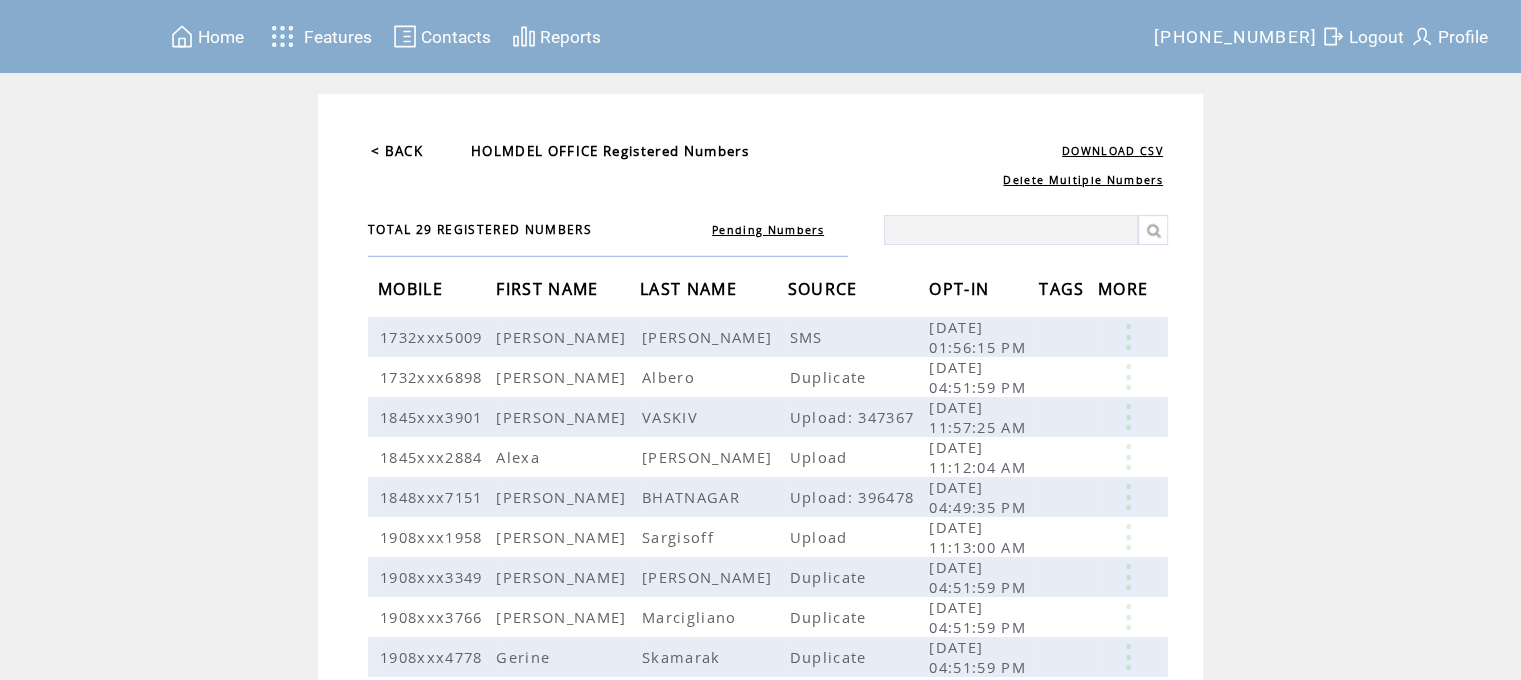 click on "< BACK" at bounding box center (397, 151) 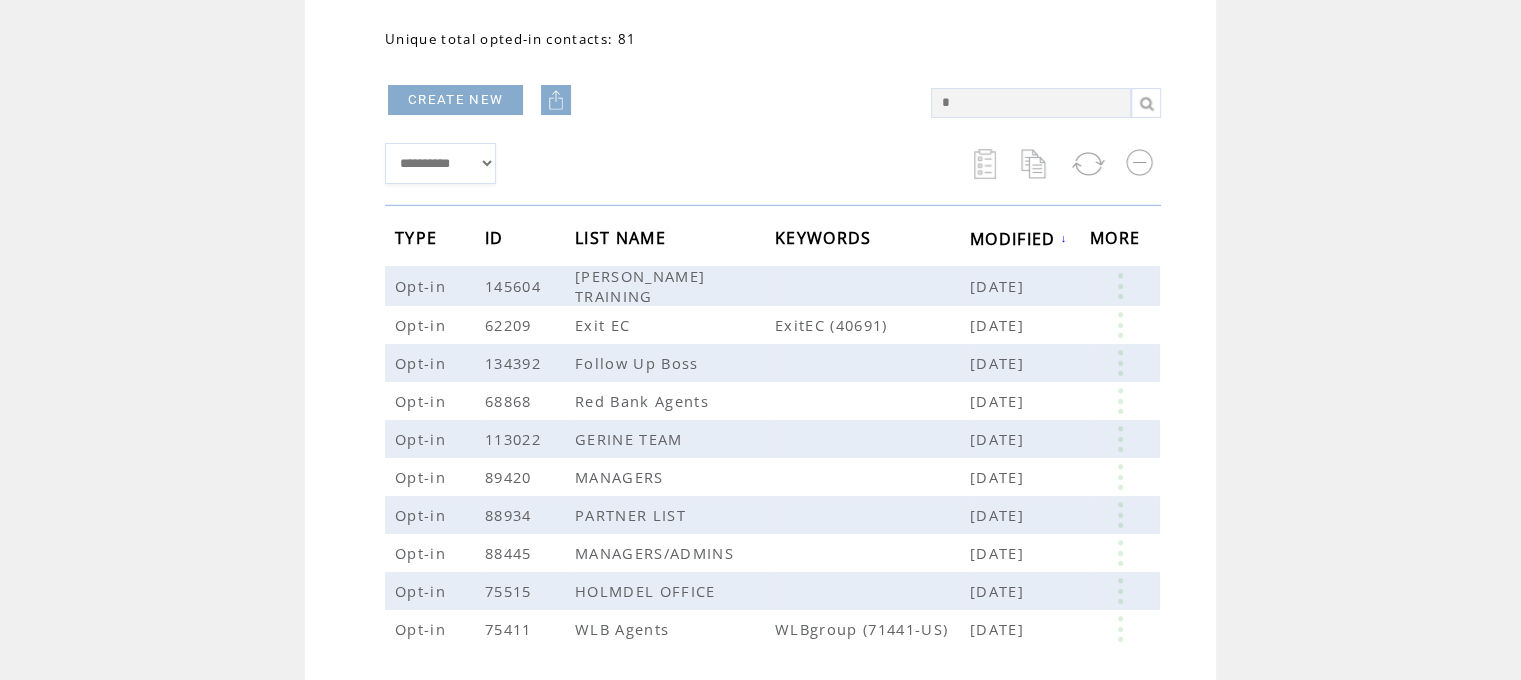 scroll, scrollTop: 200, scrollLeft: 0, axis: vertical 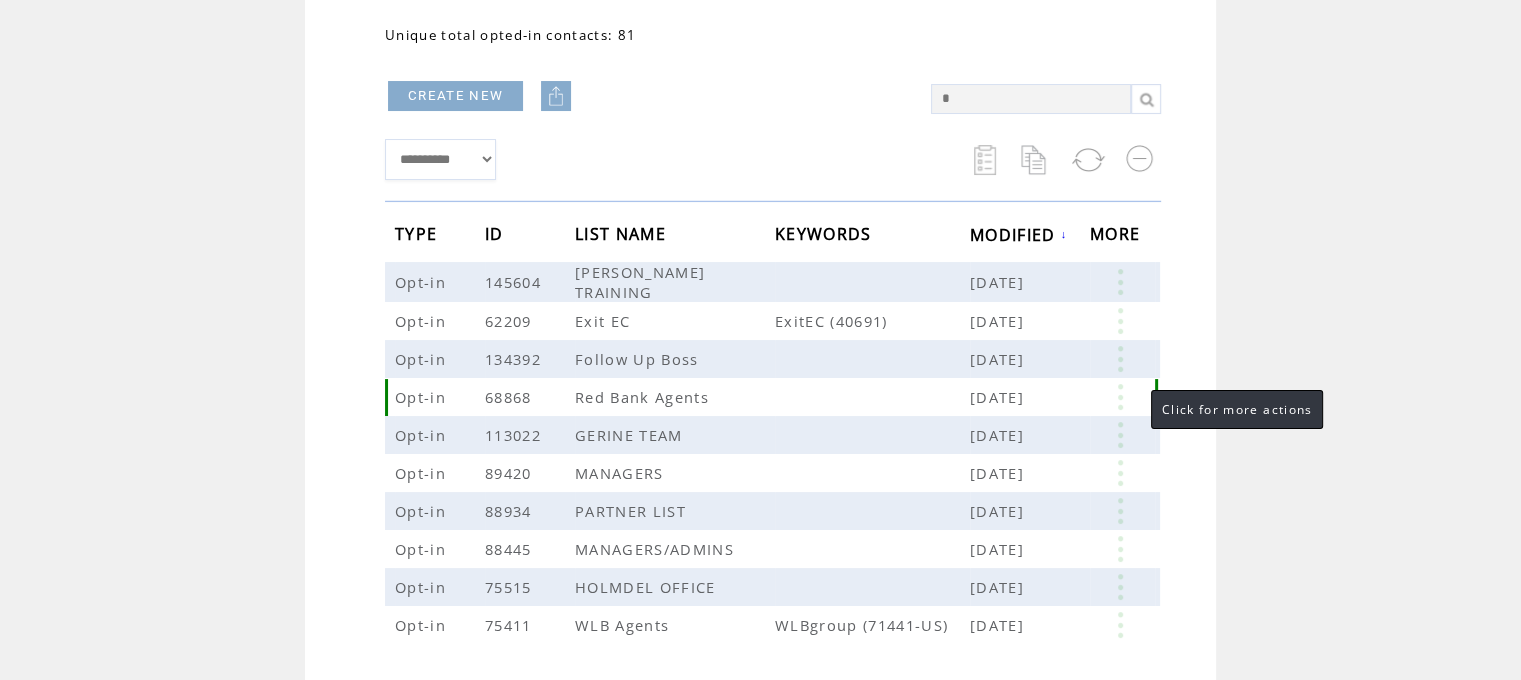 click at bounding box center [1120, 397] 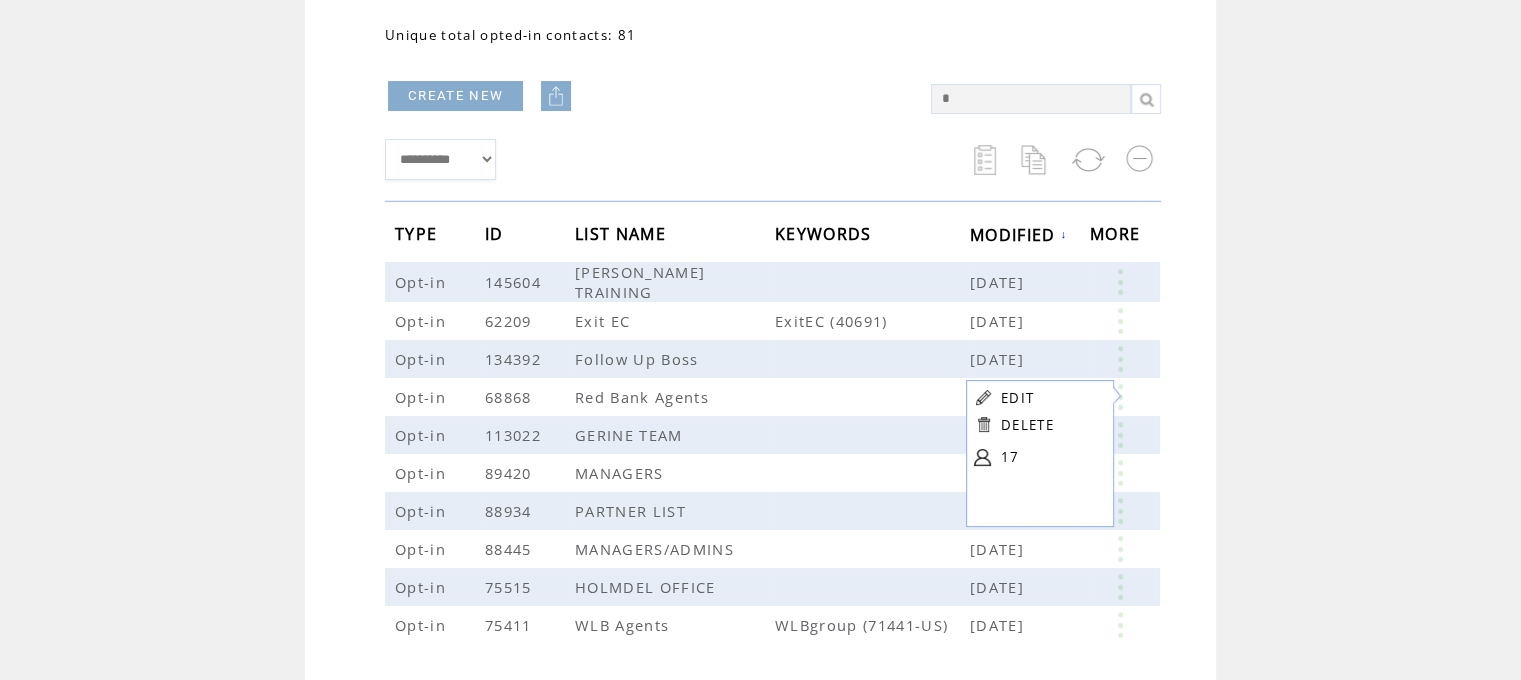 click at bounding box center [982, 457] 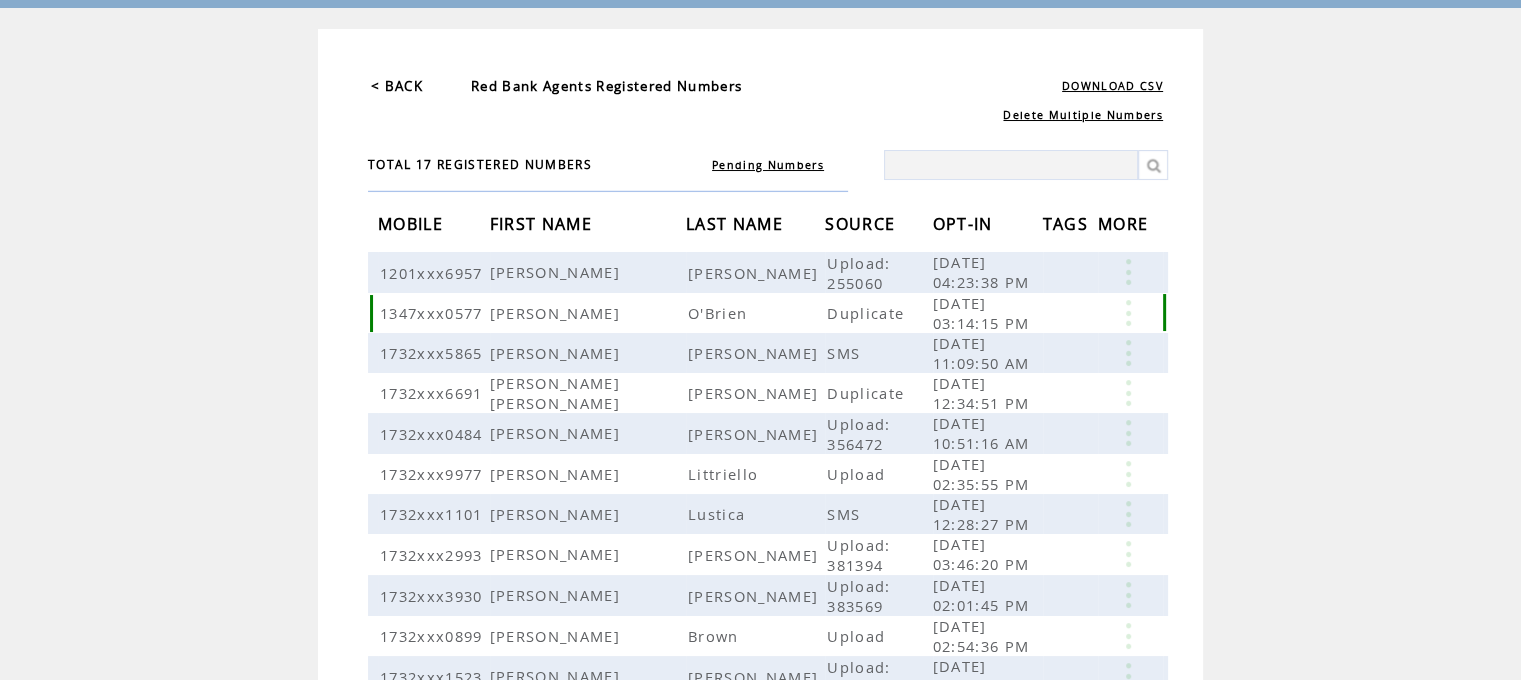 scroll, scrollTop: 100, scrollLeft: 0, axis: vertical 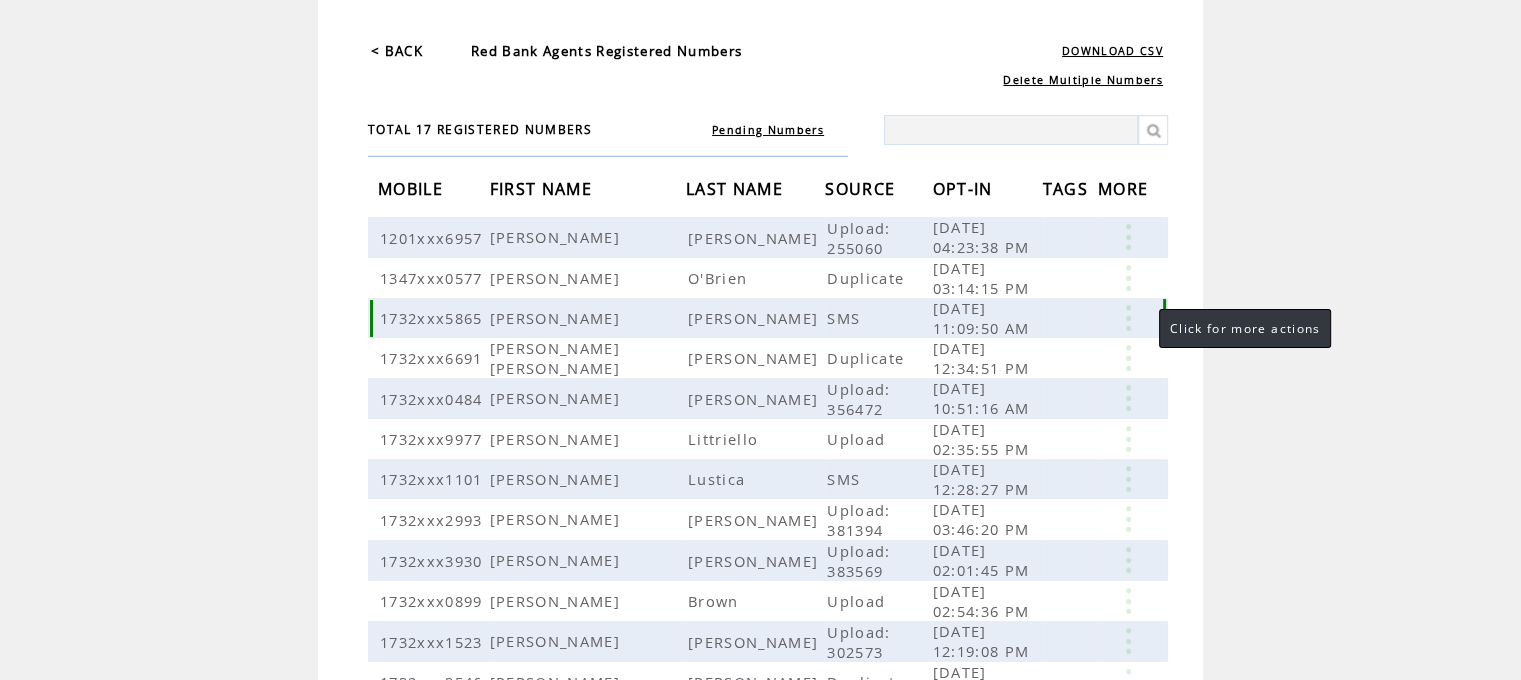 click at bounding box center (1128, 318) 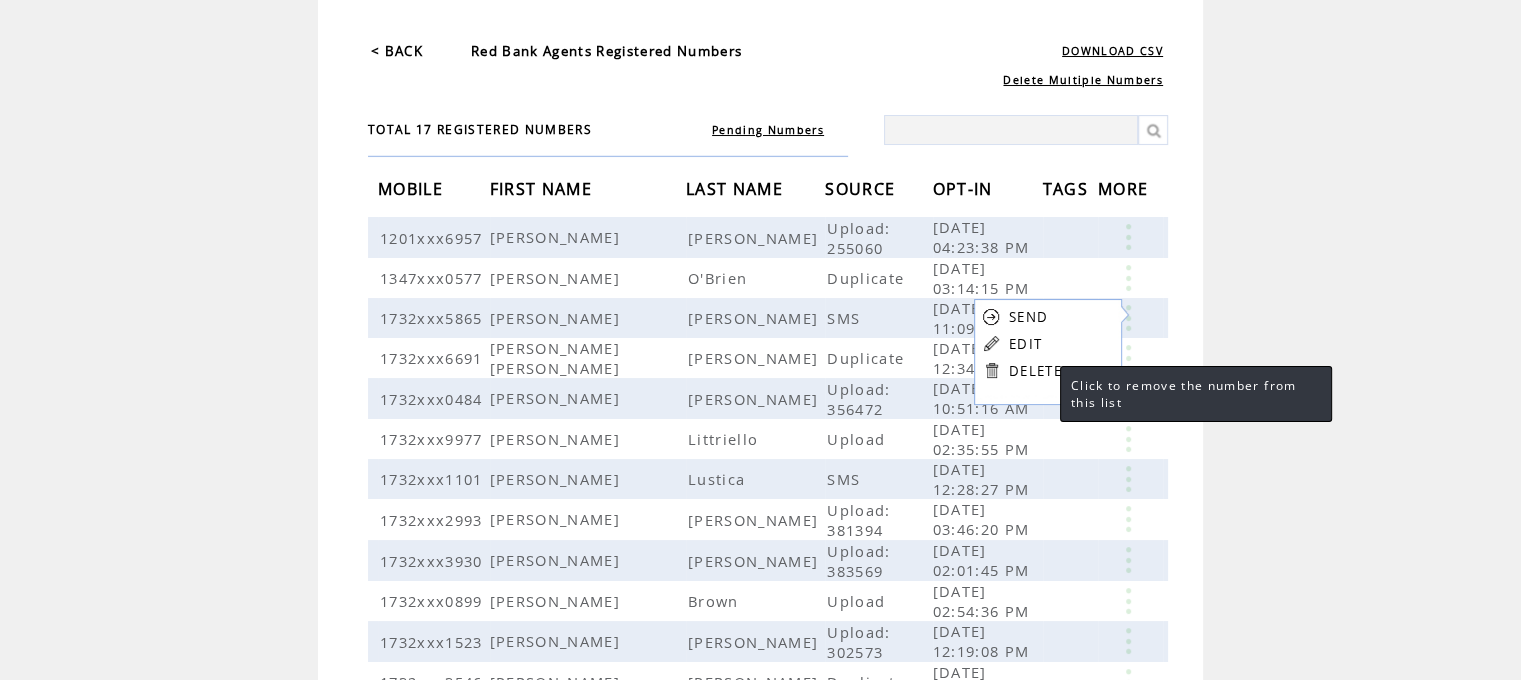click on "DELETE" at bounding box center [1035, 371] 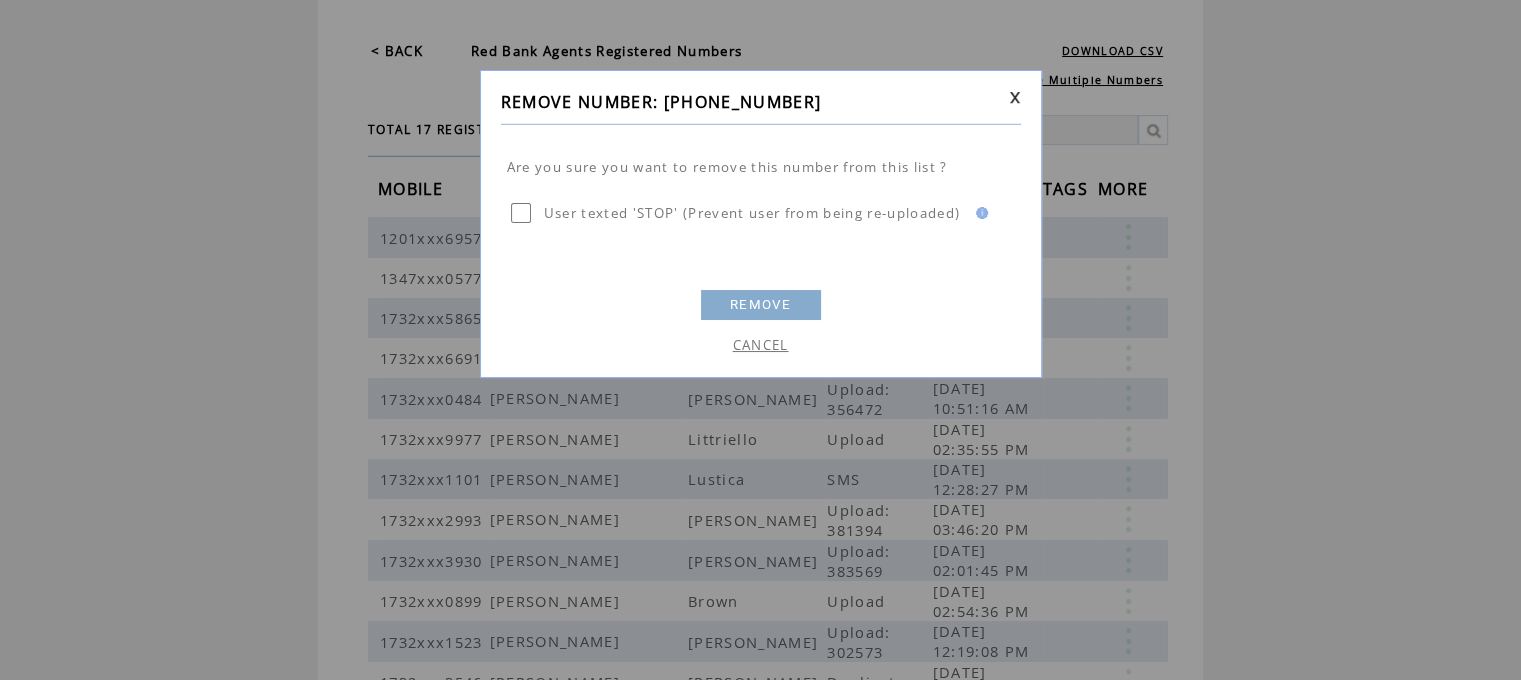 click on "REMOVE" at bounding box center (761, 305) 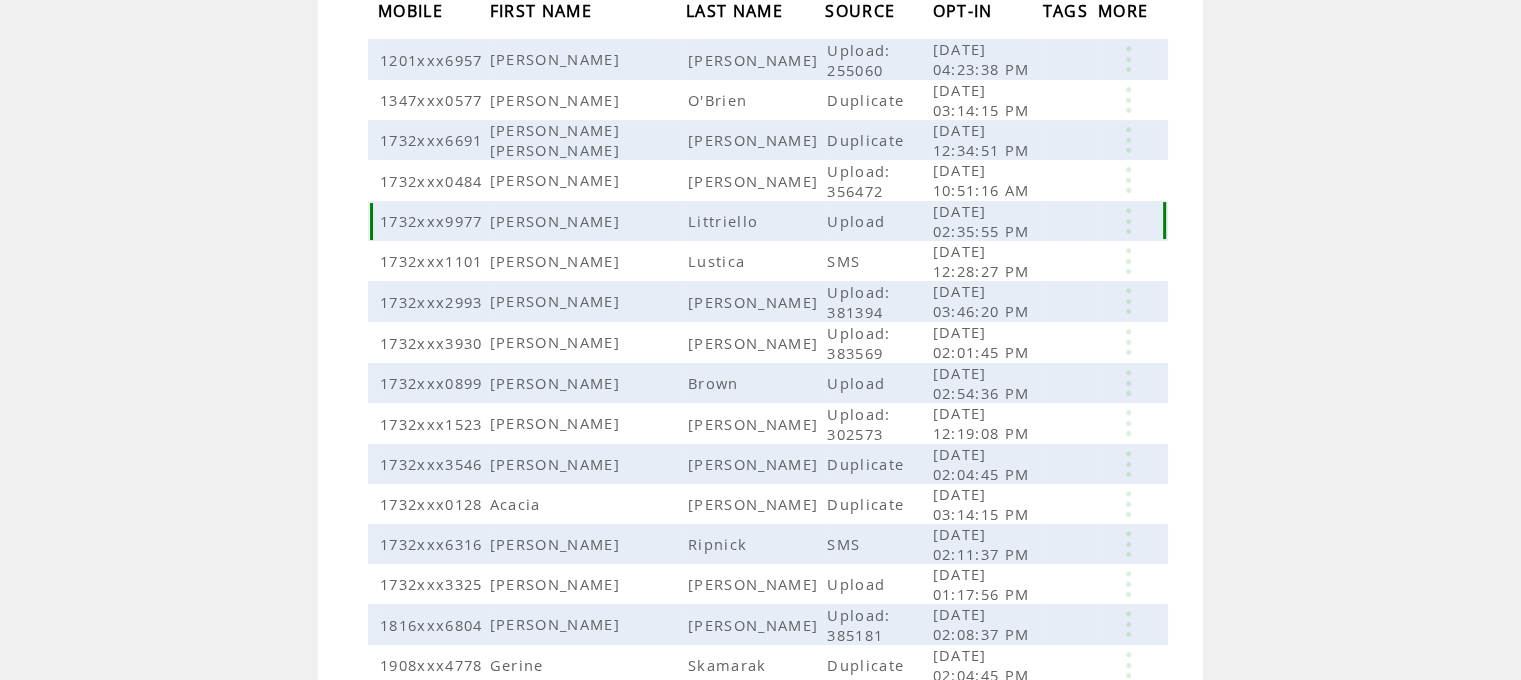 scroll, scrollTop: 300, scrollLeft: 0, axis: vertical 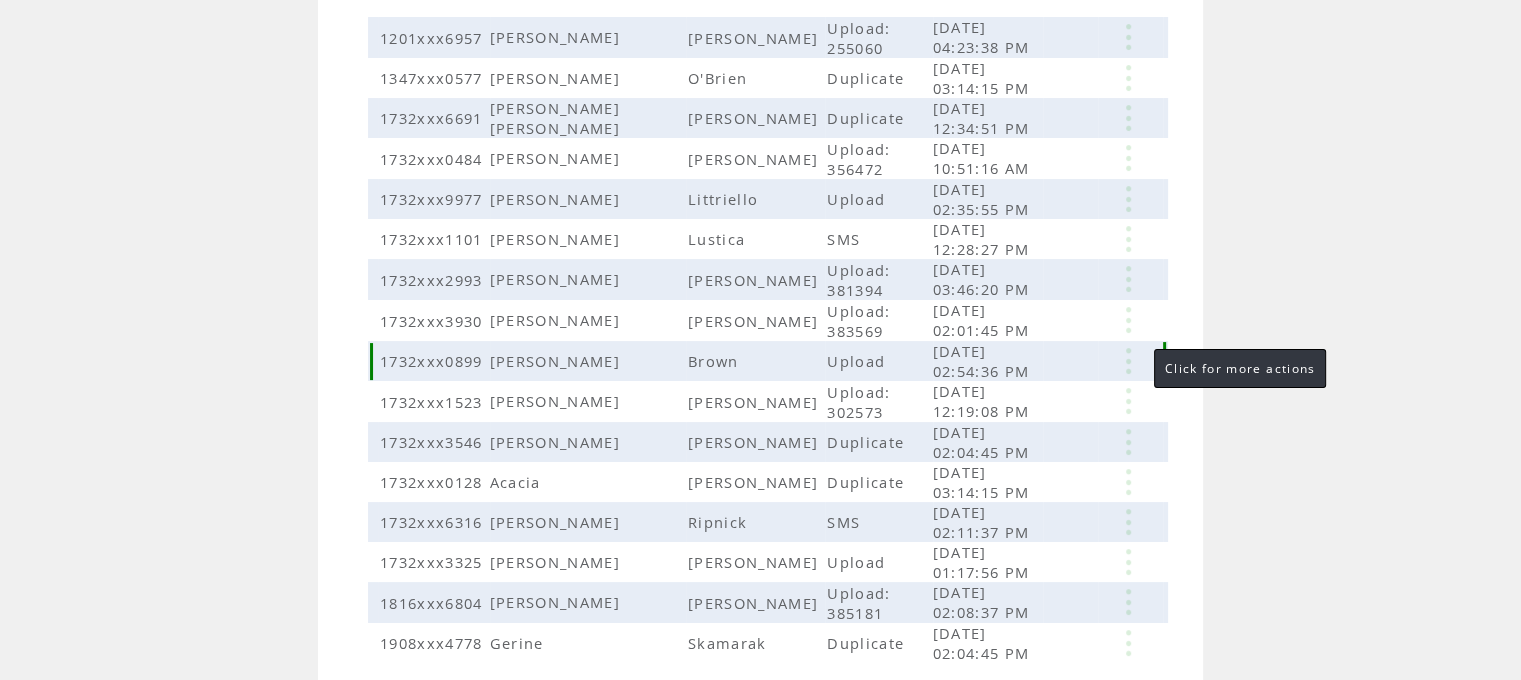 click at bounding box center (1128, 361) 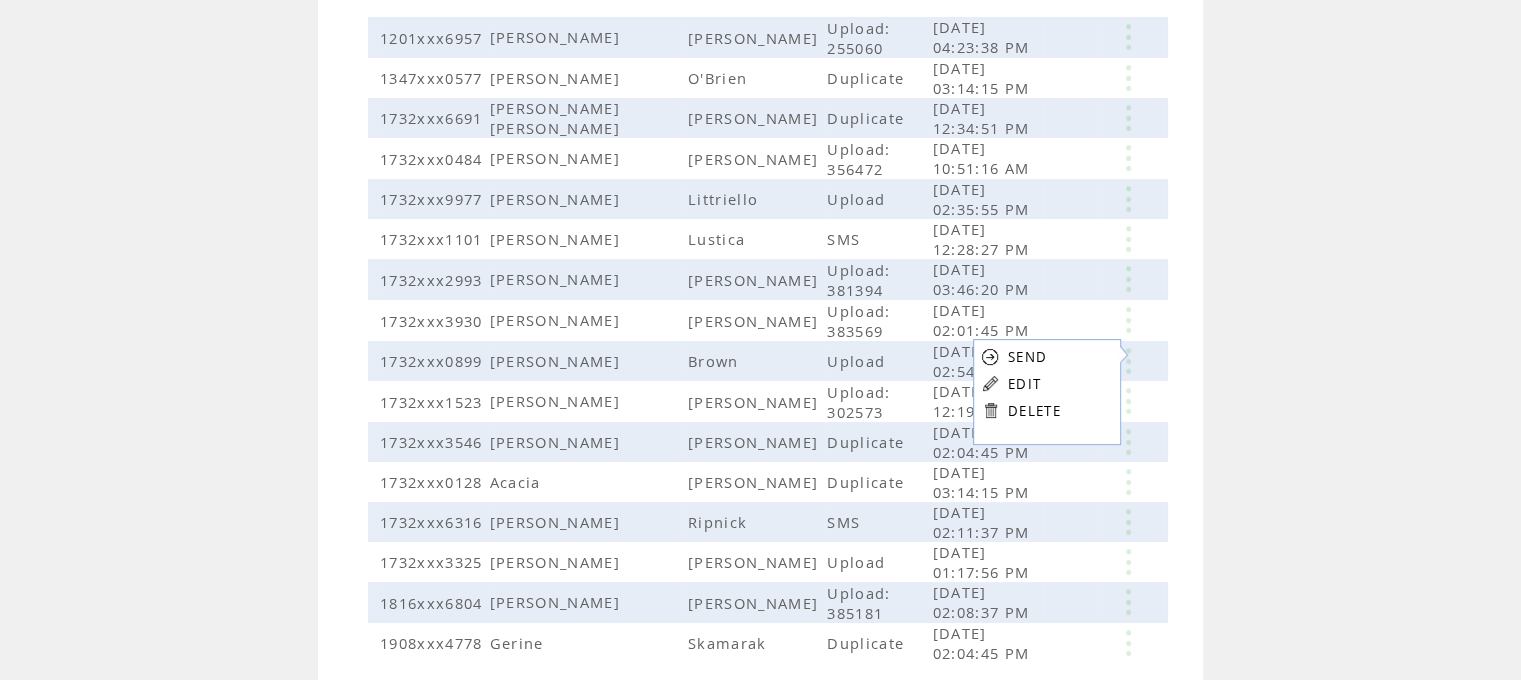 click on "SEND EDIT DELETE" at bounding box center [1021, 383] 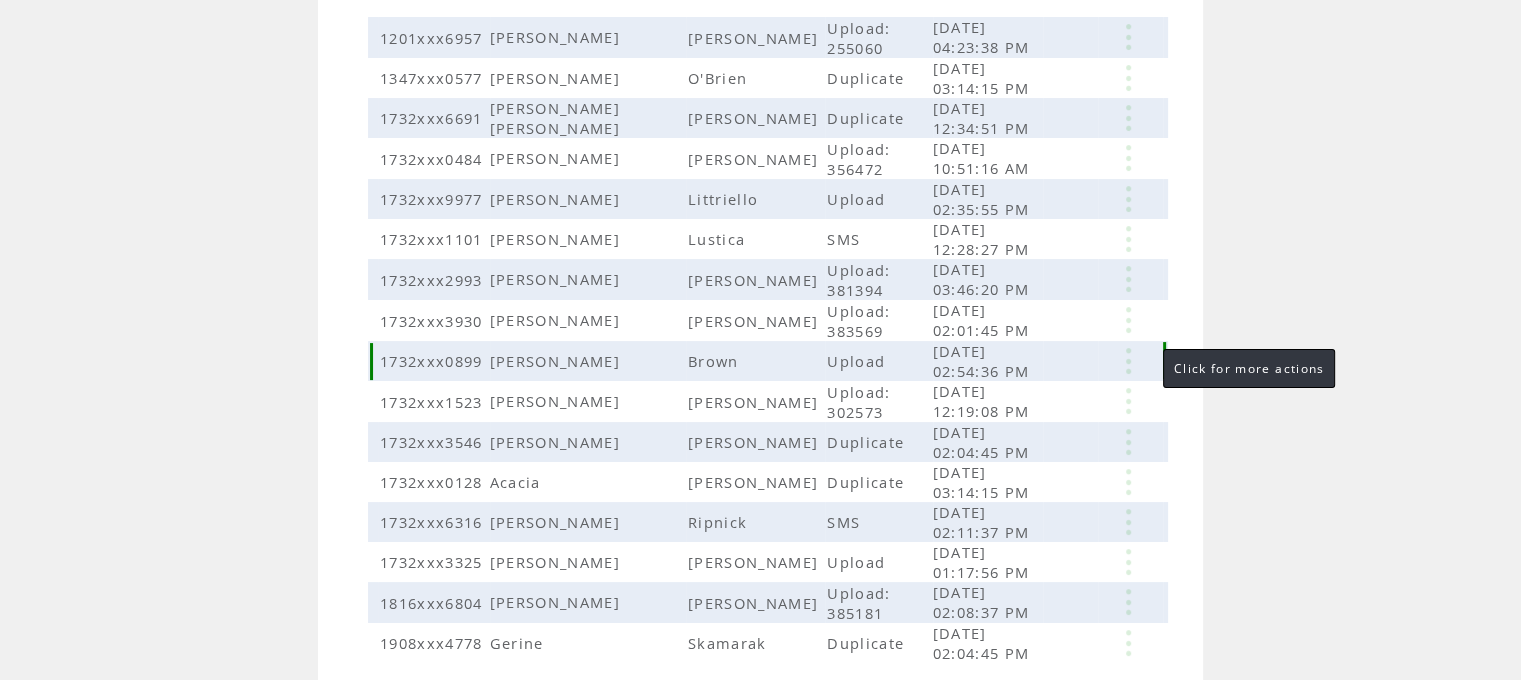 click at bounding box center (1128, 361) 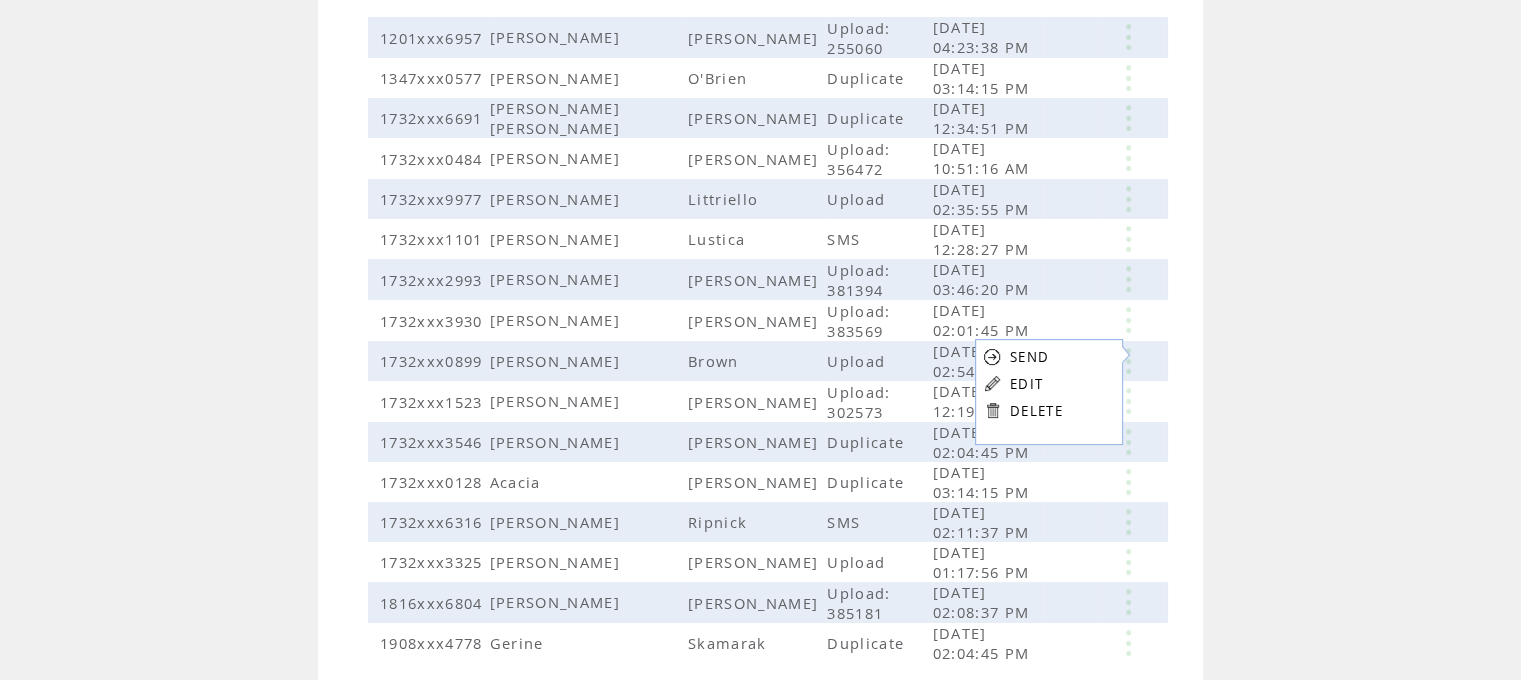 click on "DELETE" at bounding box center [1036, 411] 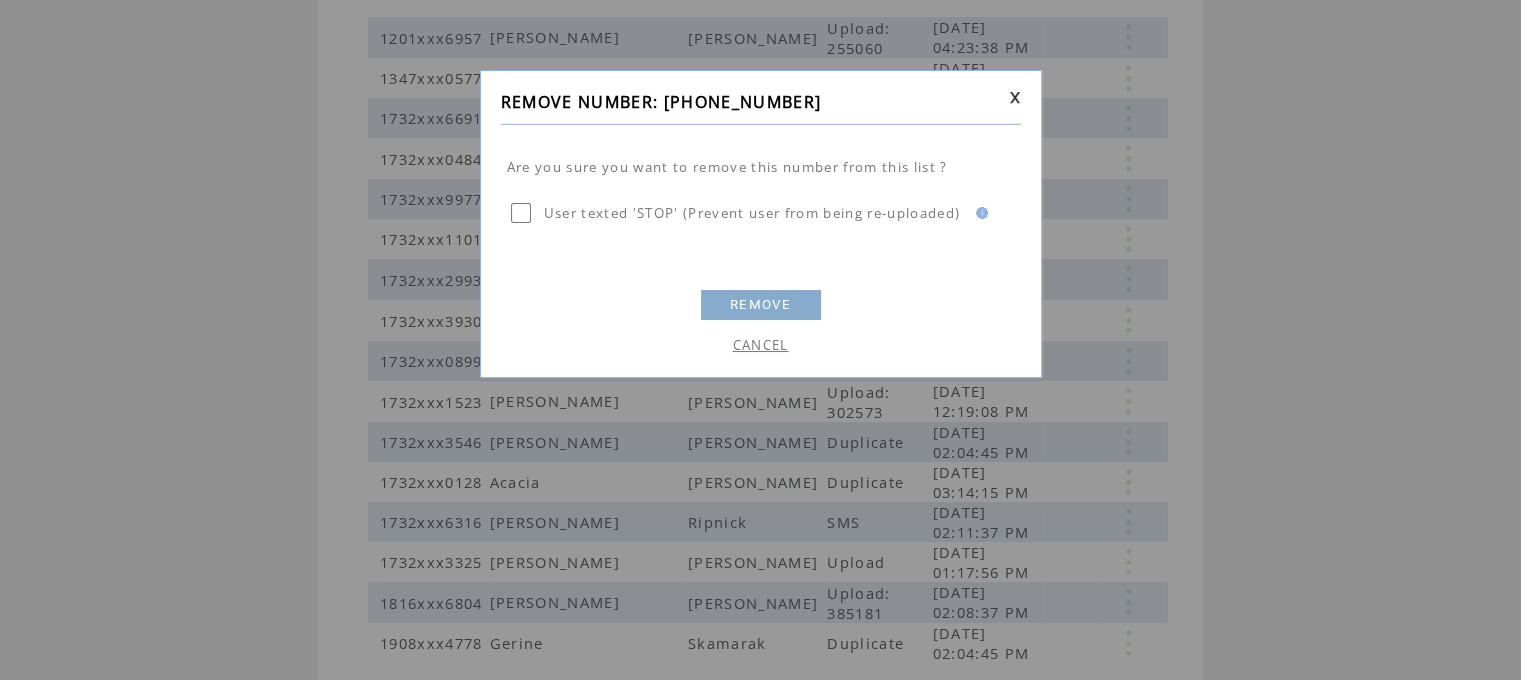 click on "REMOVE" at bounding box center [761, 305] 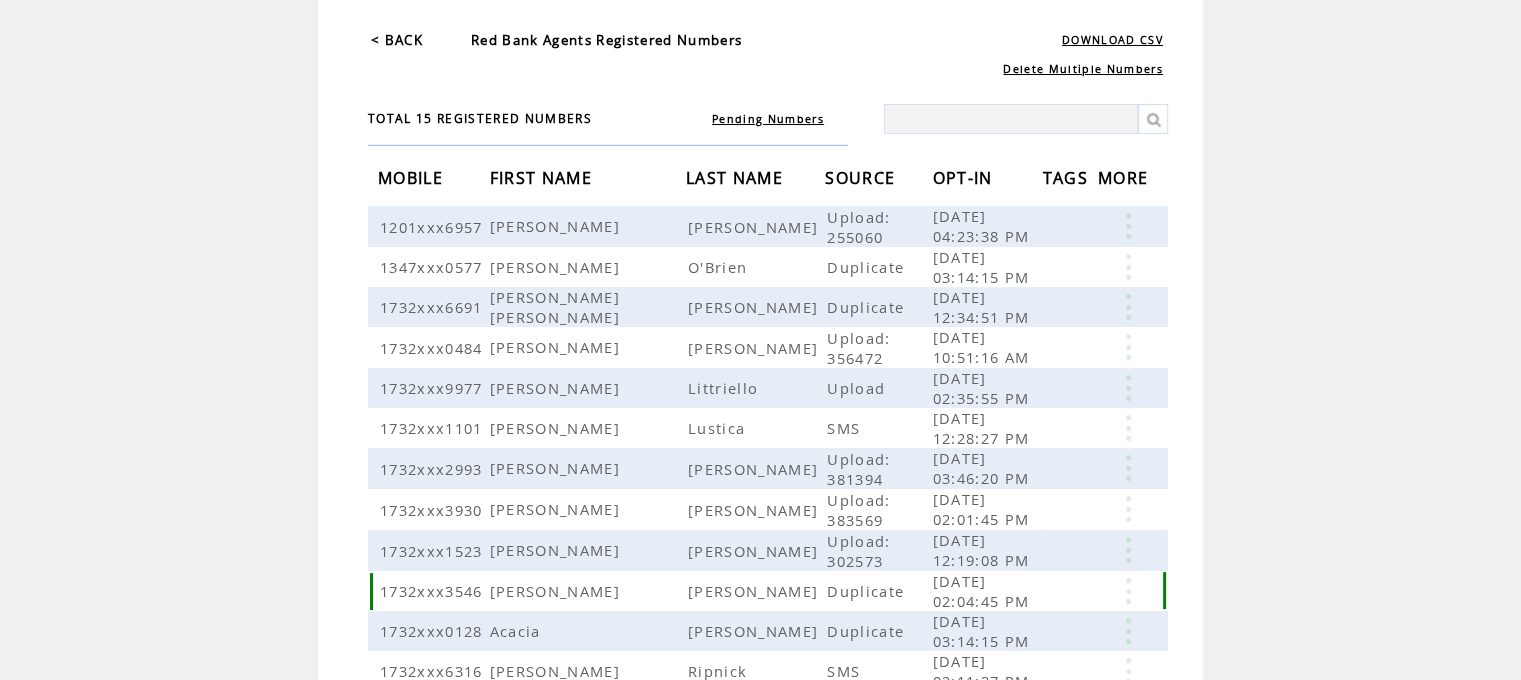 scroll, scrollTop: 0, scrollLeft: 0, axis: both 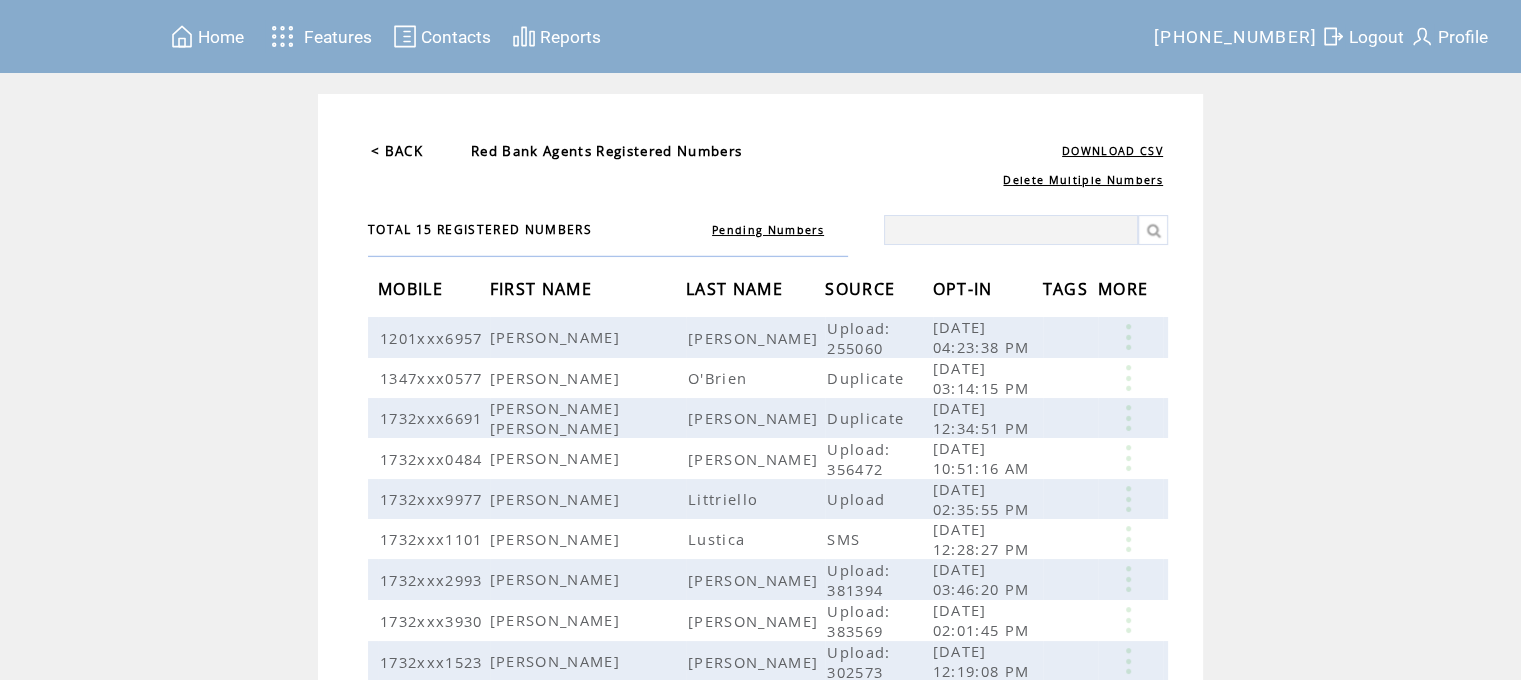click on "< BACK" at bounding box center (397, 151) 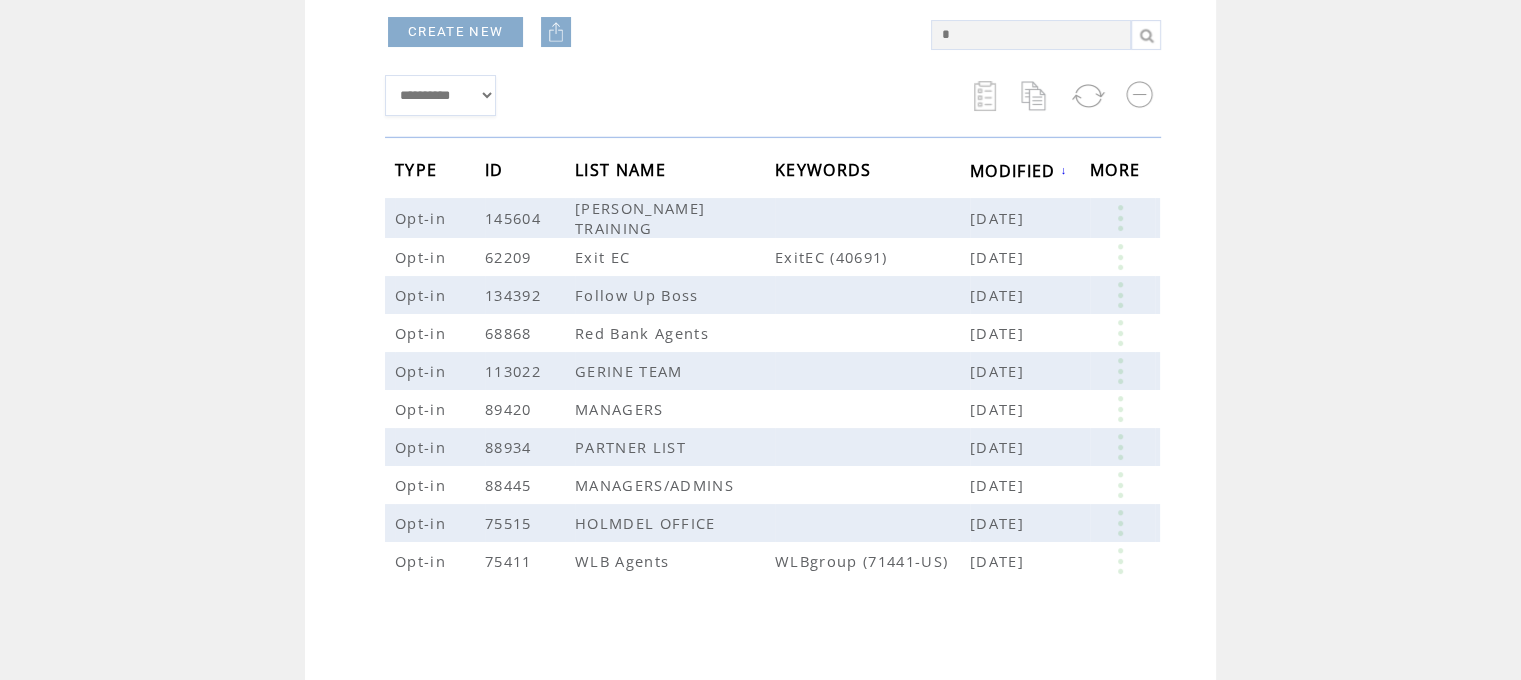 scroll, scrollTop: 300, scrollLeft: 0, axis: vertical 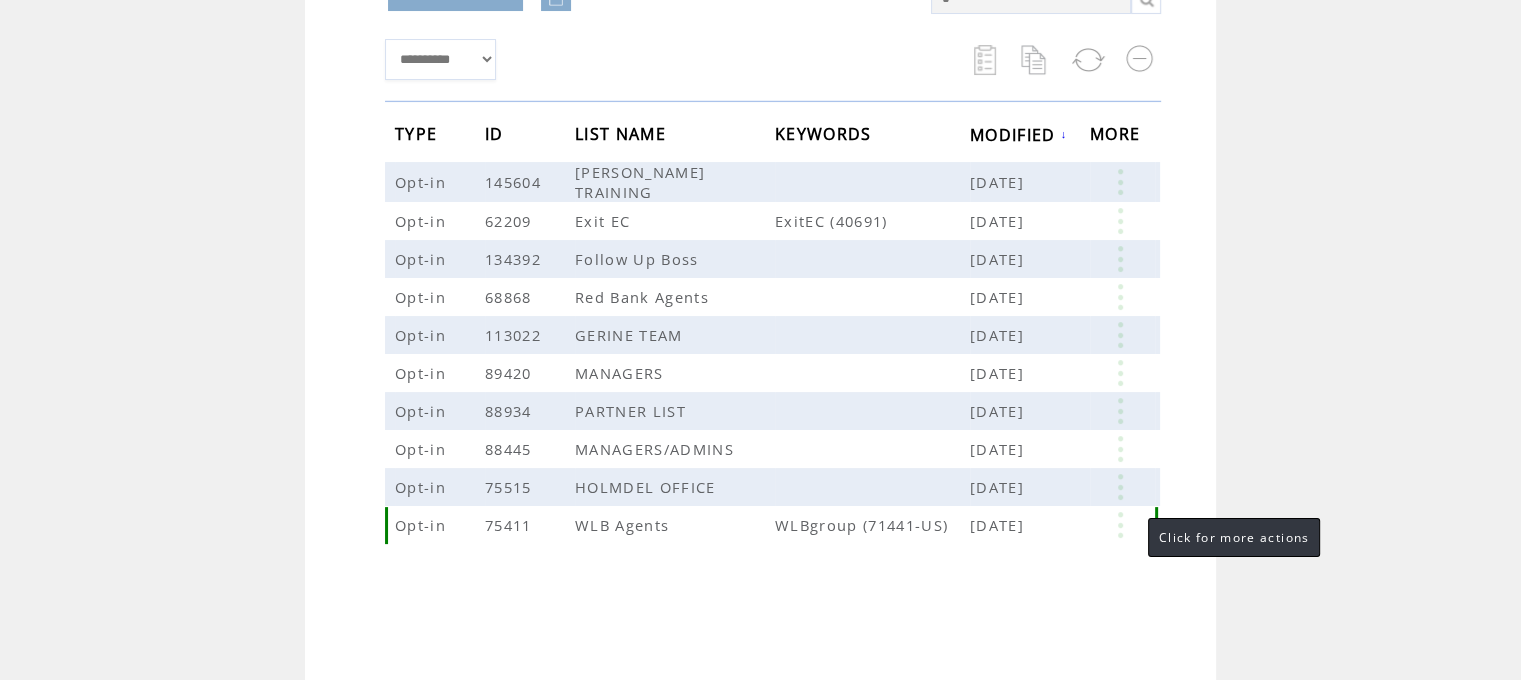 click at bounding box center (1120, 525) 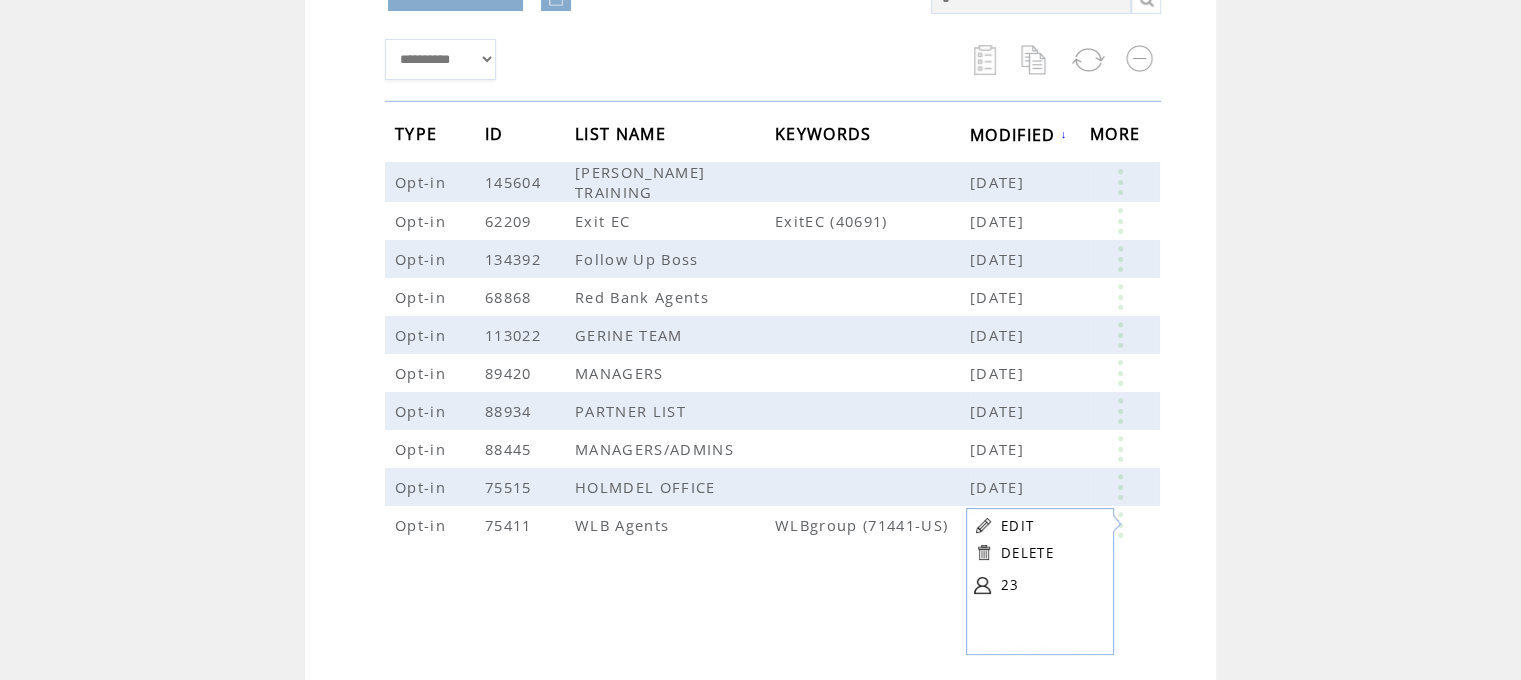 click at bounding box center (982, 585) 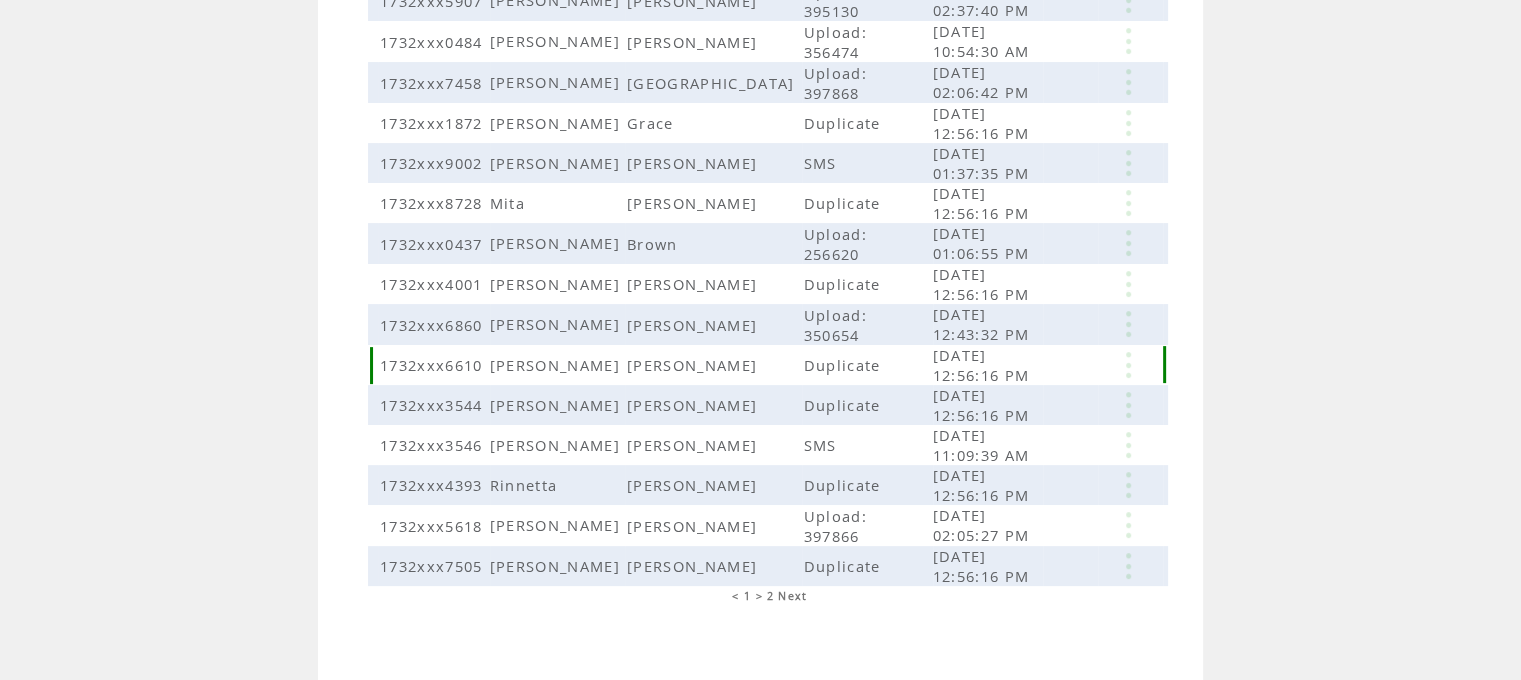 scroll, scrollTop: 504, scrollLeft: 0, axis: vertical 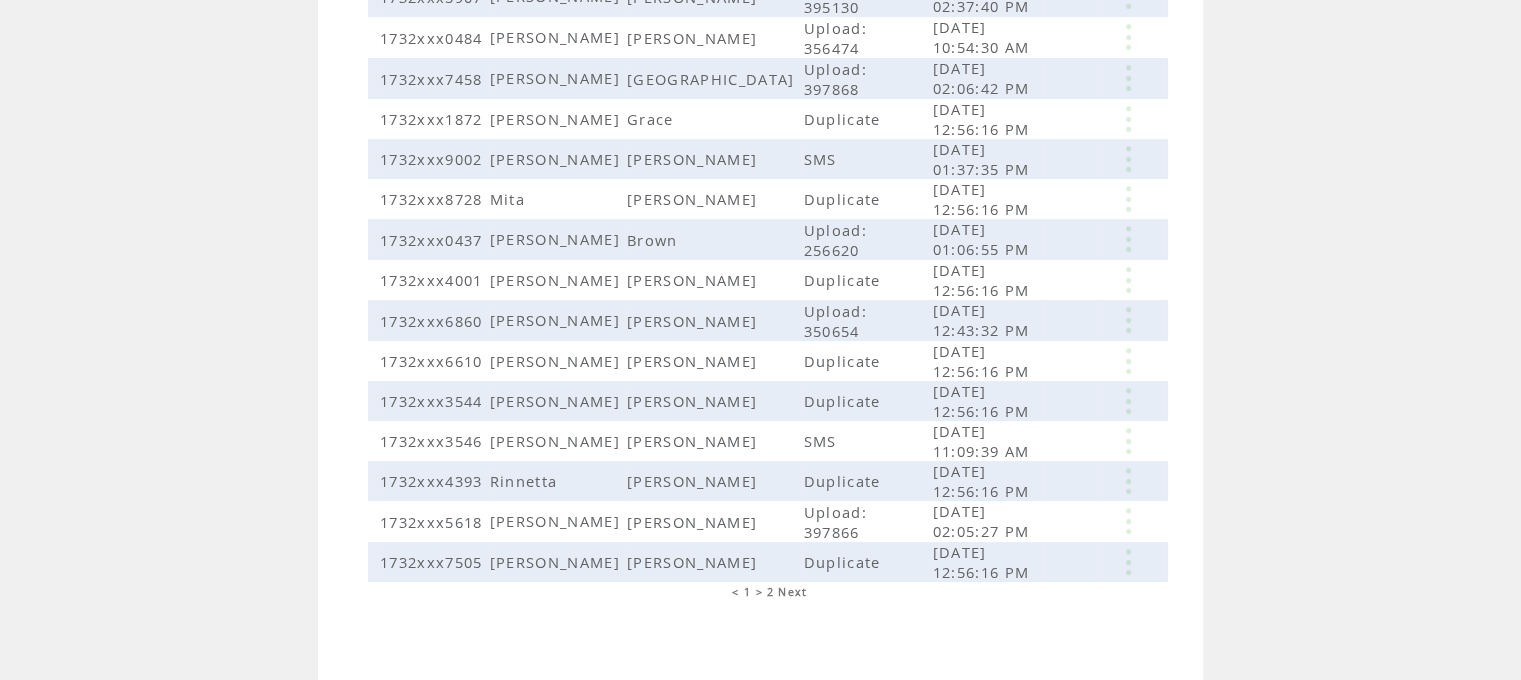 click on "Next" at bounding box center (792, 592) 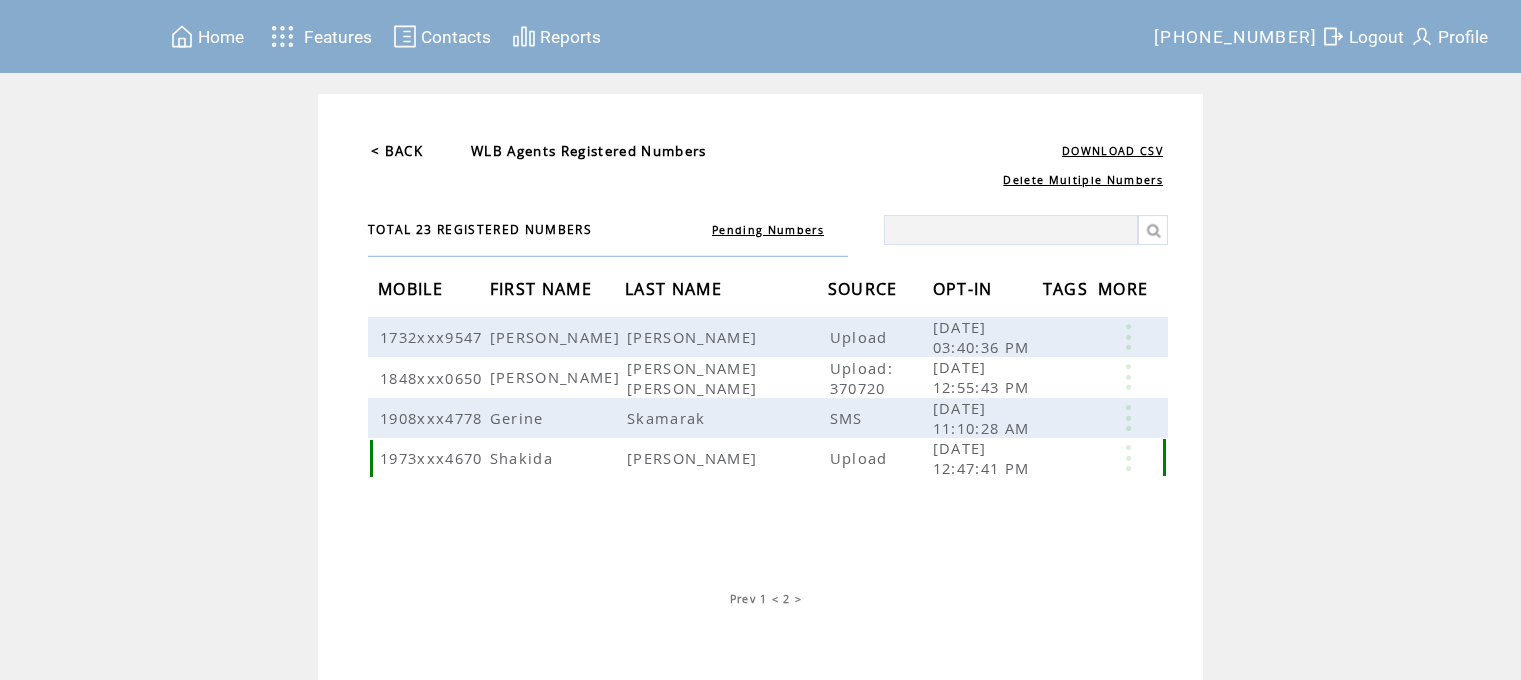 scroll, scrollTop: 0, scrollLeft: 0, axis: both 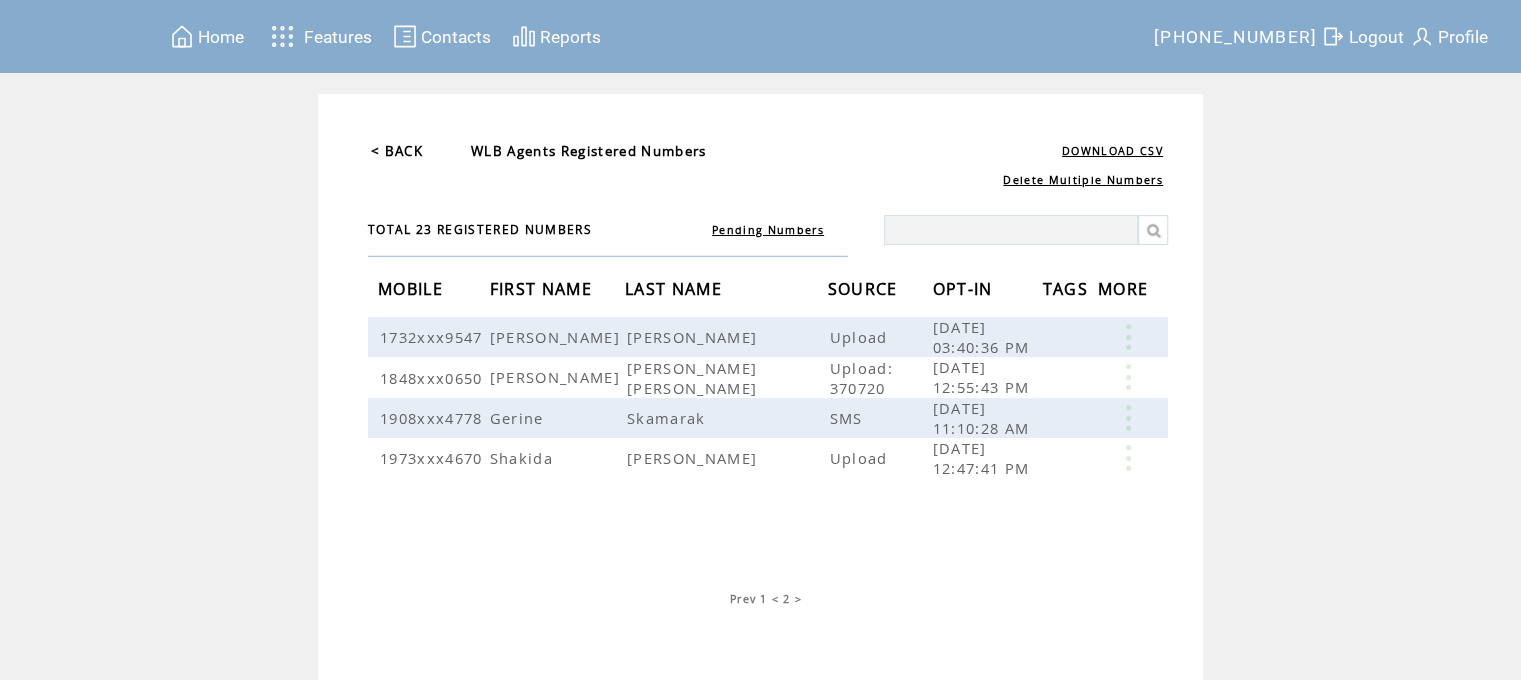 click on "1" at bounding box center [763, 599] 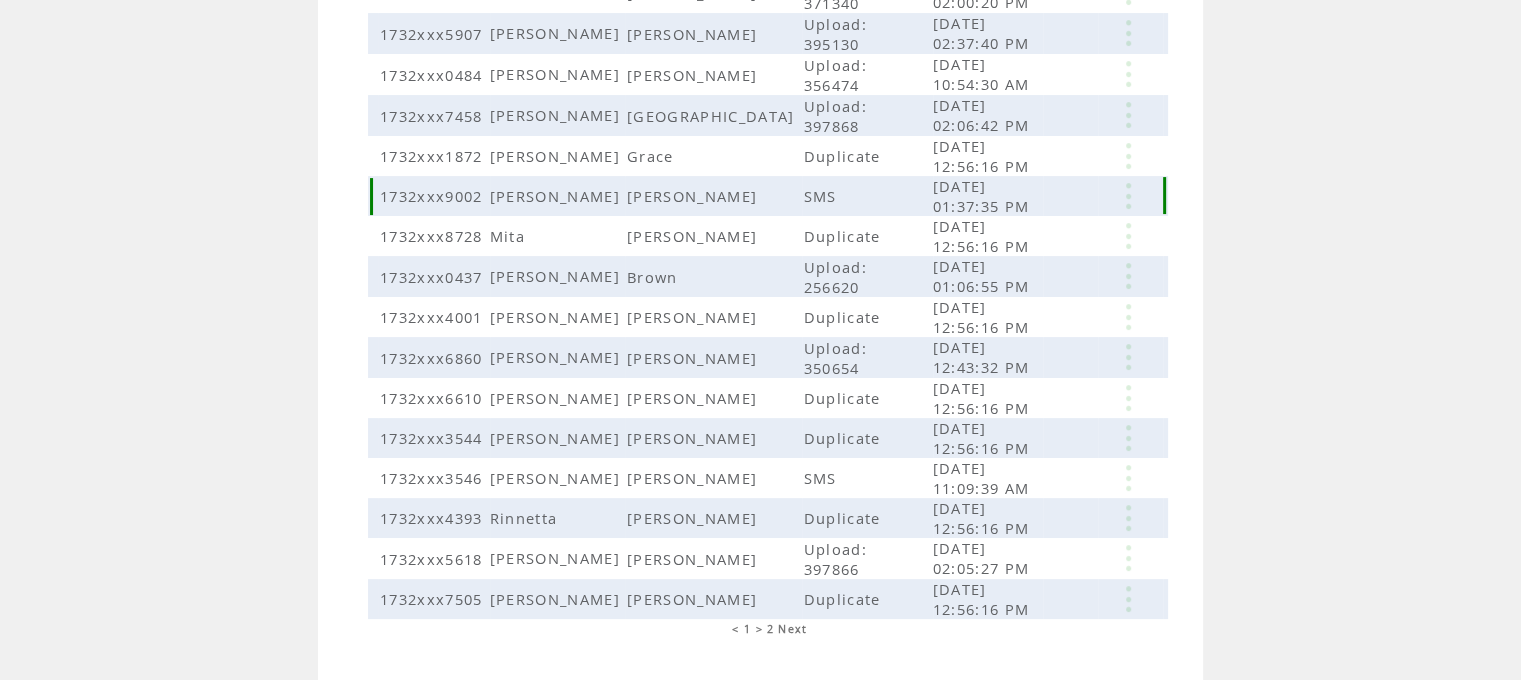scroll, scrollTop: 500, scrollLeft: 0, axis: vertical 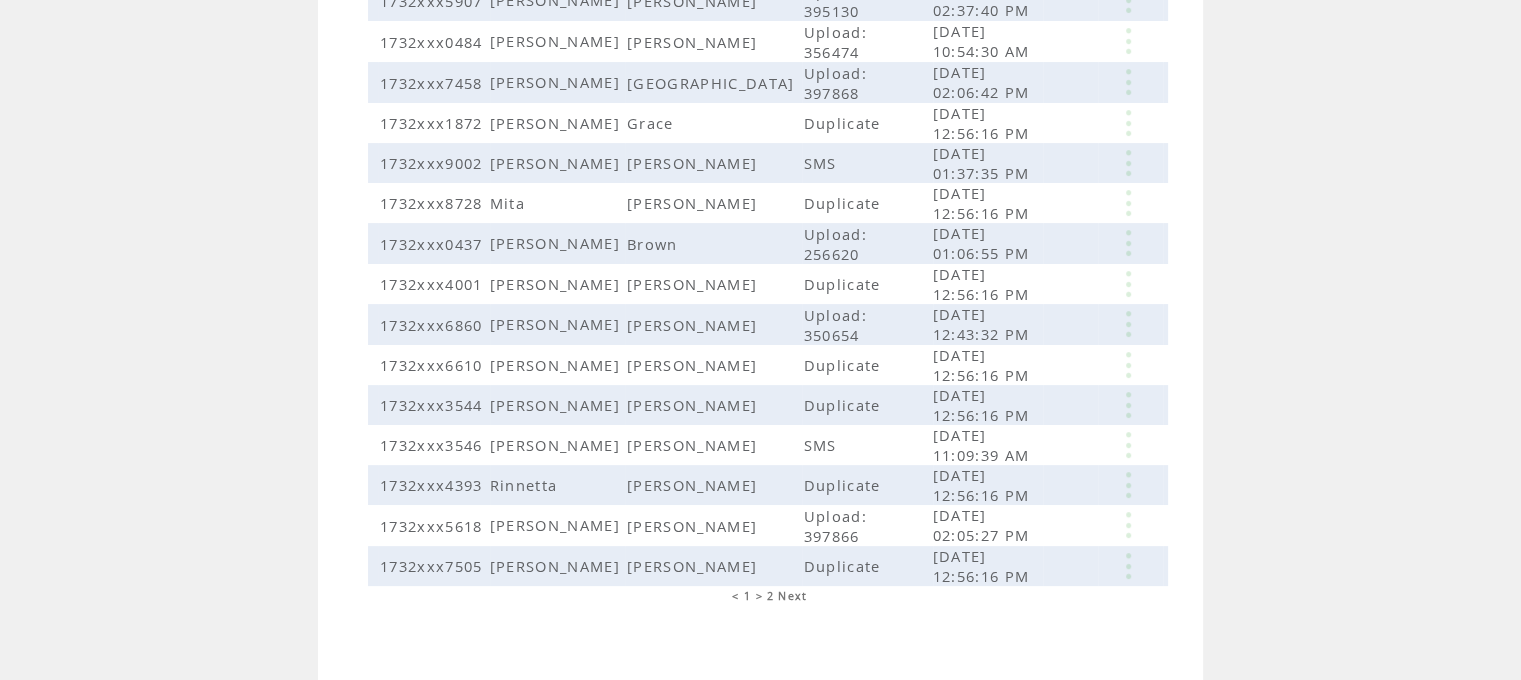 click on "Next" at bounding box center (792, 596) 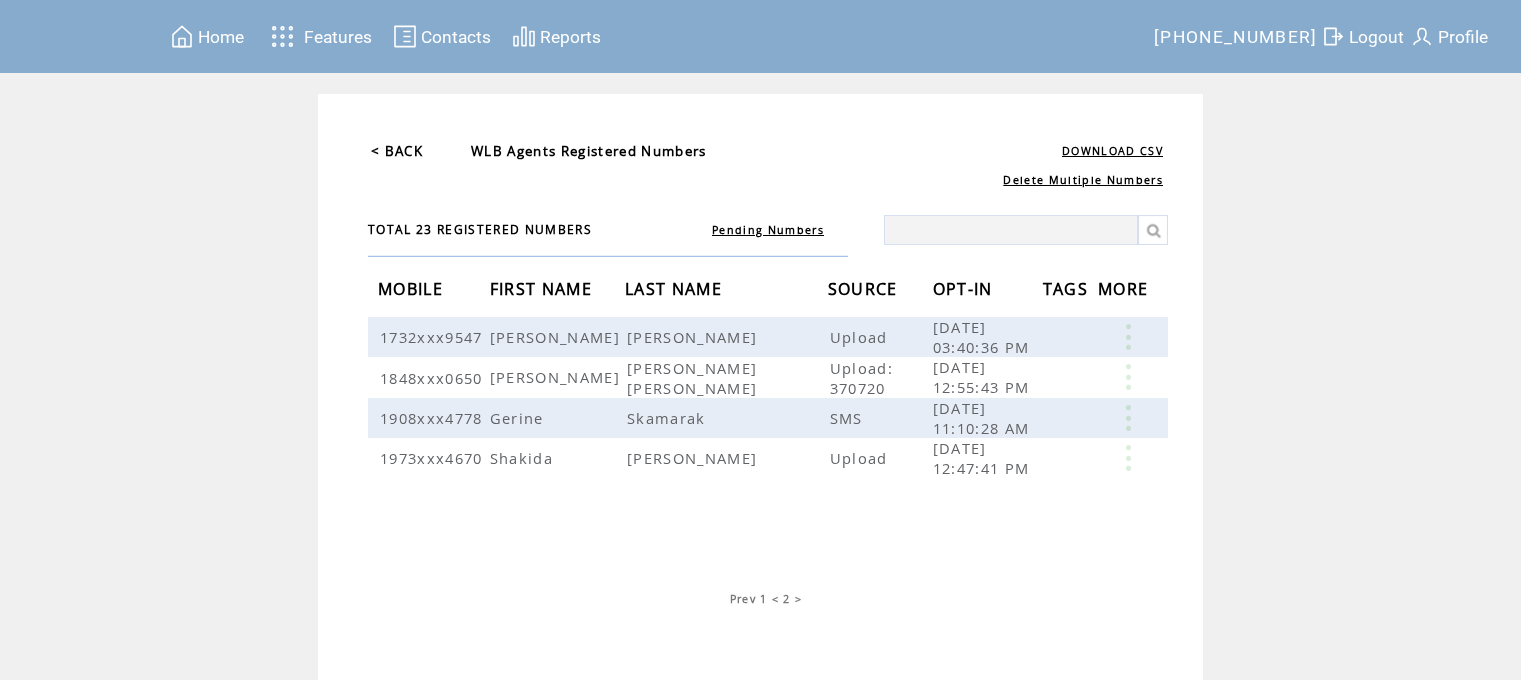 scroll, scrollTop: 0, scrollLeft: 0, axis: both 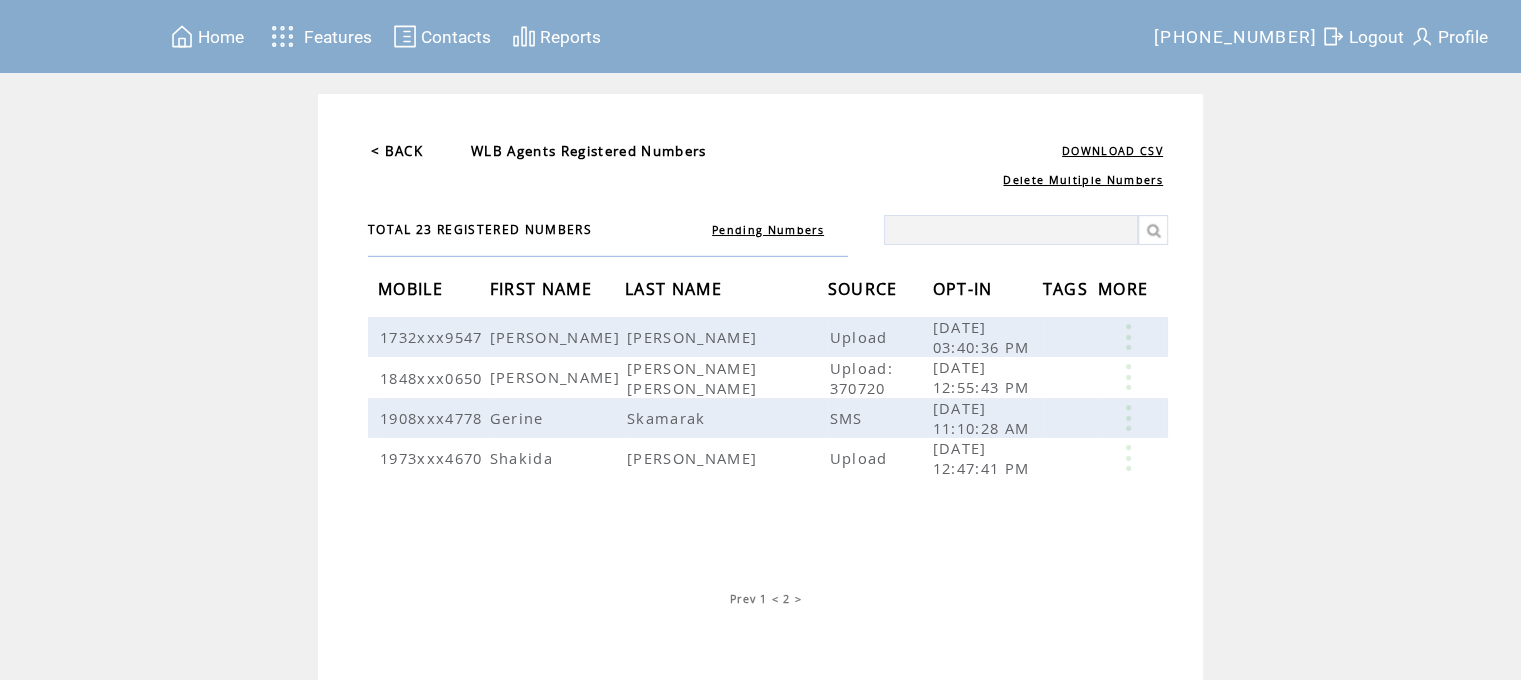click on "< BACK" at bounding box center [397, 151] 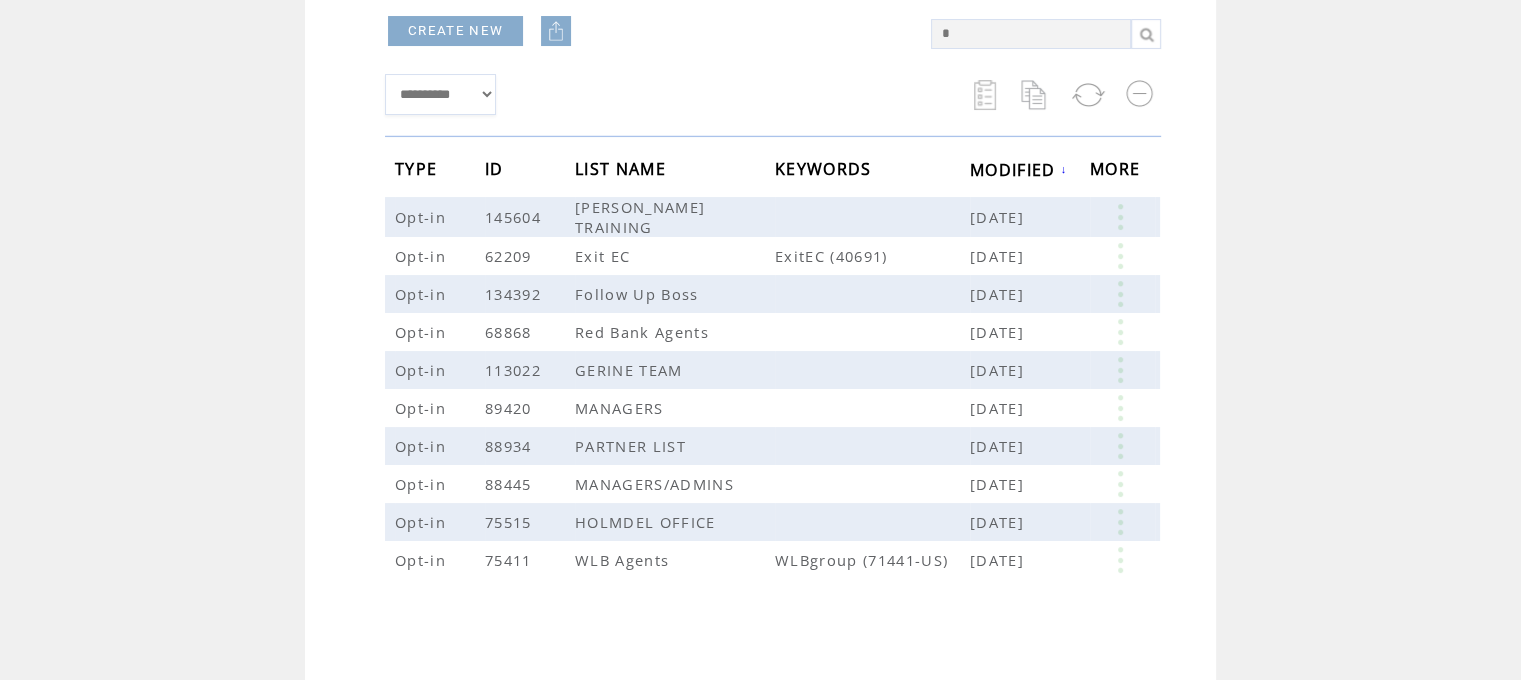 scroll, scrollTop: 300, scrollLeft: 0, axis: vertical 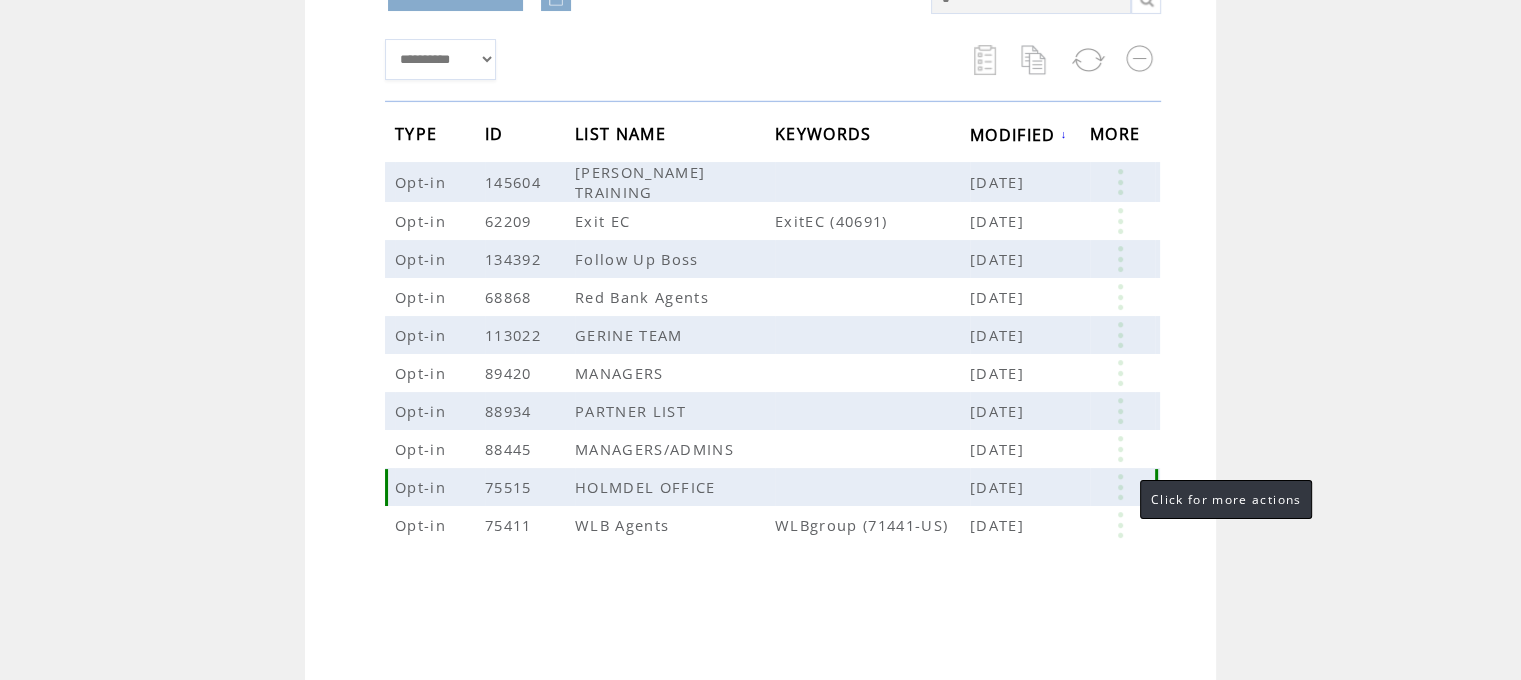 click at bounding box center [1120, 487] 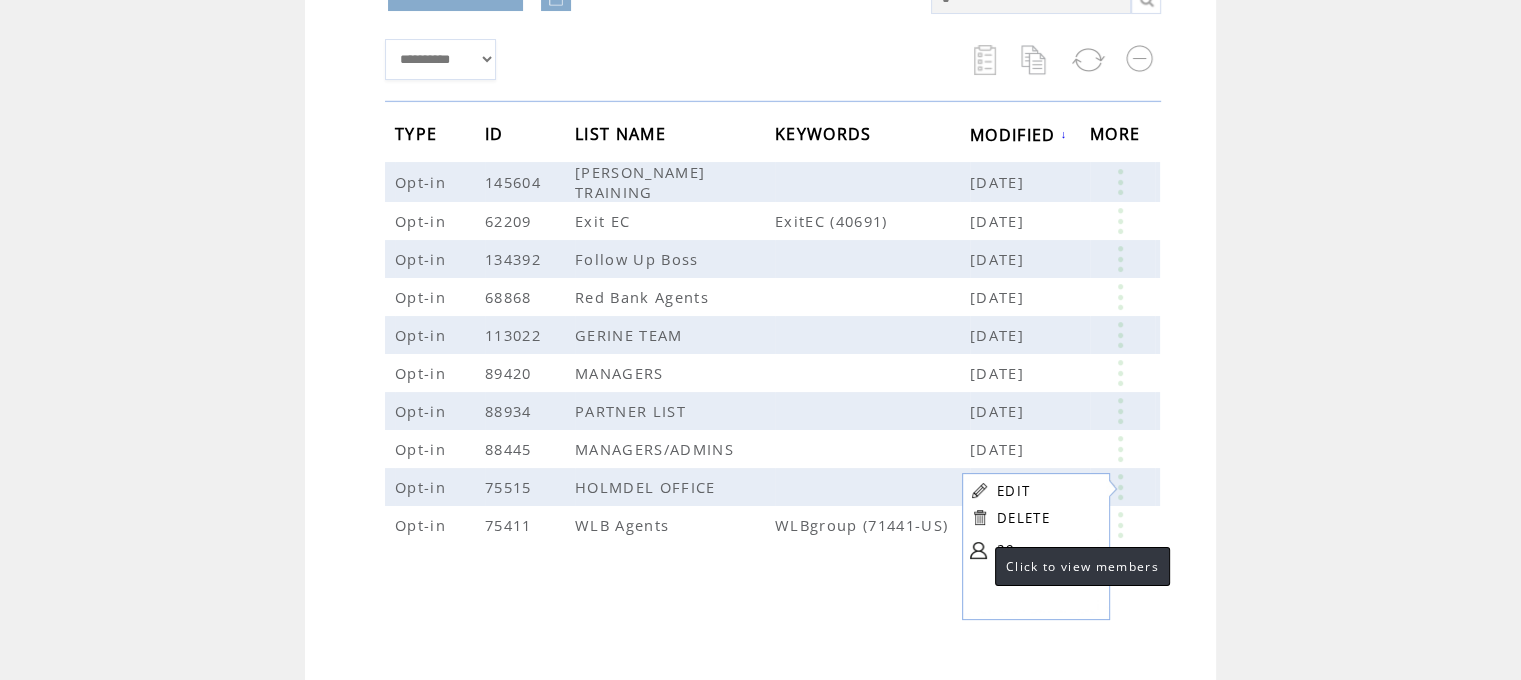 click at bounding box center (978, 550) 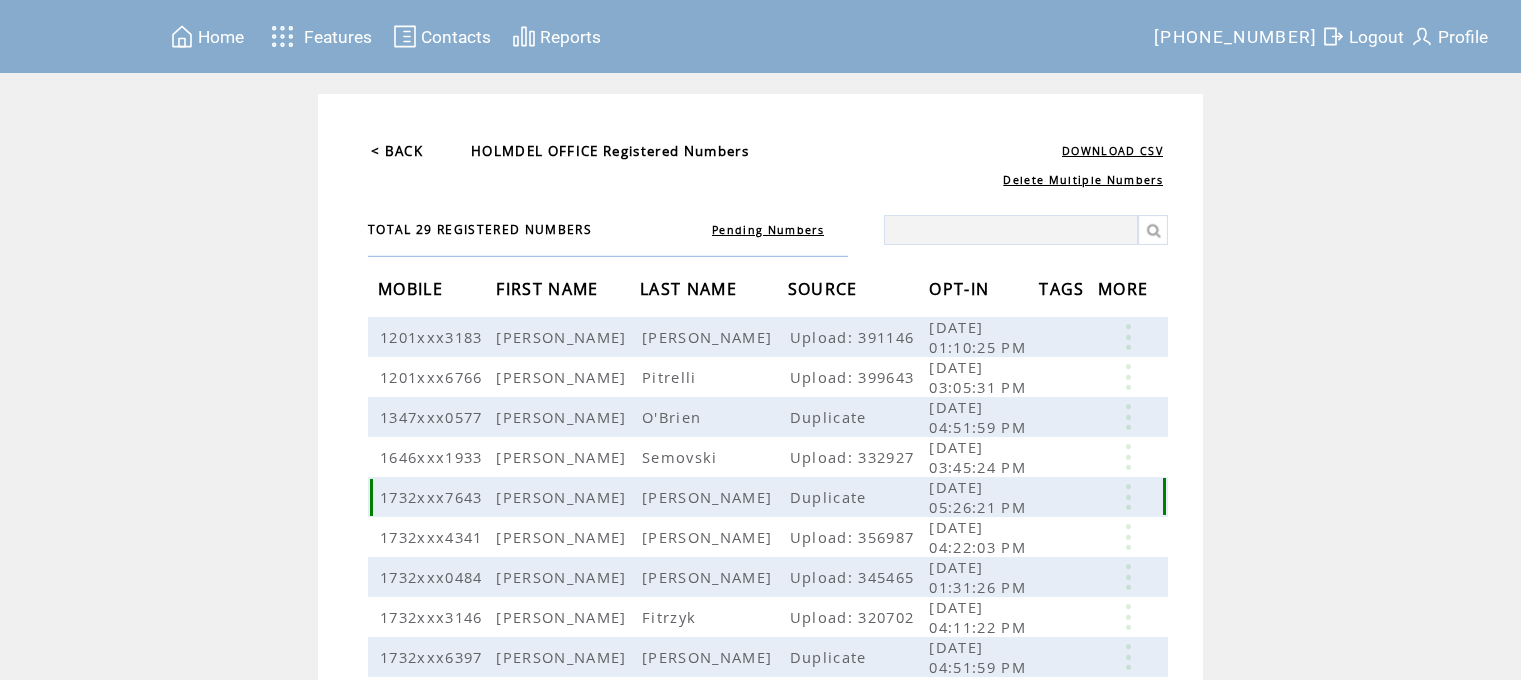 scroll, scrollTop: 0, scrollLeft: 0, axis: both 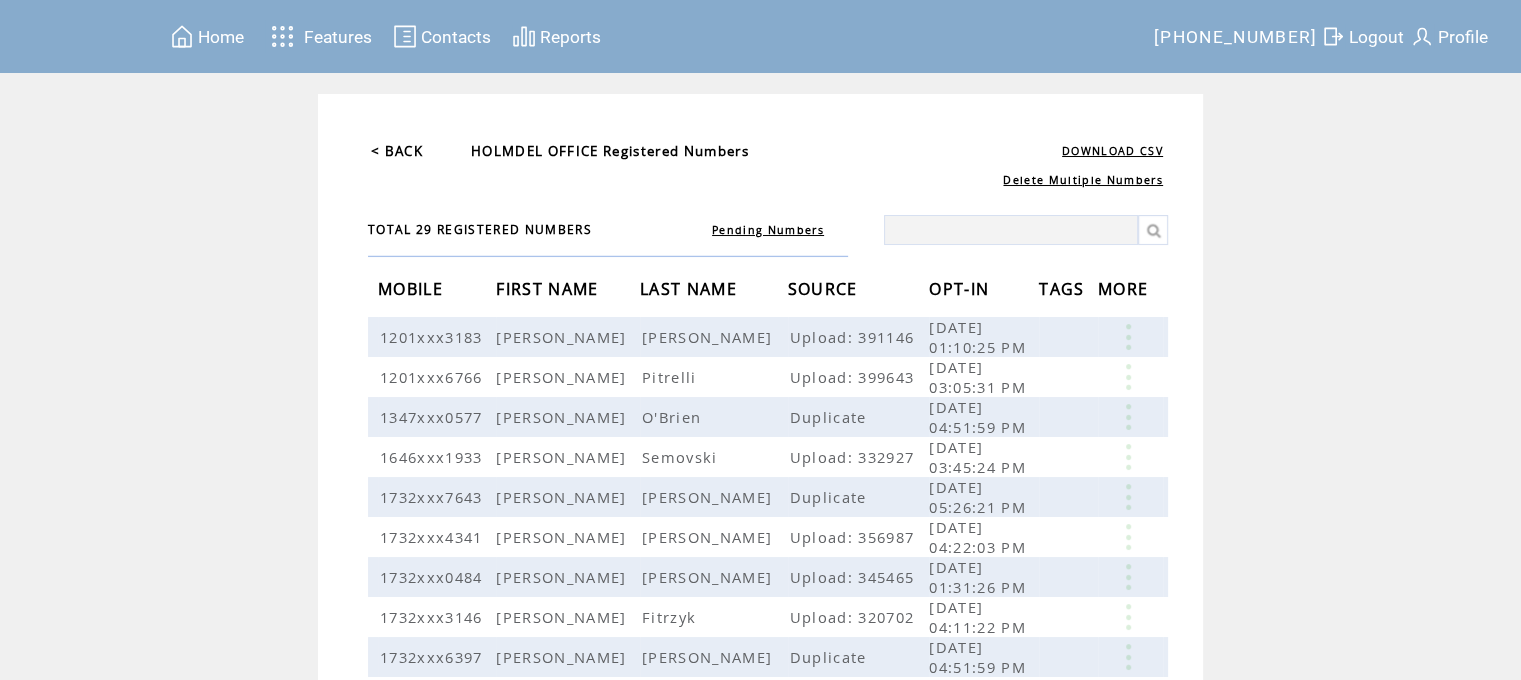 click at bounding box center [1011, 230] 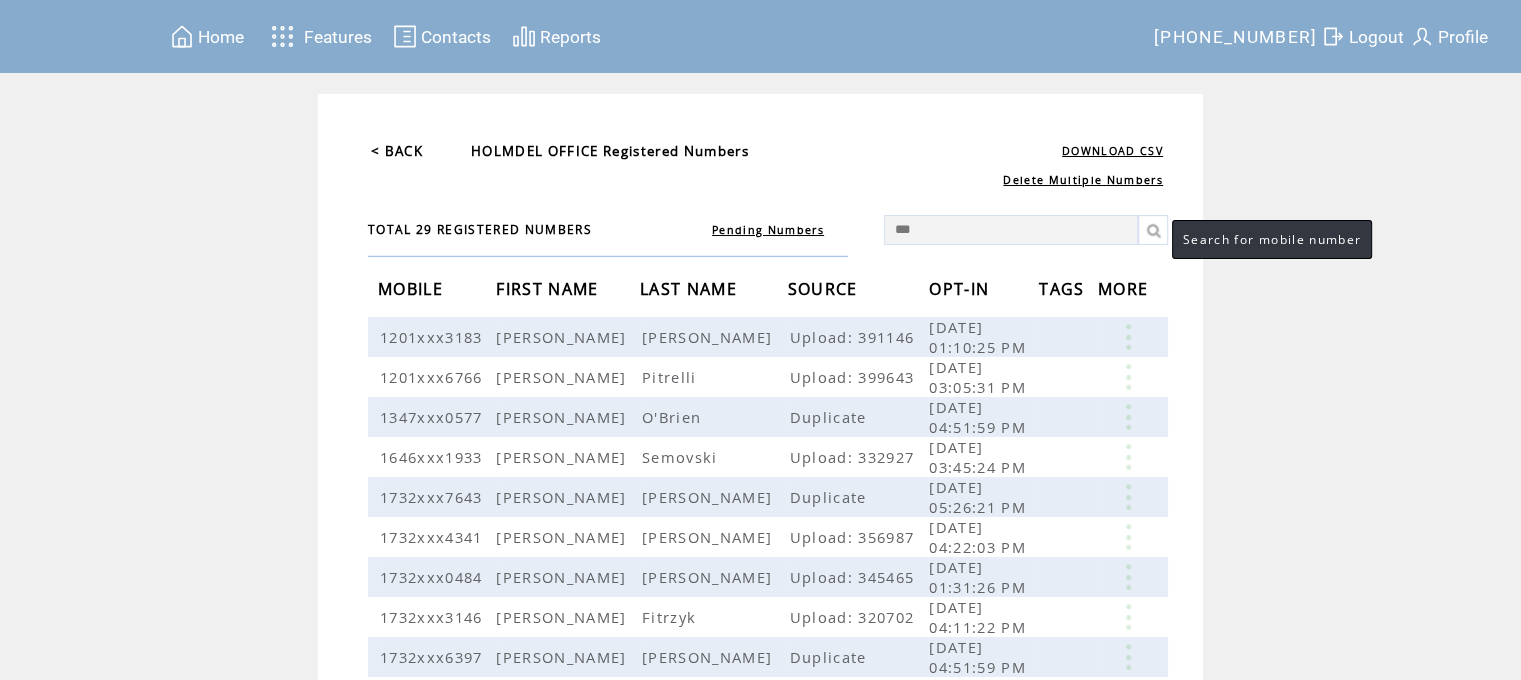 type on "***" 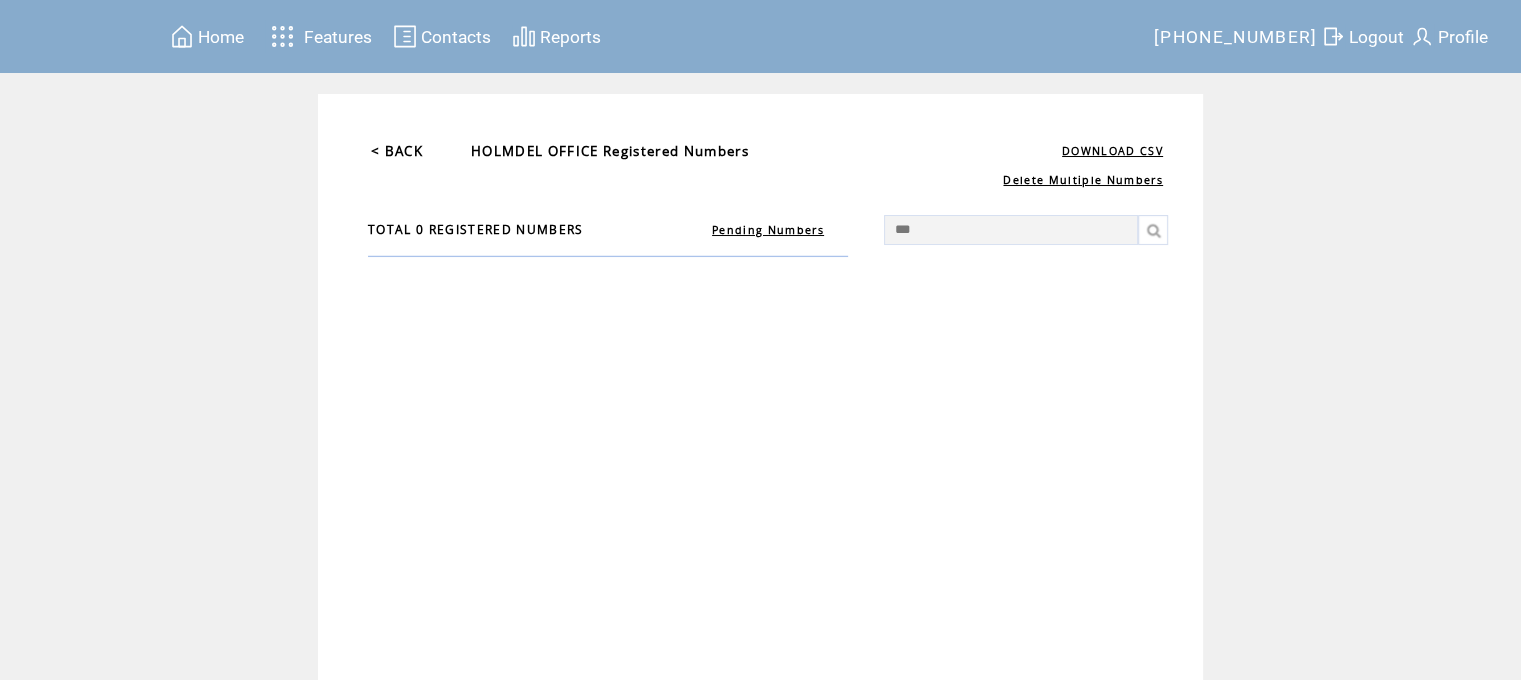 click on "< BACK" at bounding box center [397, 151] 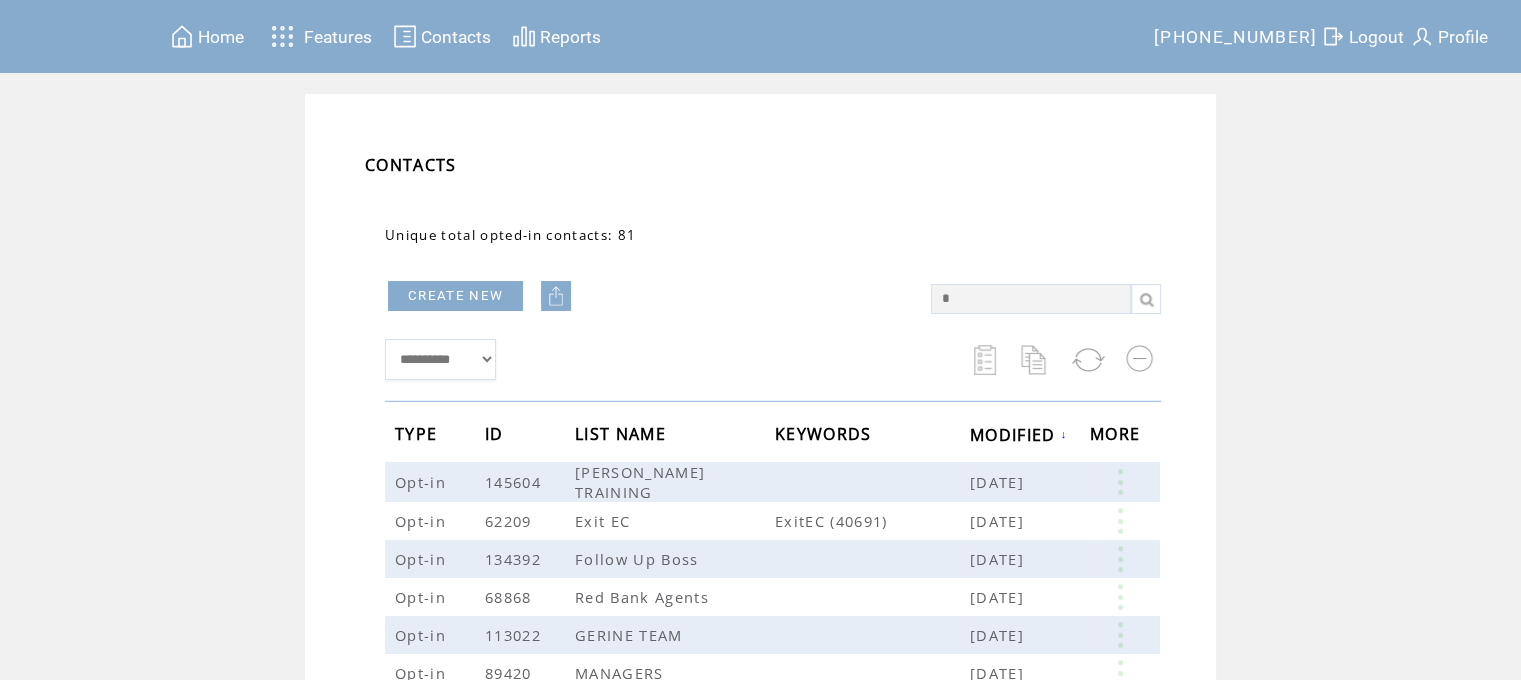 scroll, scrollTop: 100, scrollLeft: 0, axis: vertical 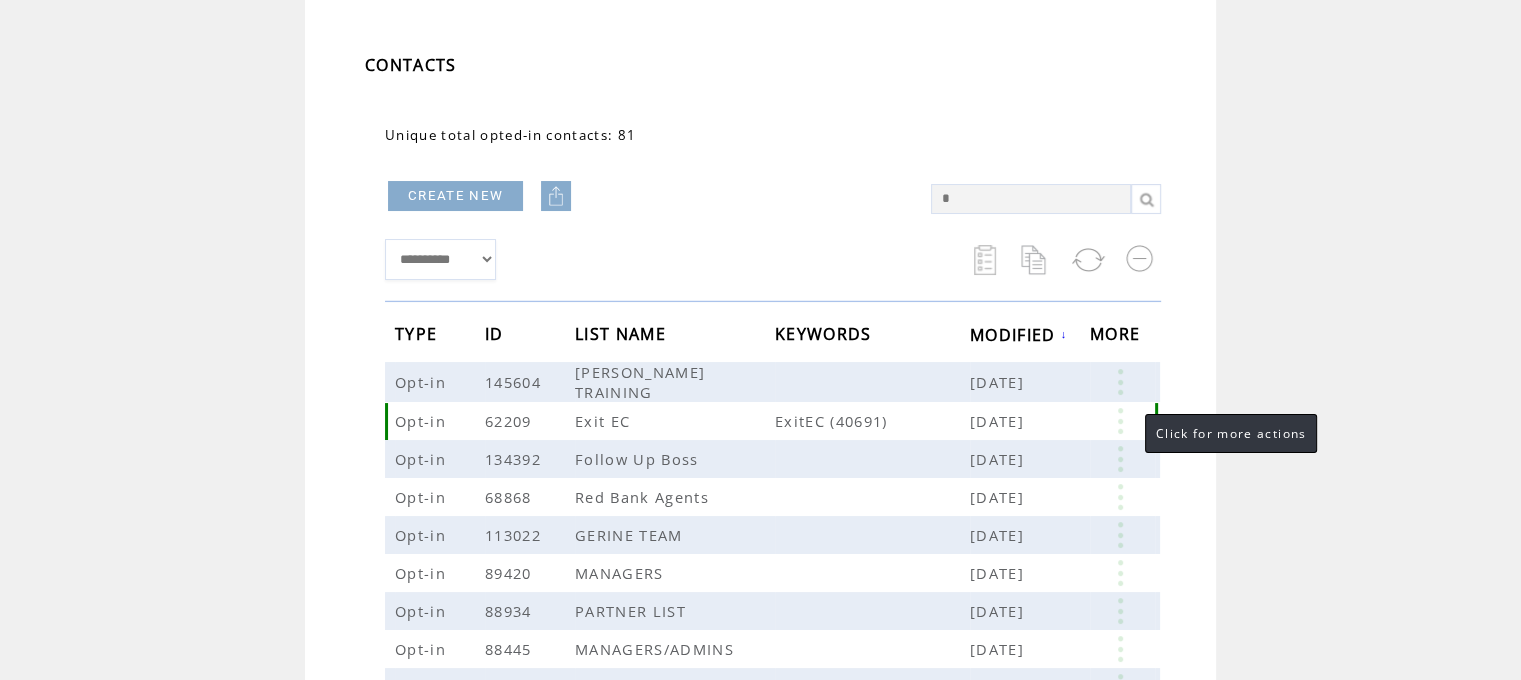 click at bounding box center [1120, 421] 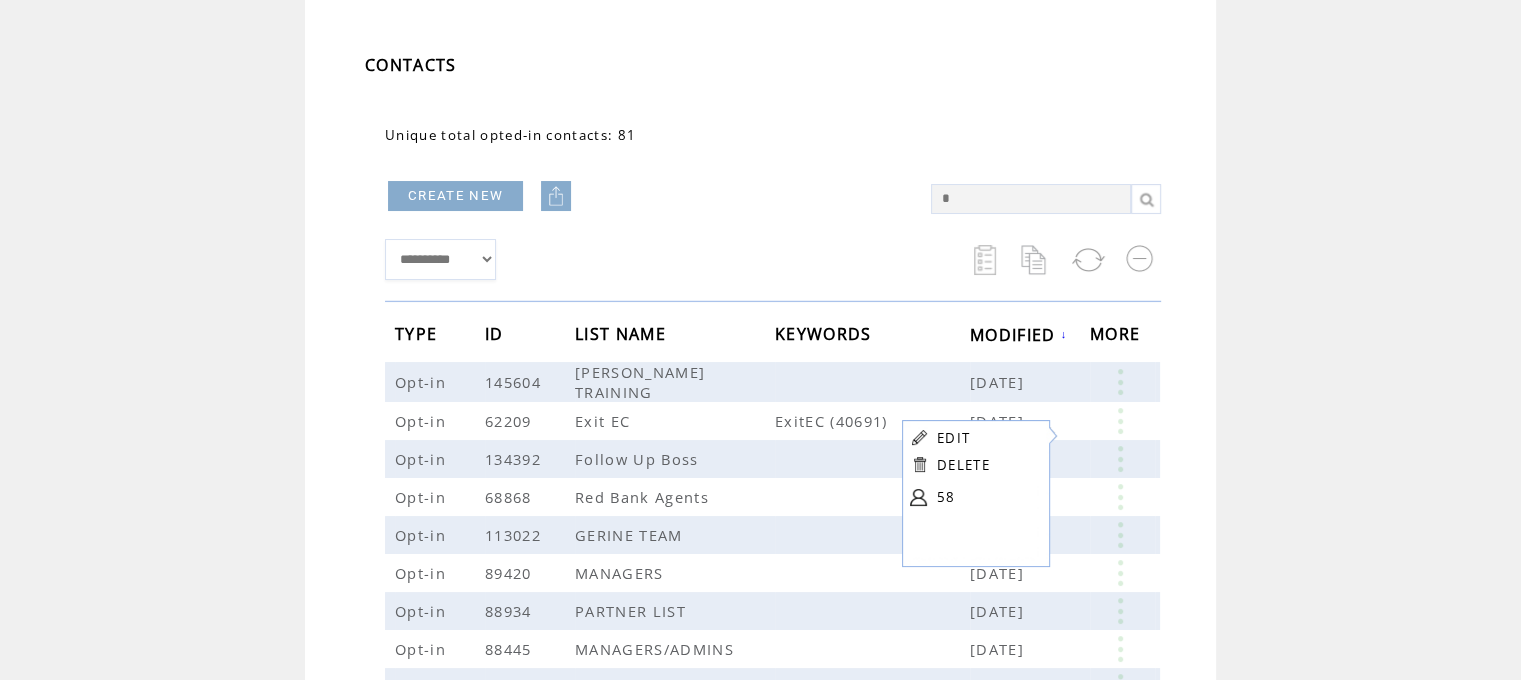 click at bounding box center (918, 497) 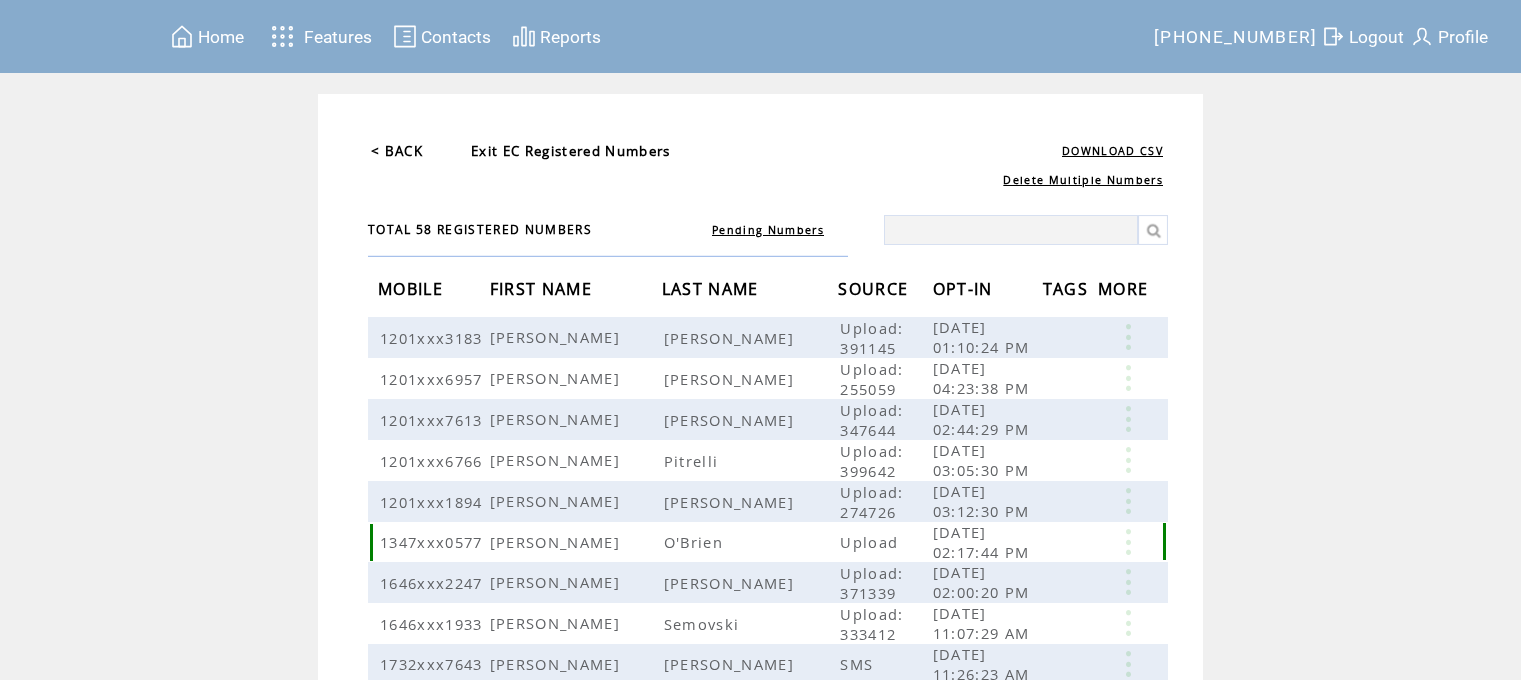 scroll, scrollTop: 0, scrollLeft: 0, axis: both 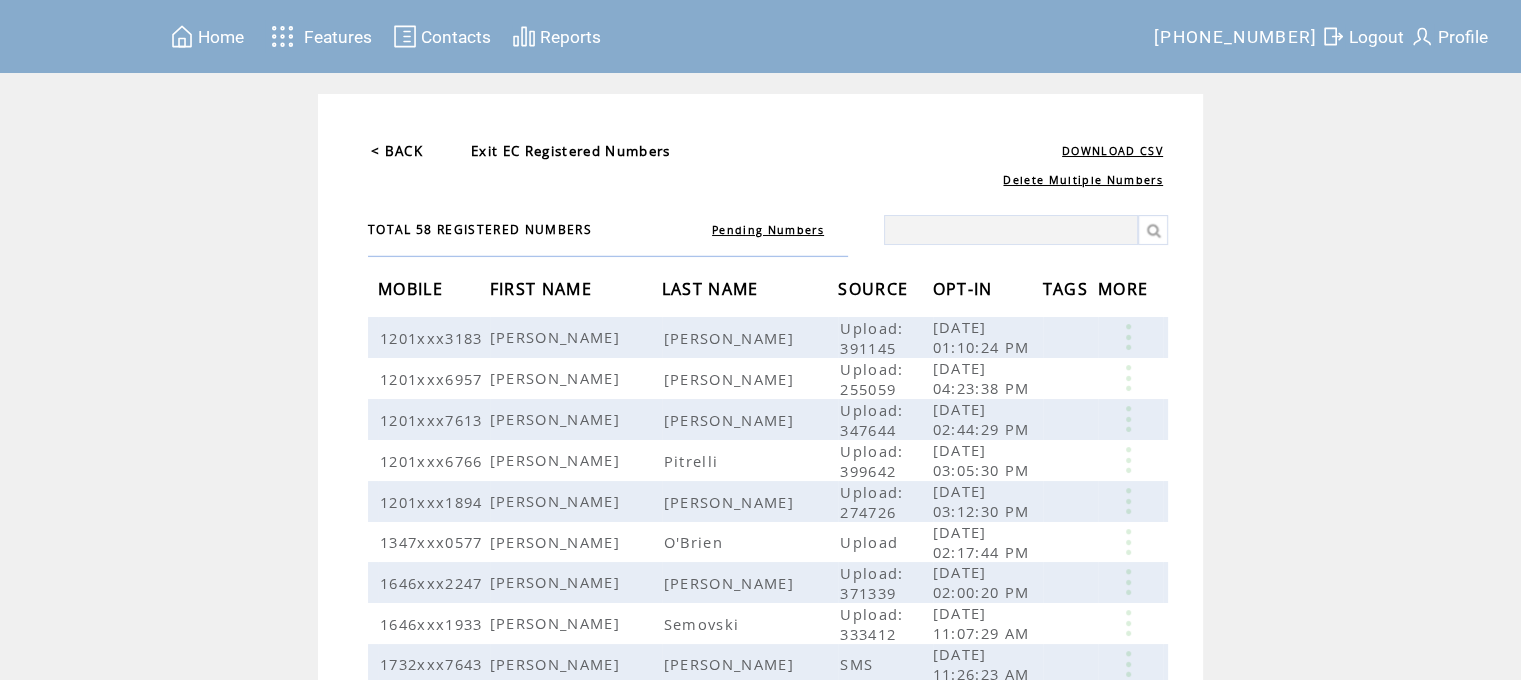 click at bounding box center [1011, 230] 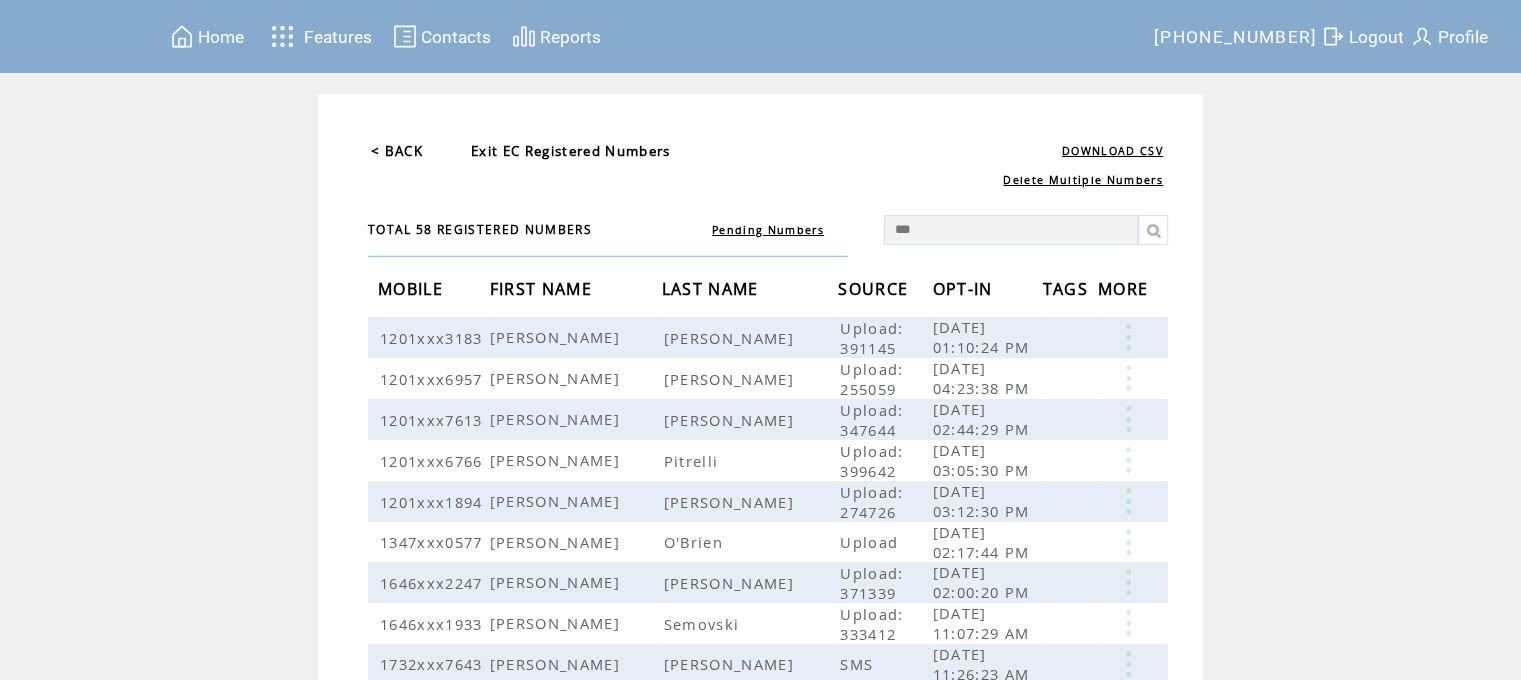 type on "***" 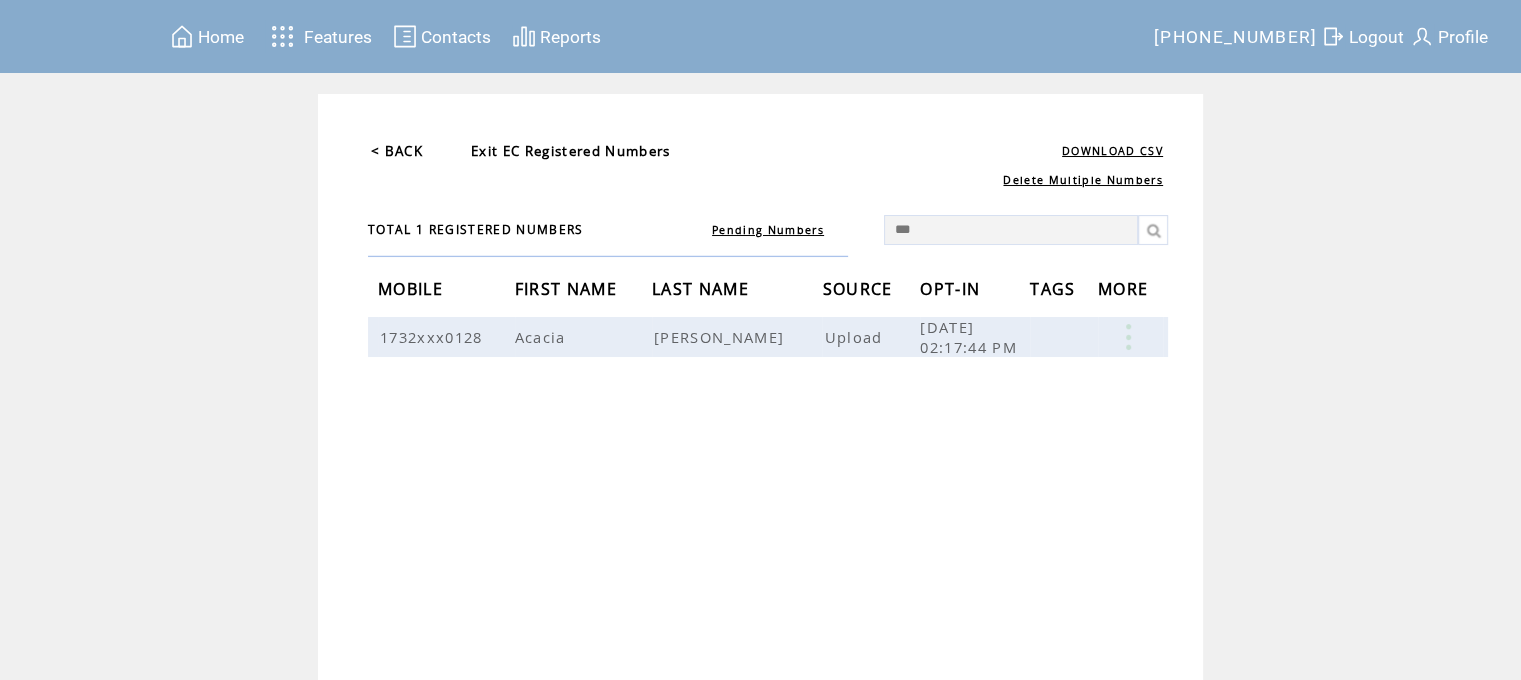 click on "< BACK" at bounding box center [397, 151] 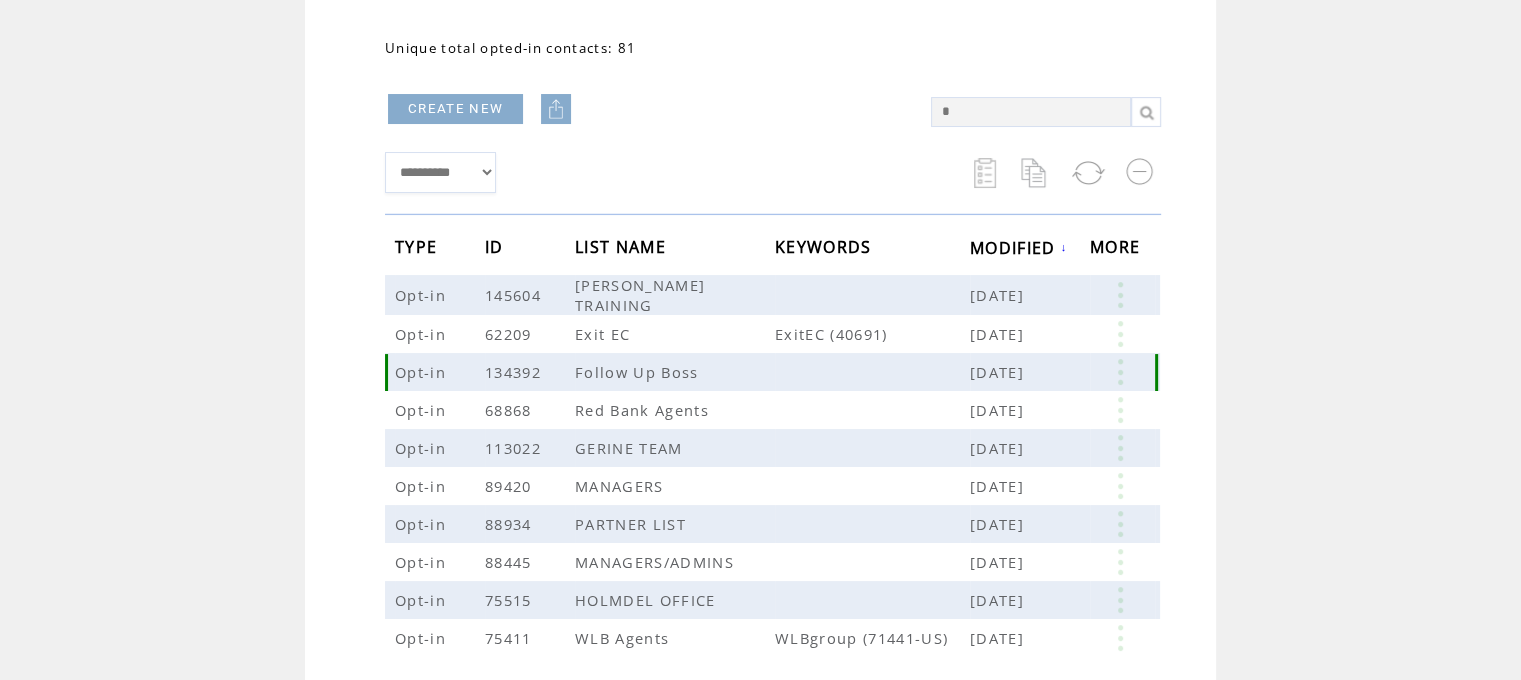 scroll, scrollTop: 200, scrollLeft: 0, axis: vertical 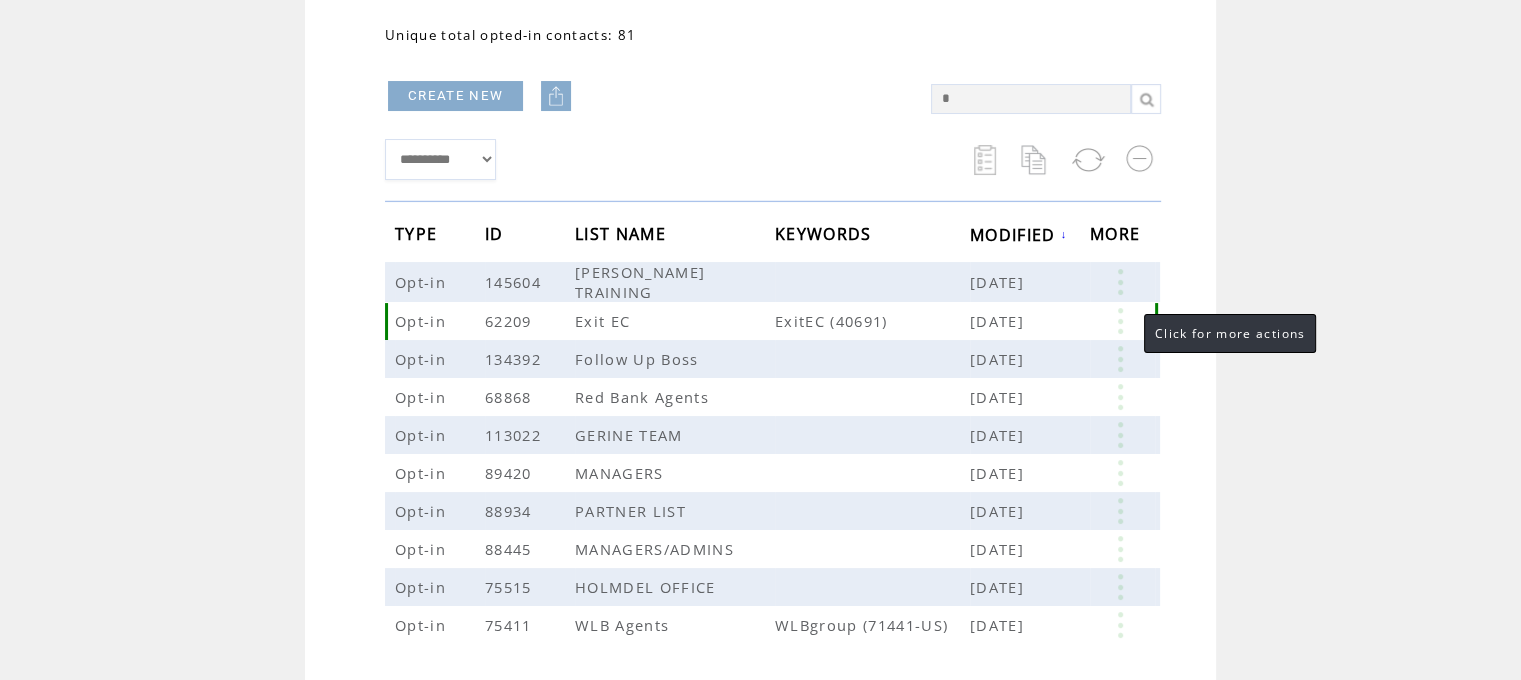 click at bounding box center [1120, 321] 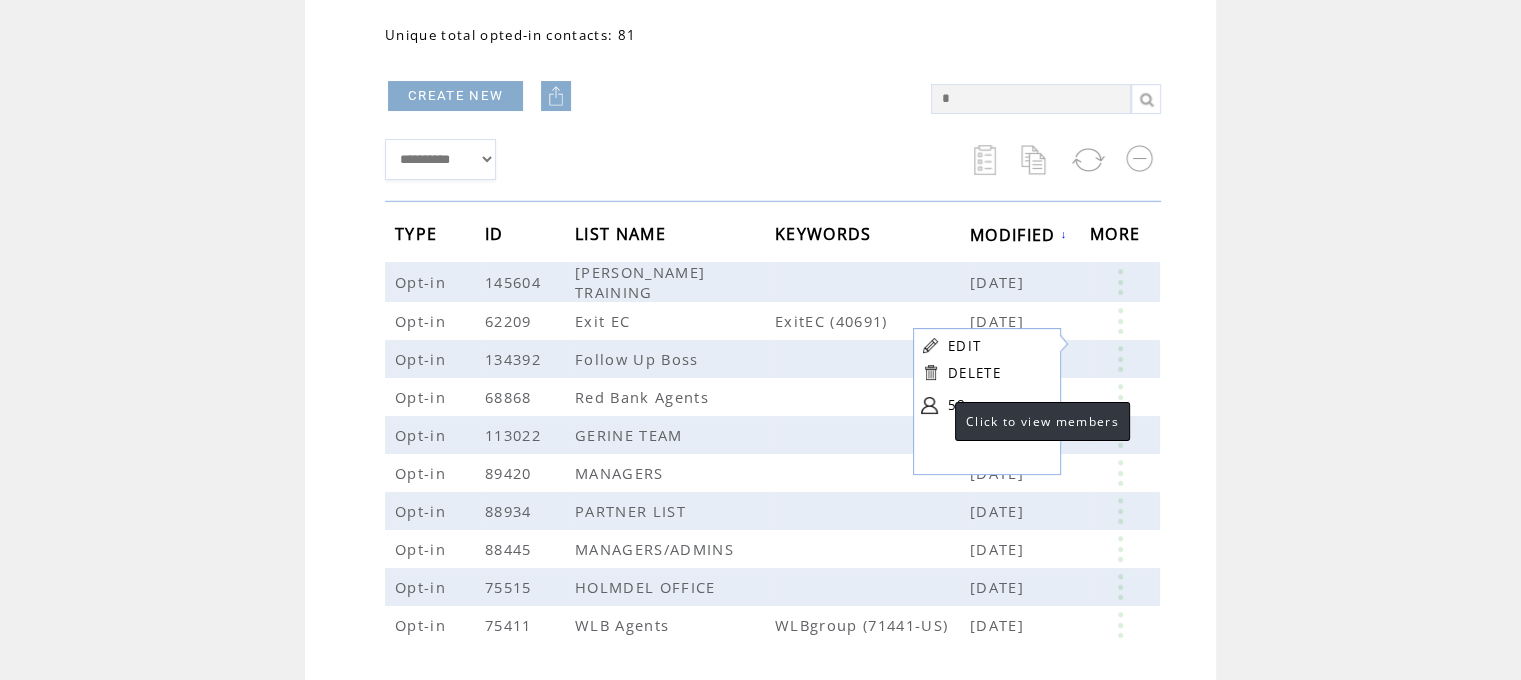 click at bounding box center [929, 405] 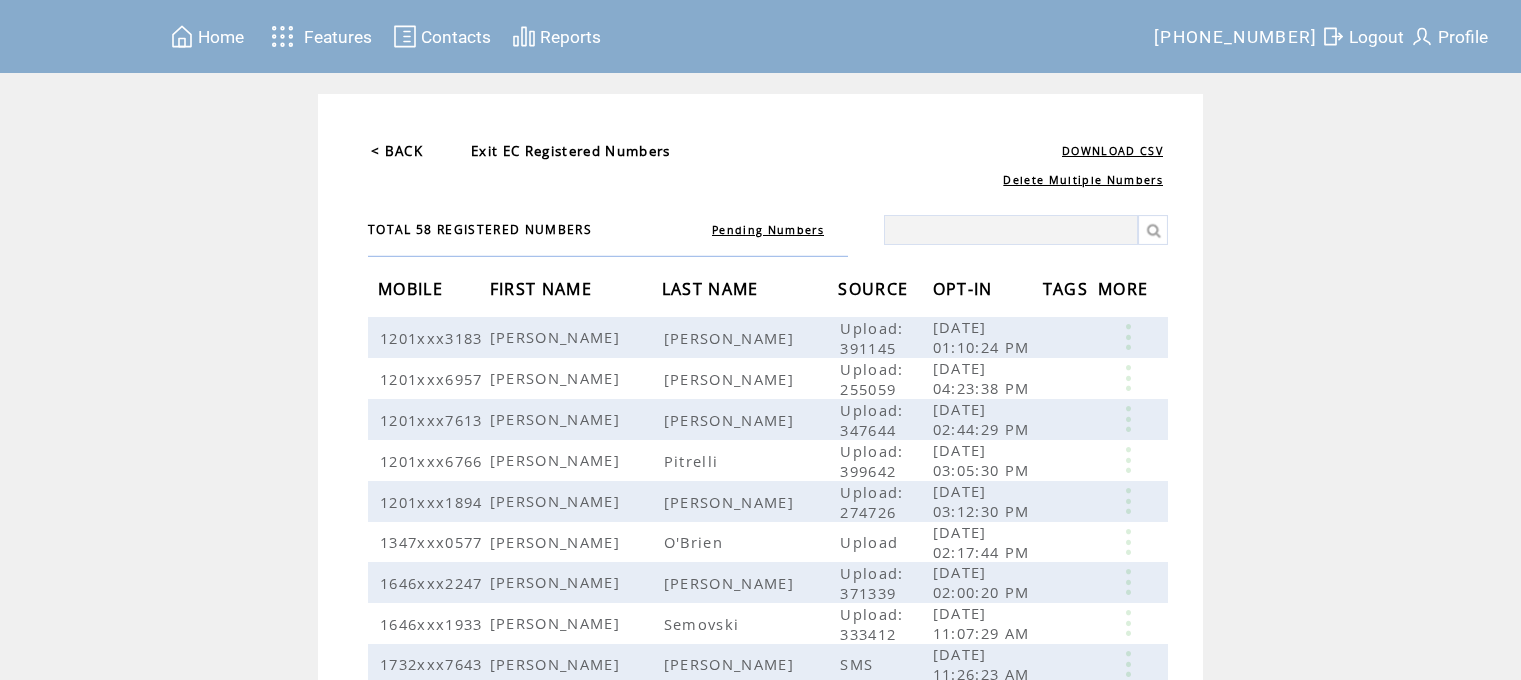 scroll, scrollTop: 0, scrollLeft: 0, axis: both 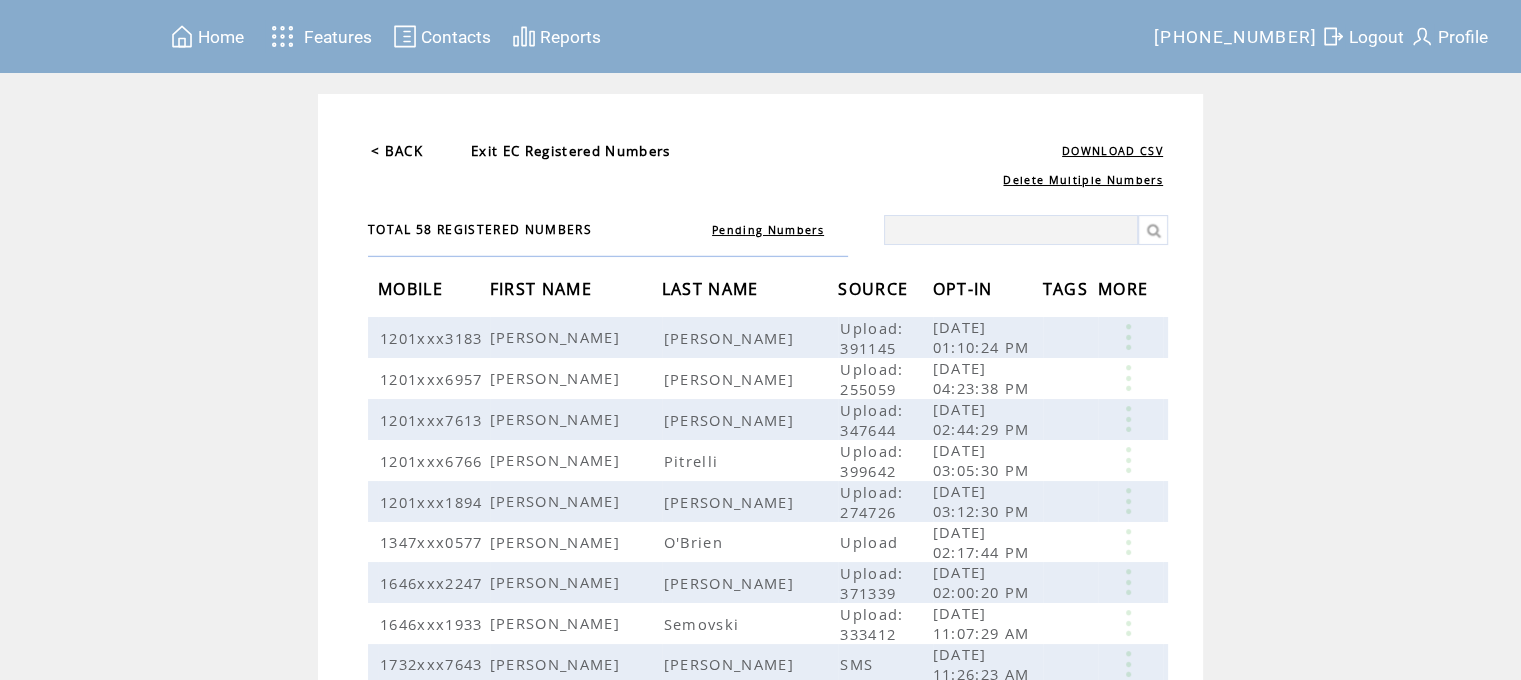 click at bounding box center [1011, 230] 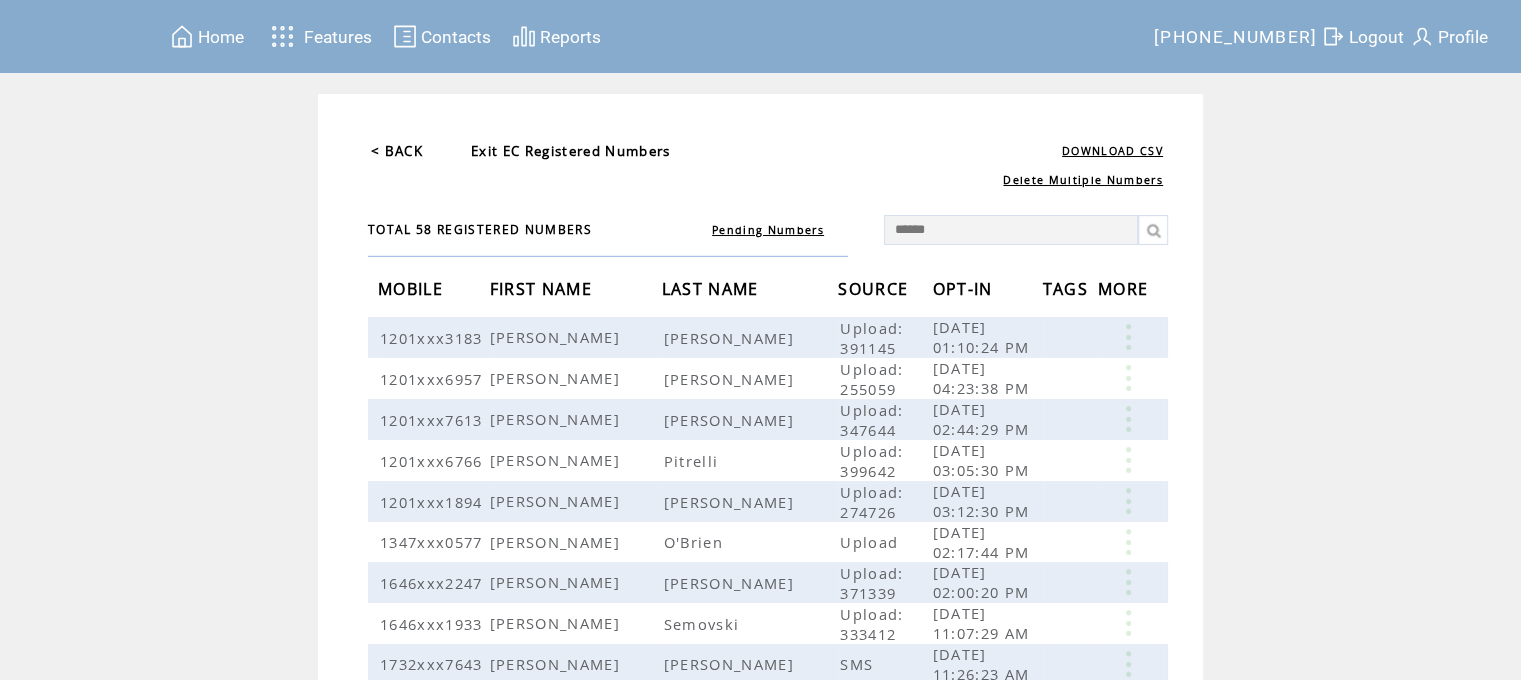 type on "******" 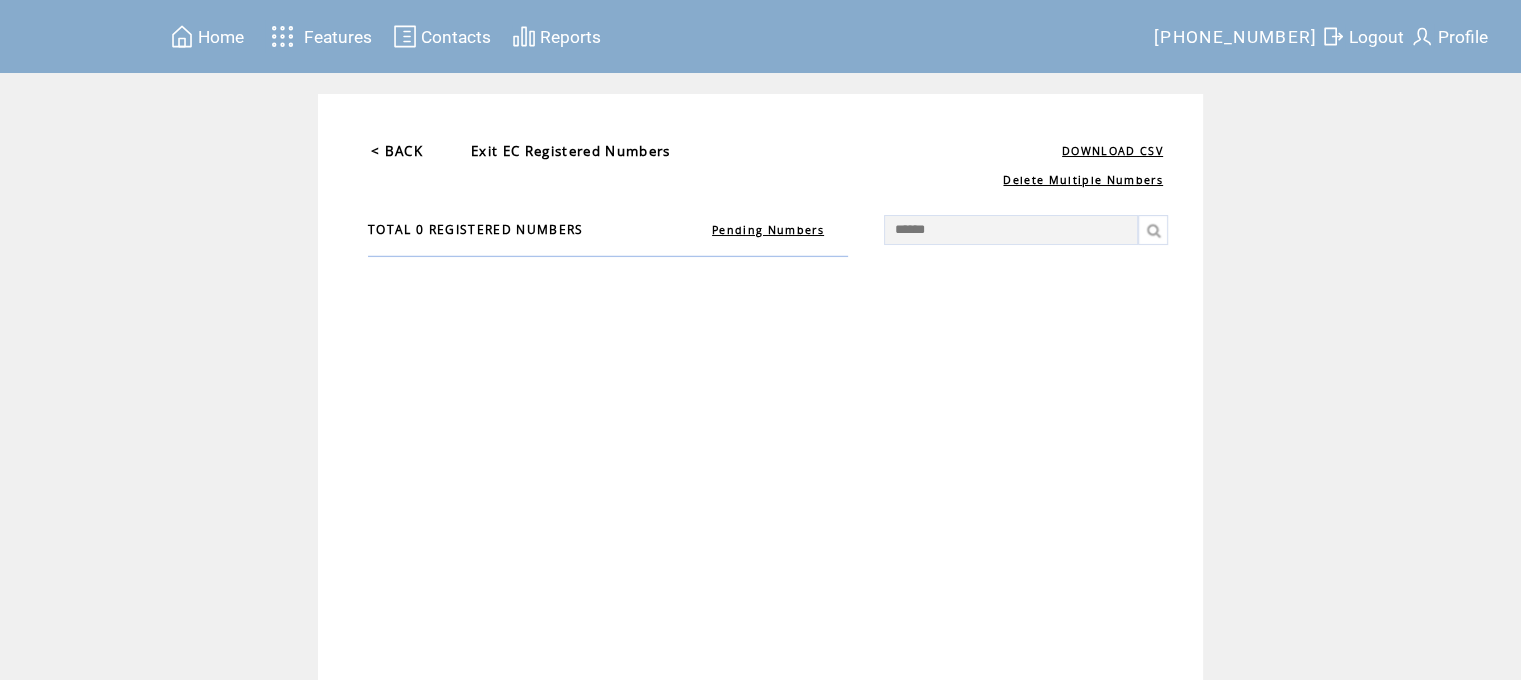 click on "< BACK" at bounding box center [397, 151] 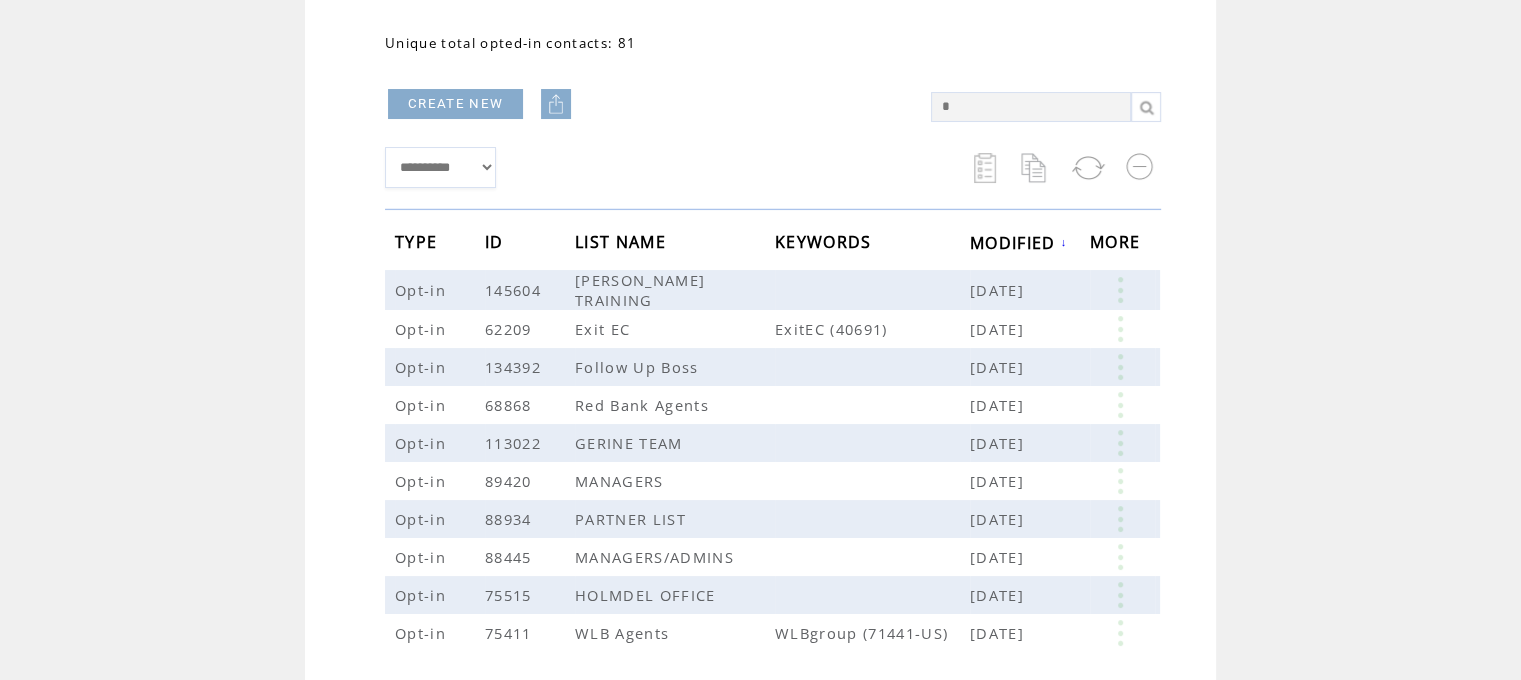 scroll, scrollTop: 300, scrollLeft: 0, axis: vertical 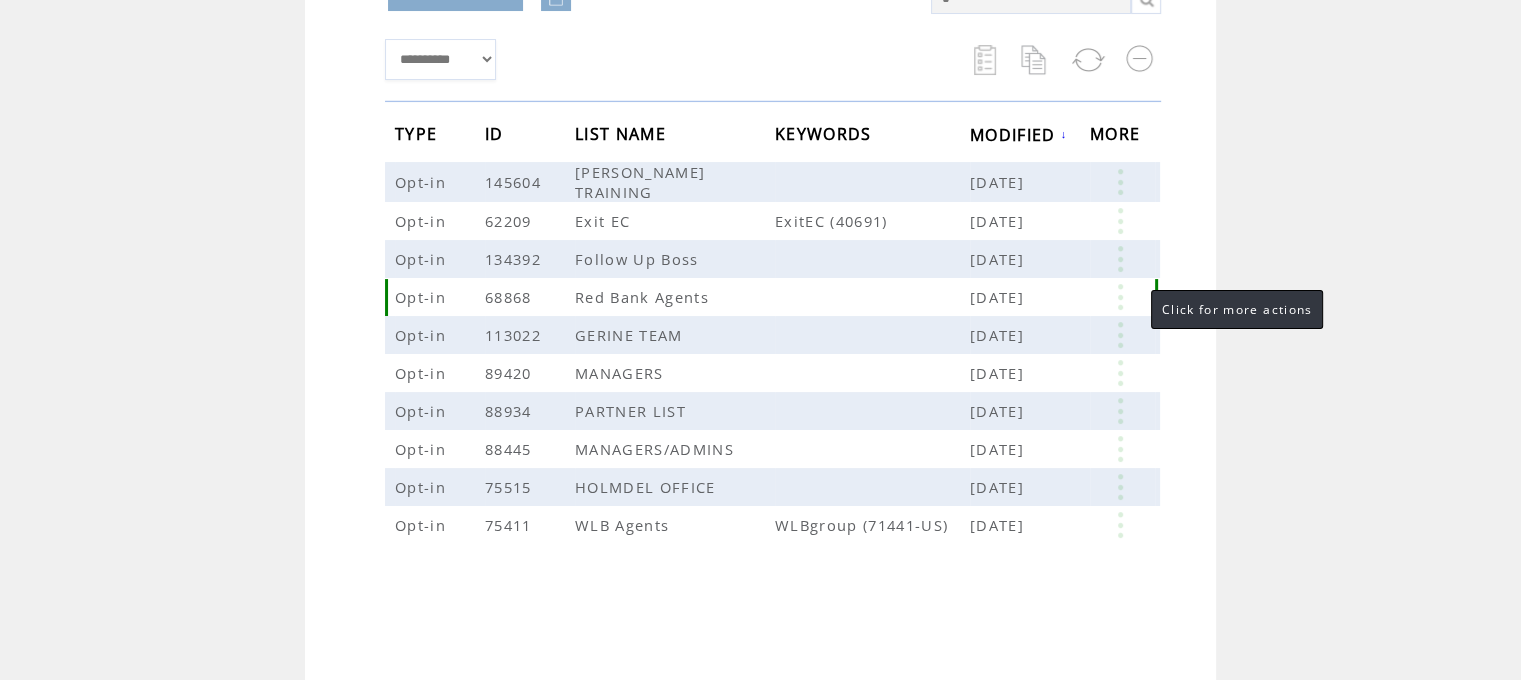 click at bounding box center [1120, 297] 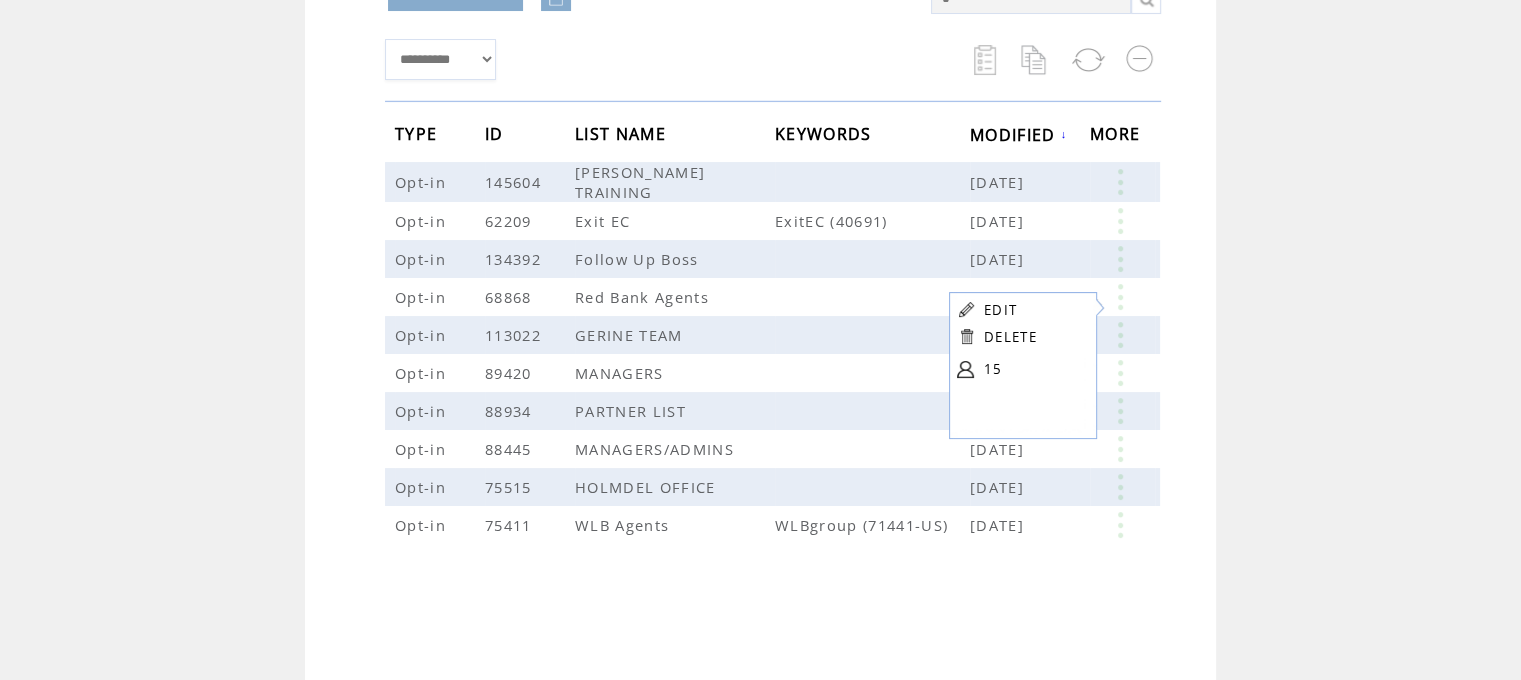 click at bounding box center (965, 369) 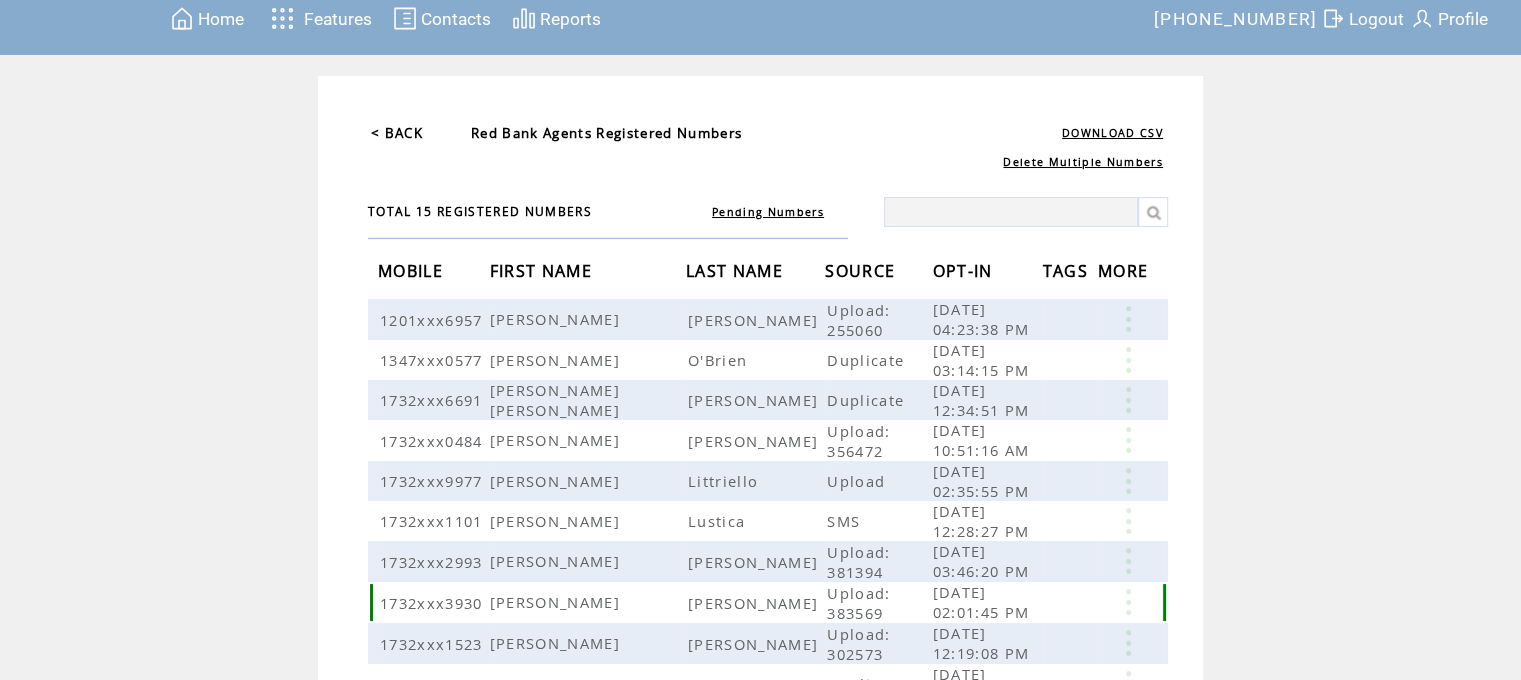 scroll, scrollTop: 0, scrollLeft: 0, axis: both 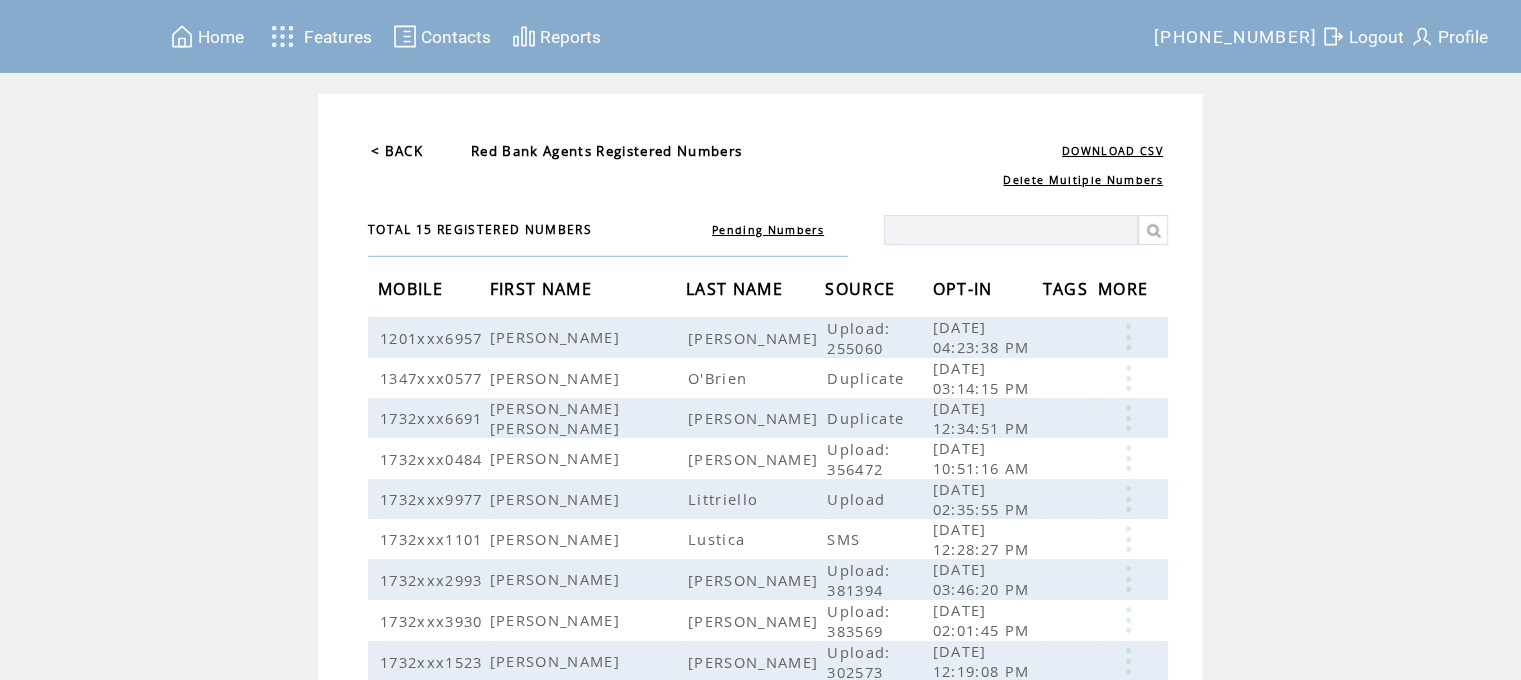 click on "< BACK" at bounding box center (397, 151) 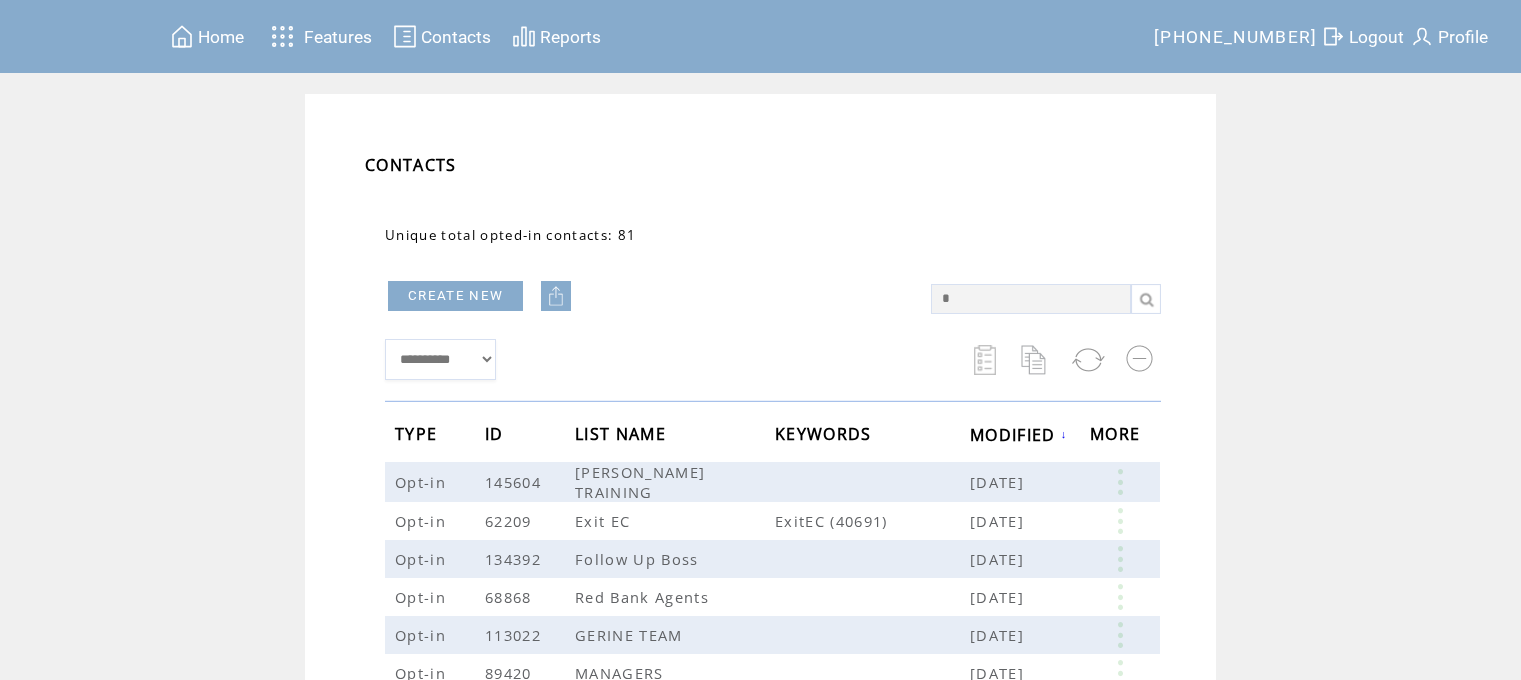 scroll, scrollTop: 0, scrollLeft: 0, axis: both 